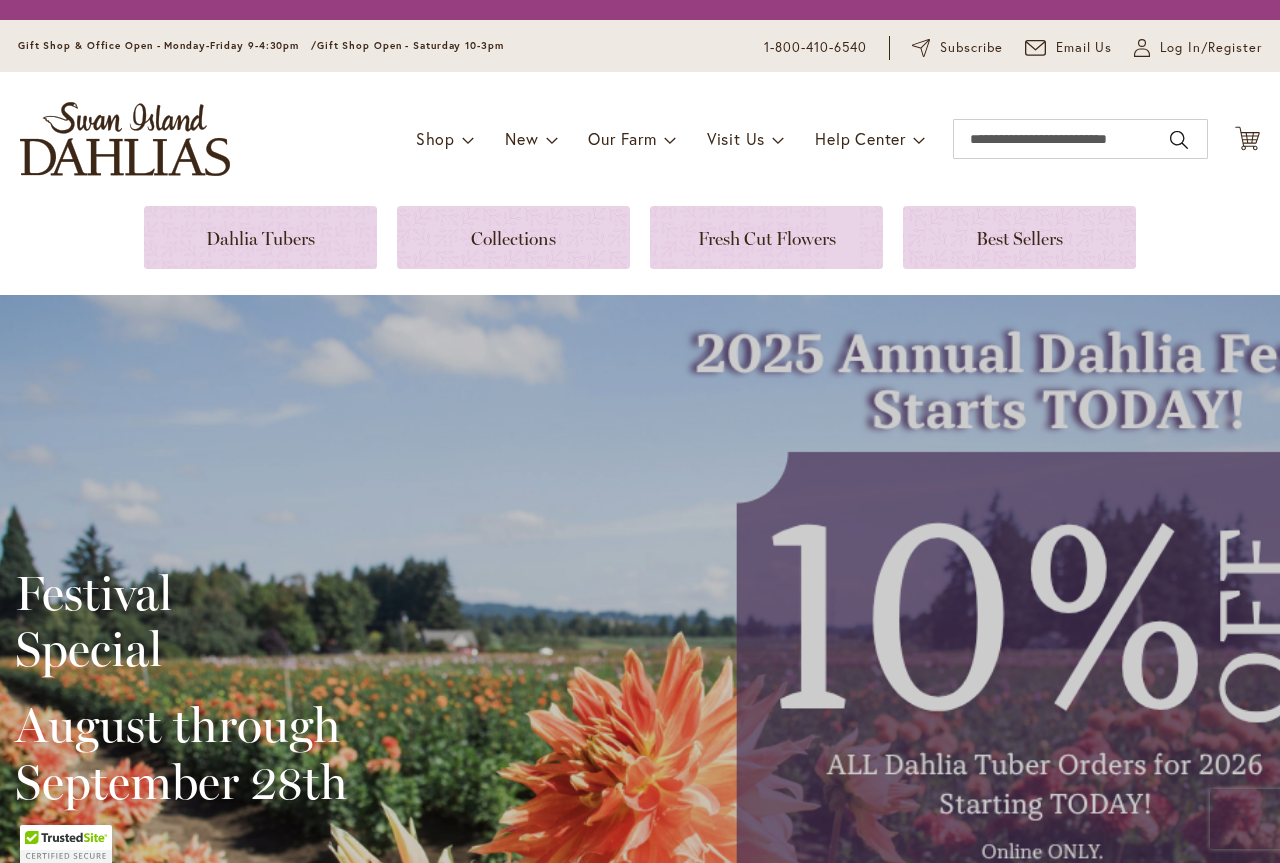 scroll, scrollTop: 0, scrollLeft: 0, axis: both 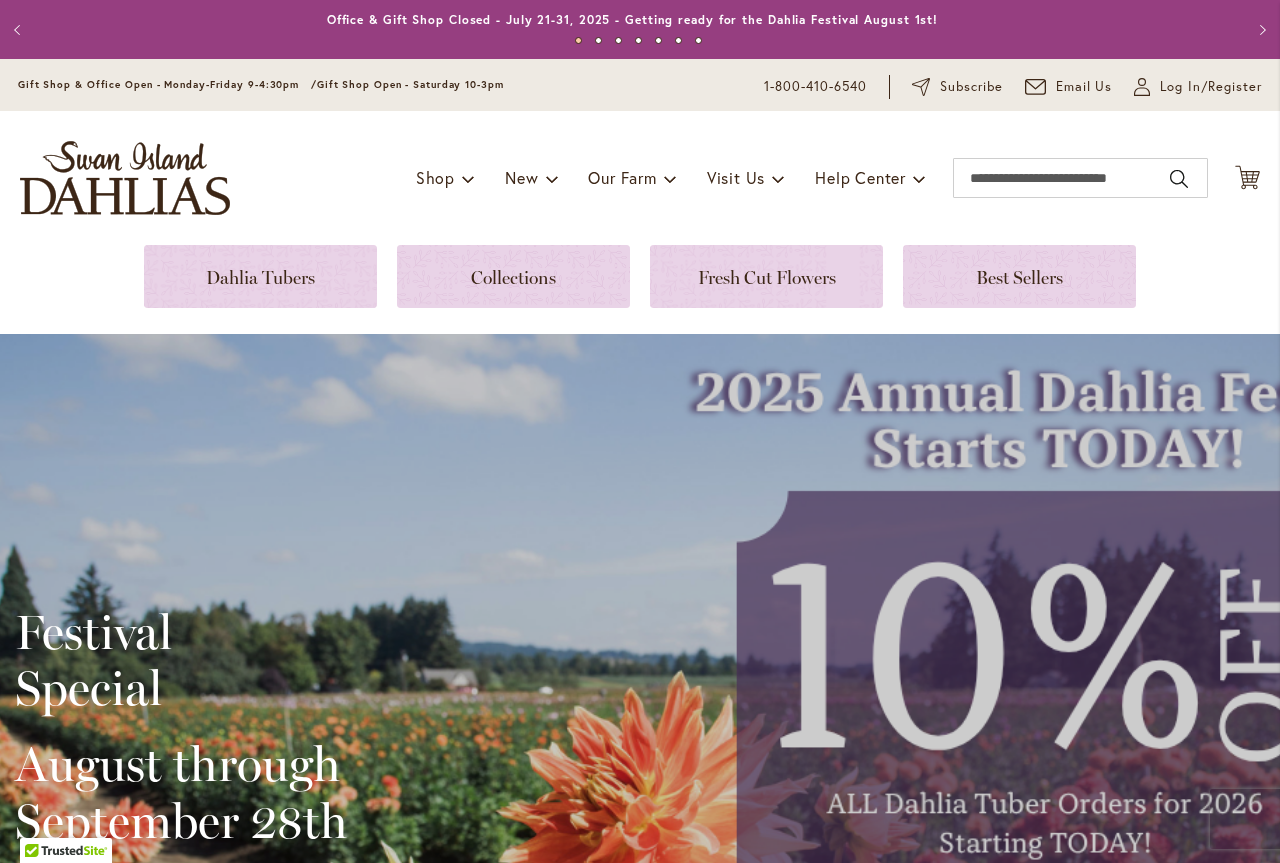 type on "**********" 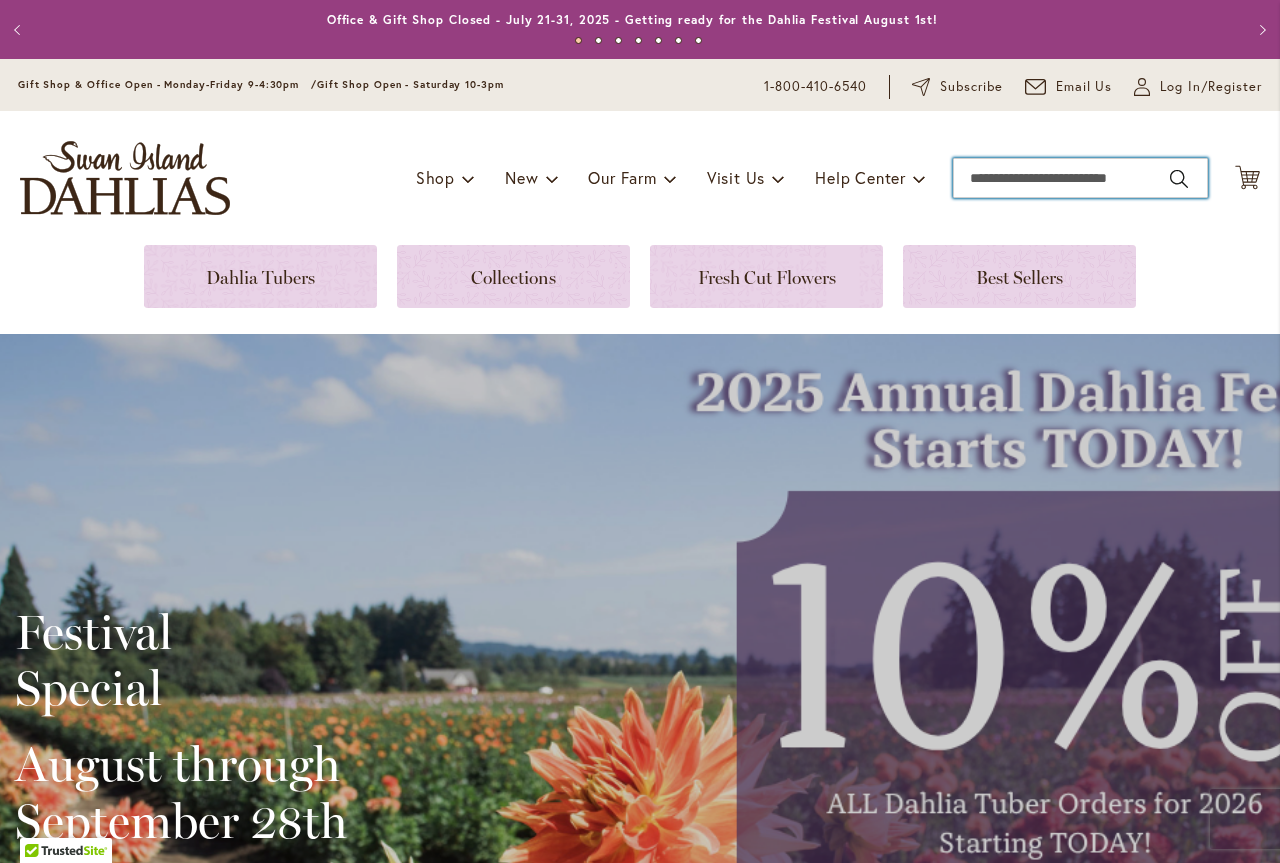 click on "Search" at bounding box center (1080, 178) 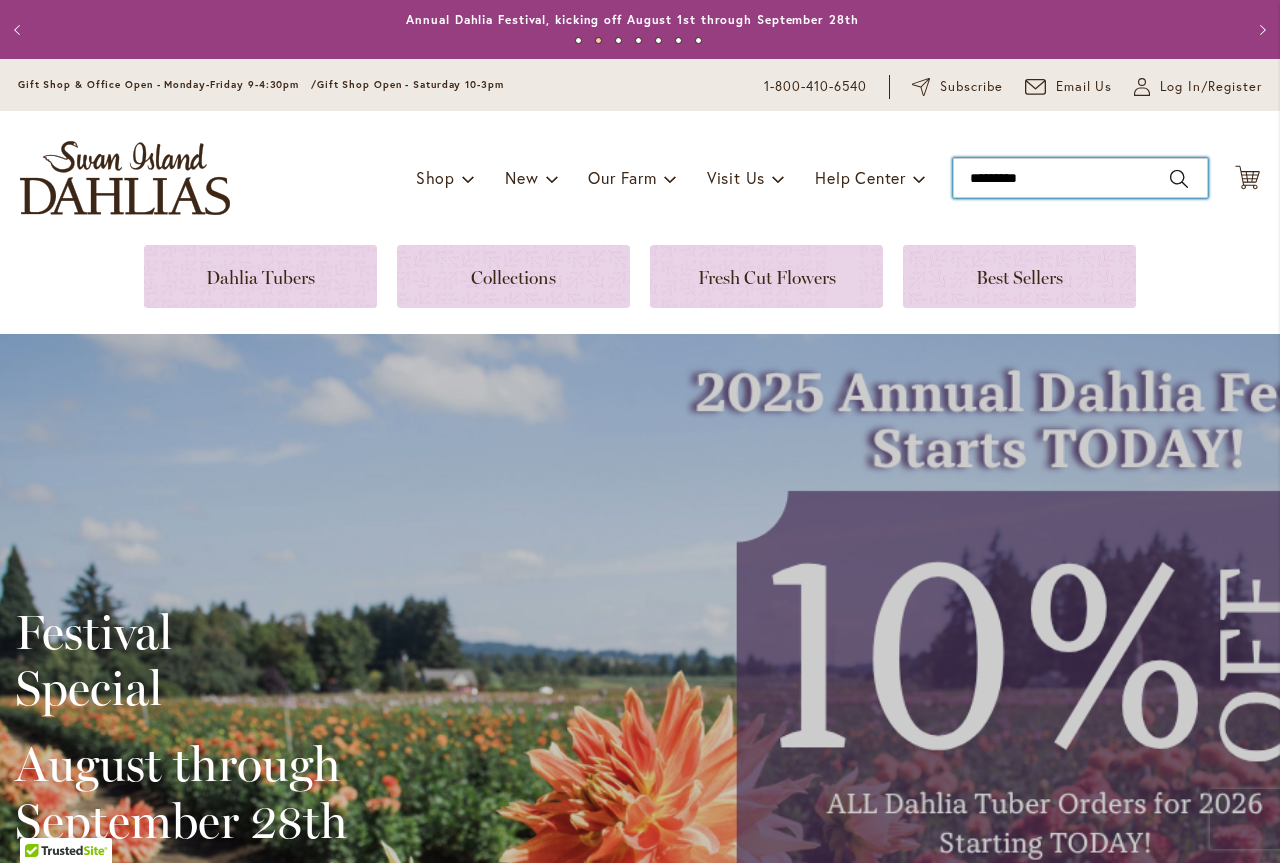 type on "*********" 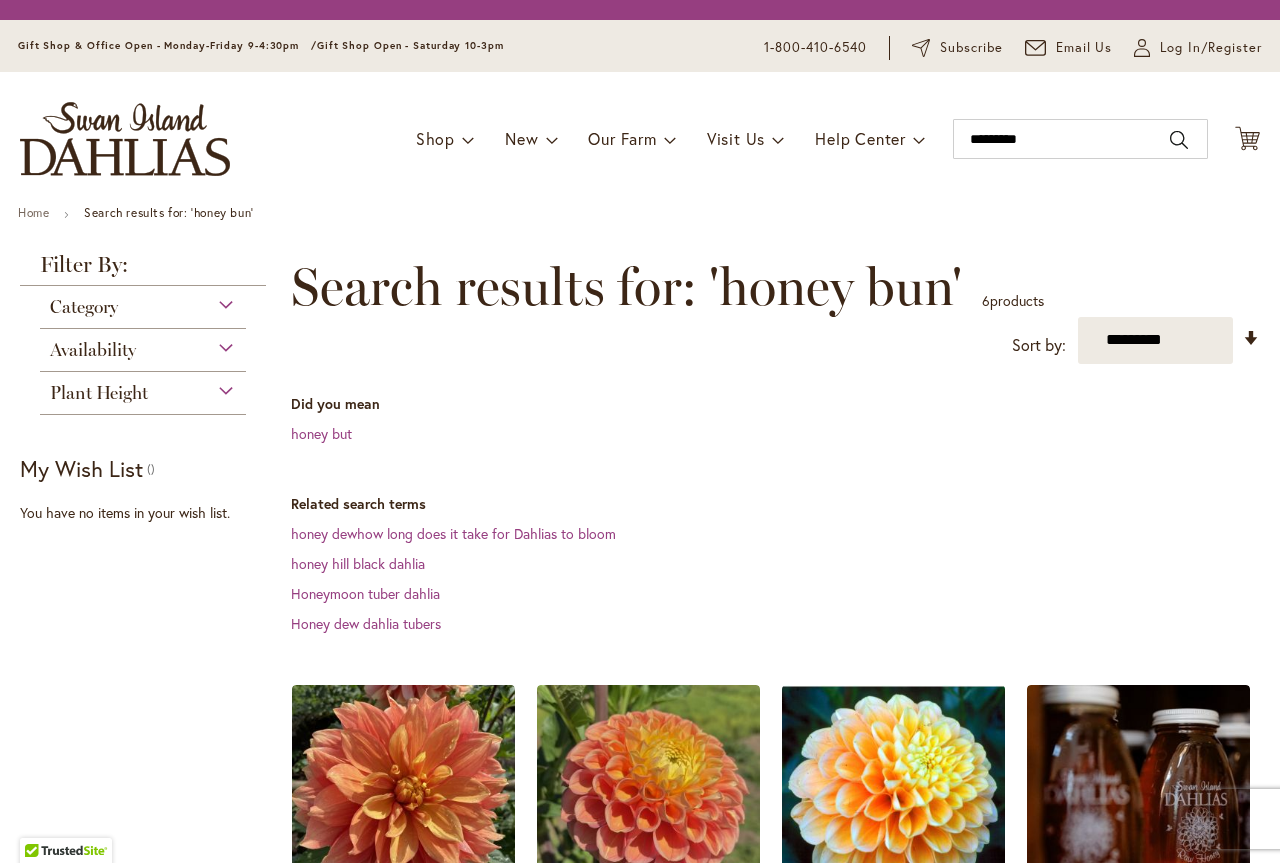 scroll, scrollTop: 0, scrollLeft: 0, axis: both 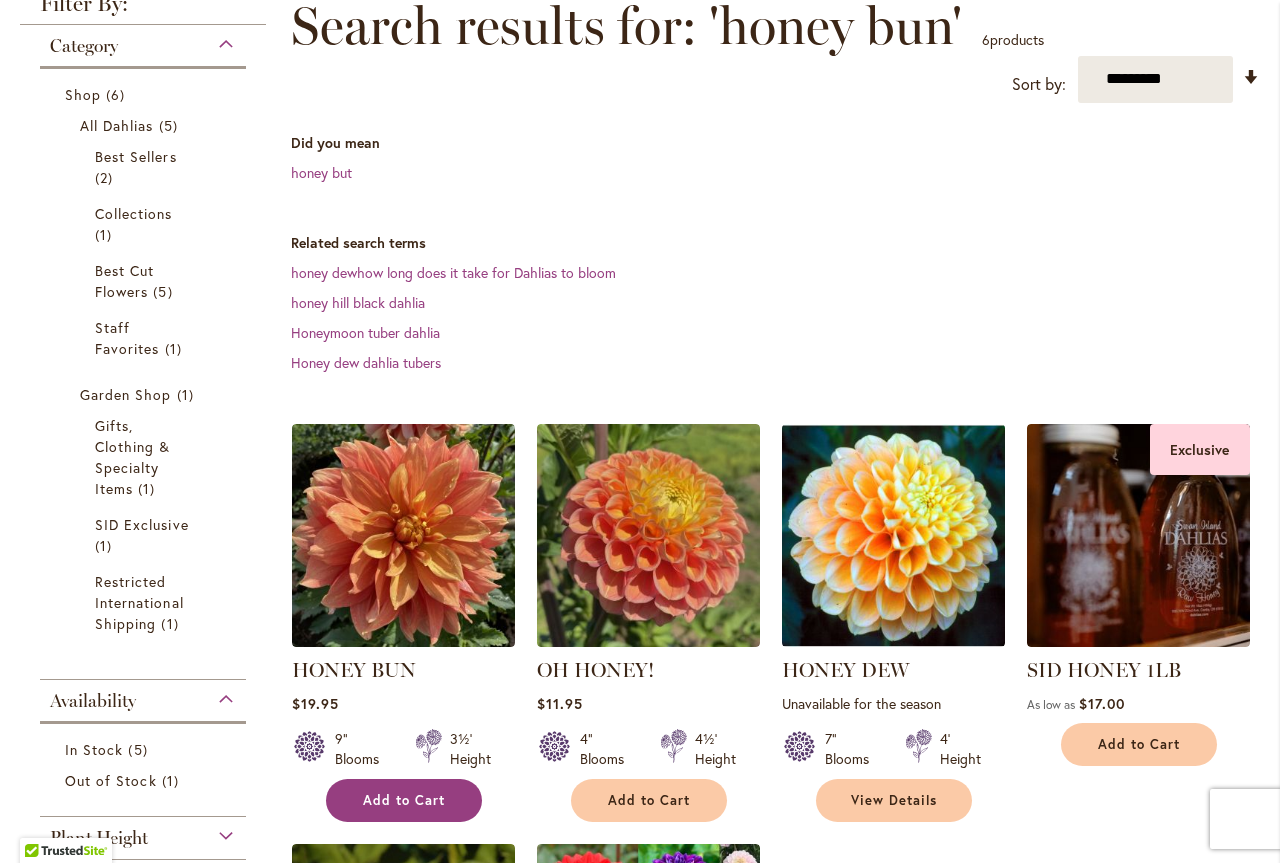type on "**********" 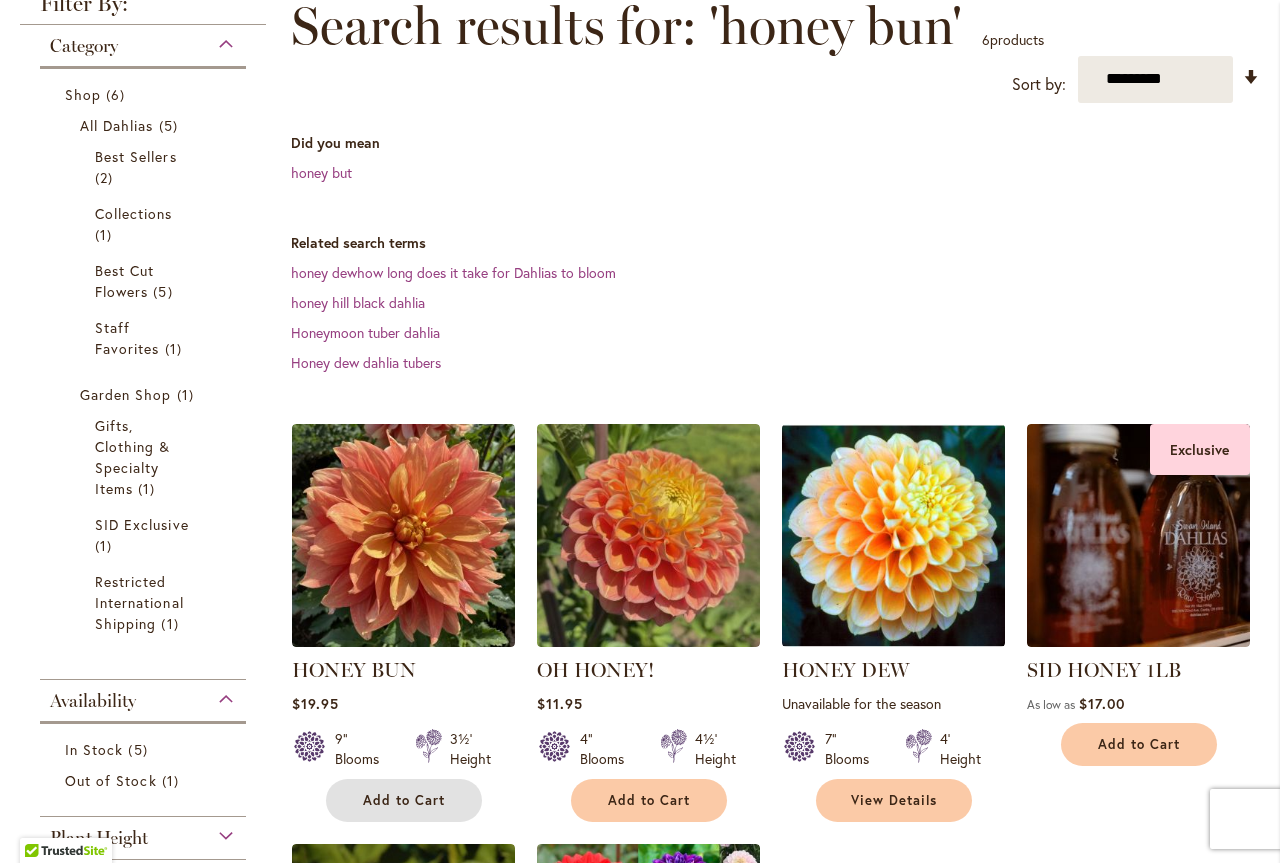 click on "Add to Cart" at bounding box center (404, 800) 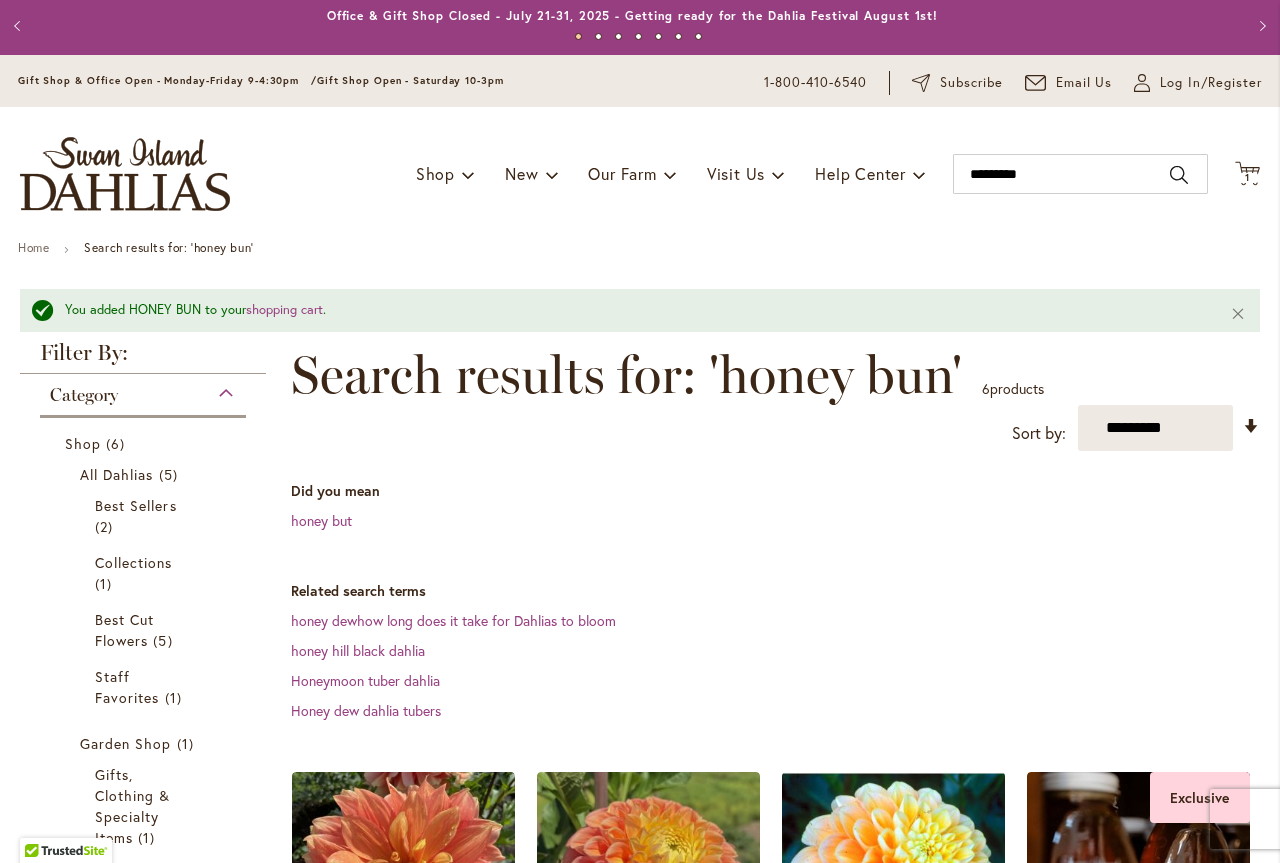 scroll, scrollTop: 0, scrollLeft: 0, axis: both 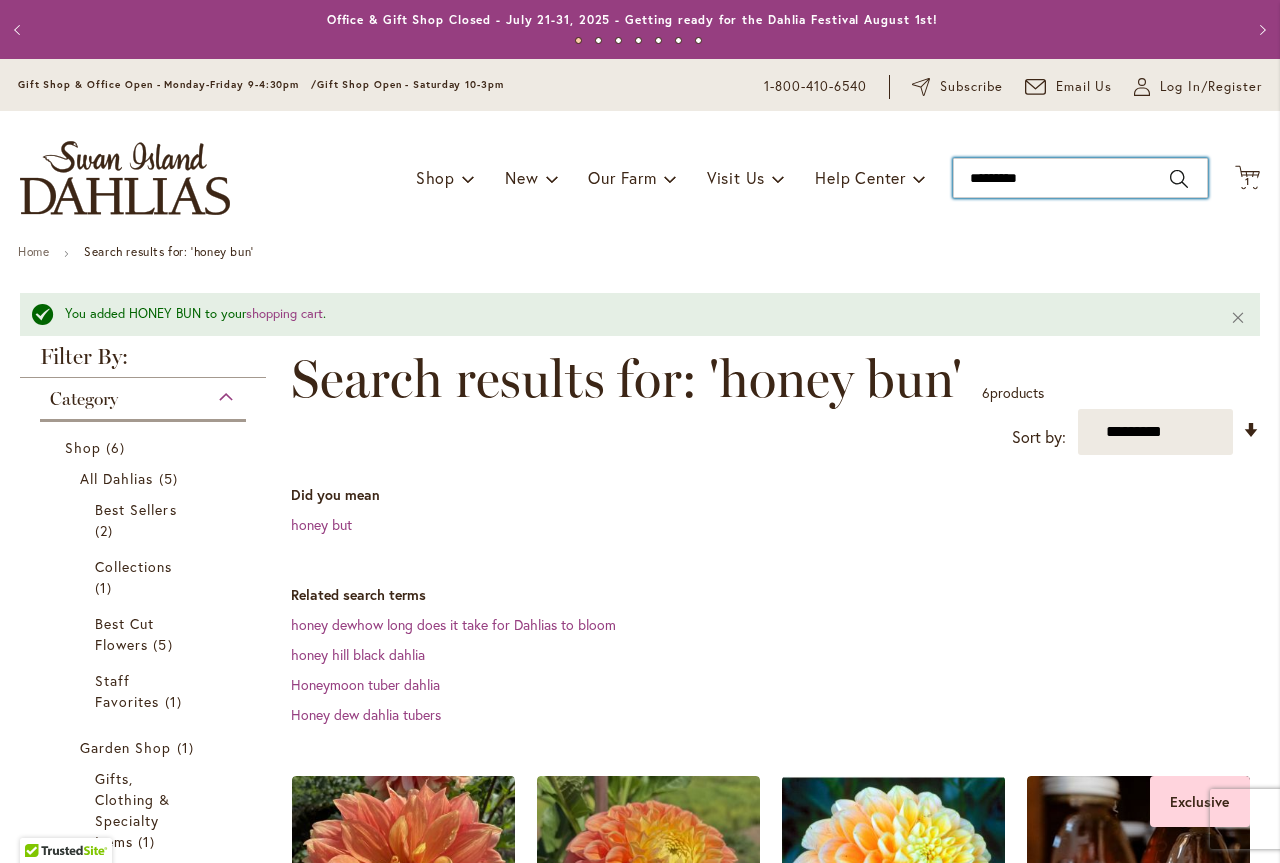drag, startPoint x: 1035, startPoint y: 177, endPoint x: 919, endPoint y: 191, distance: 116.841774 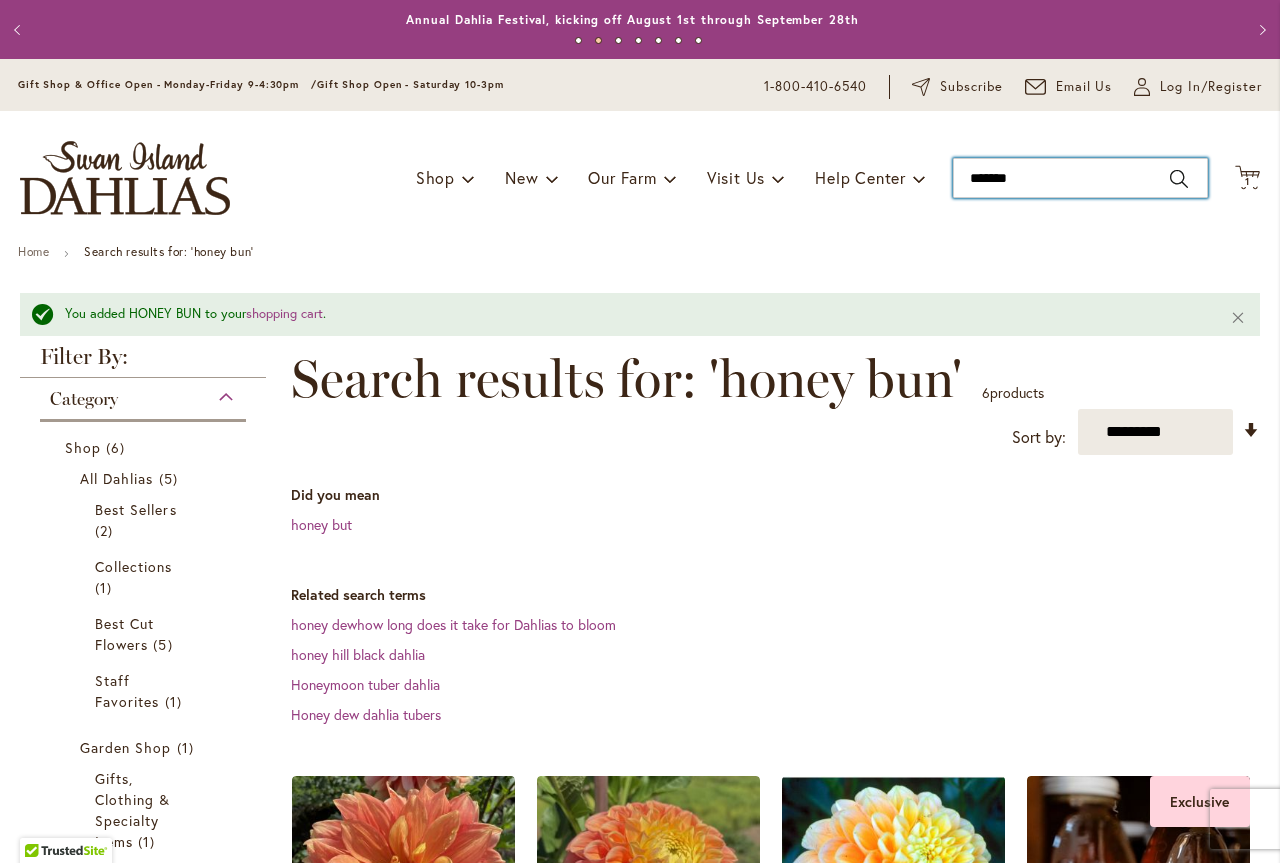 type on "********" 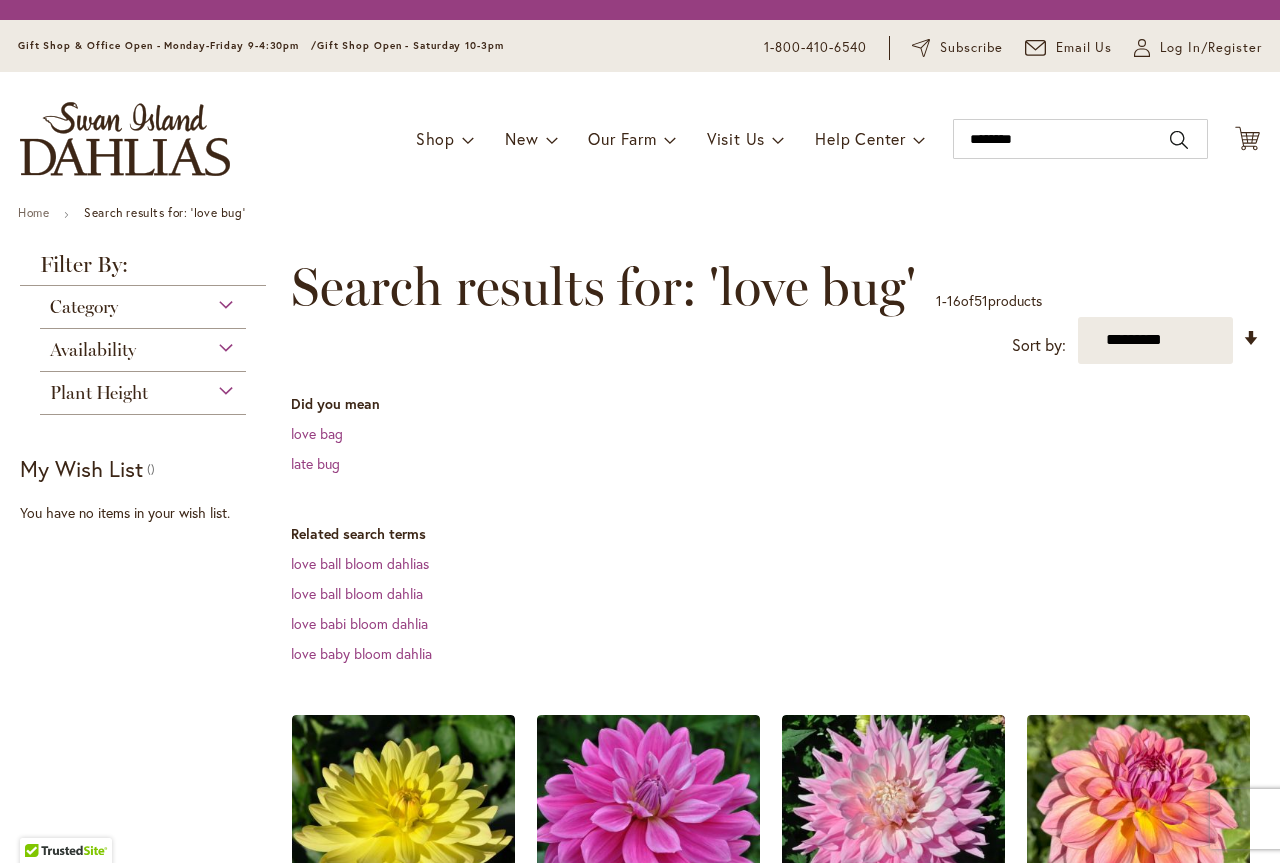 scroll, scrollTop: 0, scrollLeft: 0, axis: both 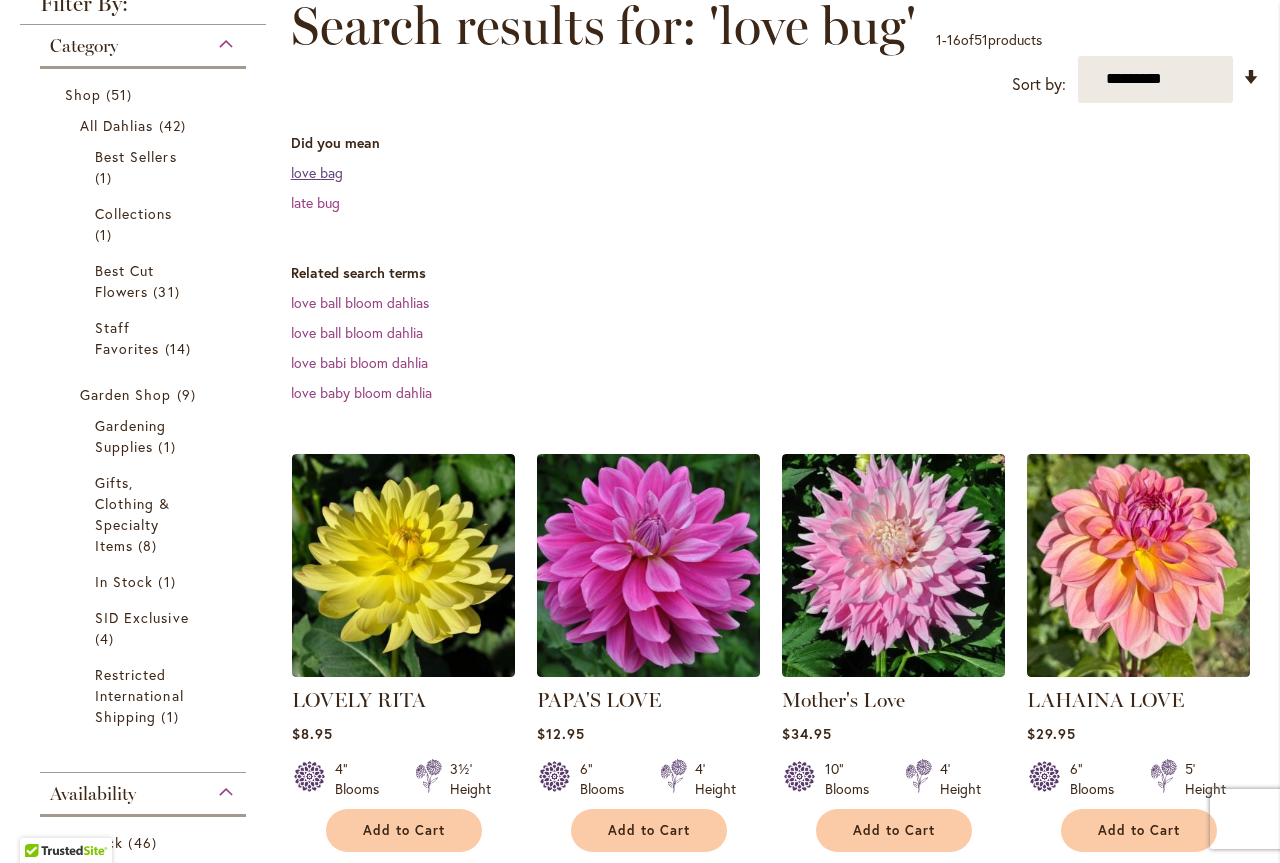 type on "**********" 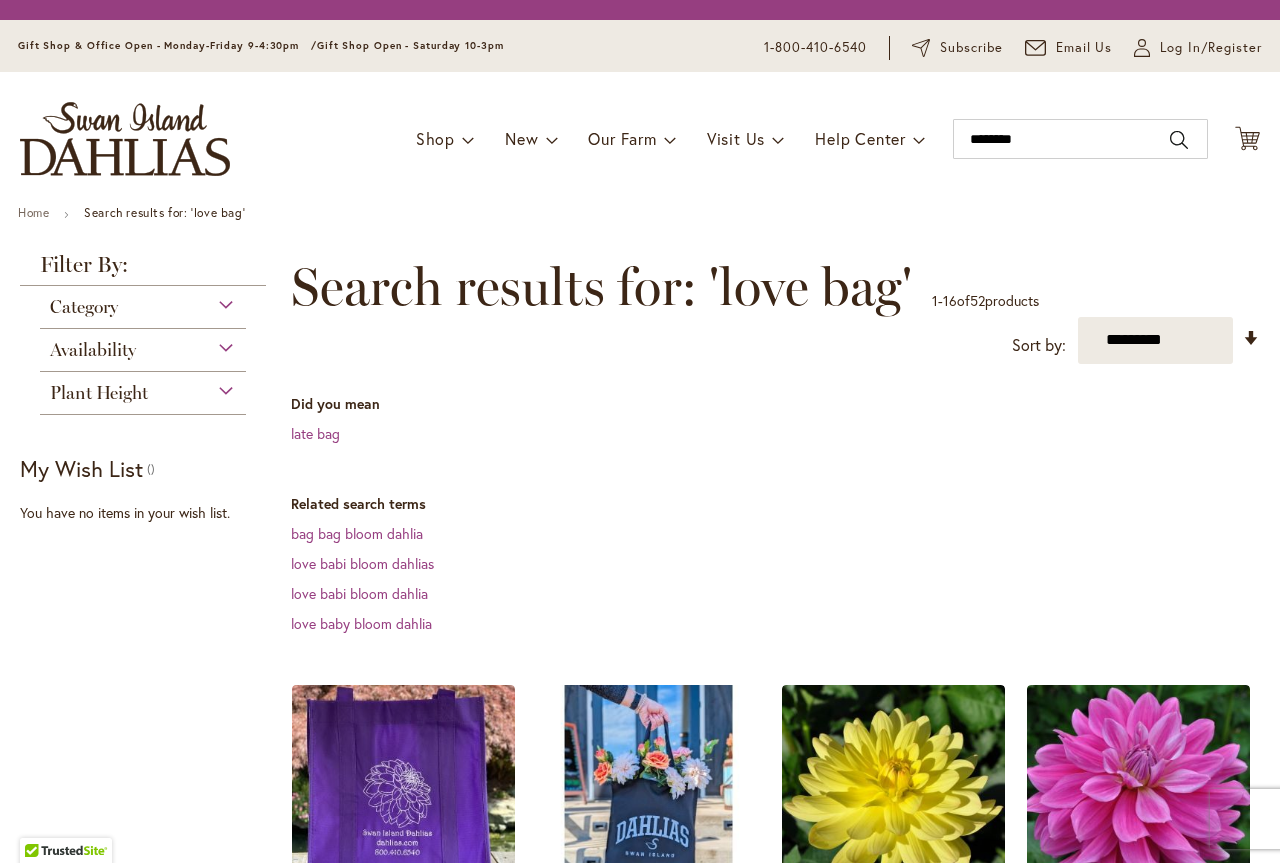 scroll, scrollTop: 0, scrollLeft: 0, axis: both 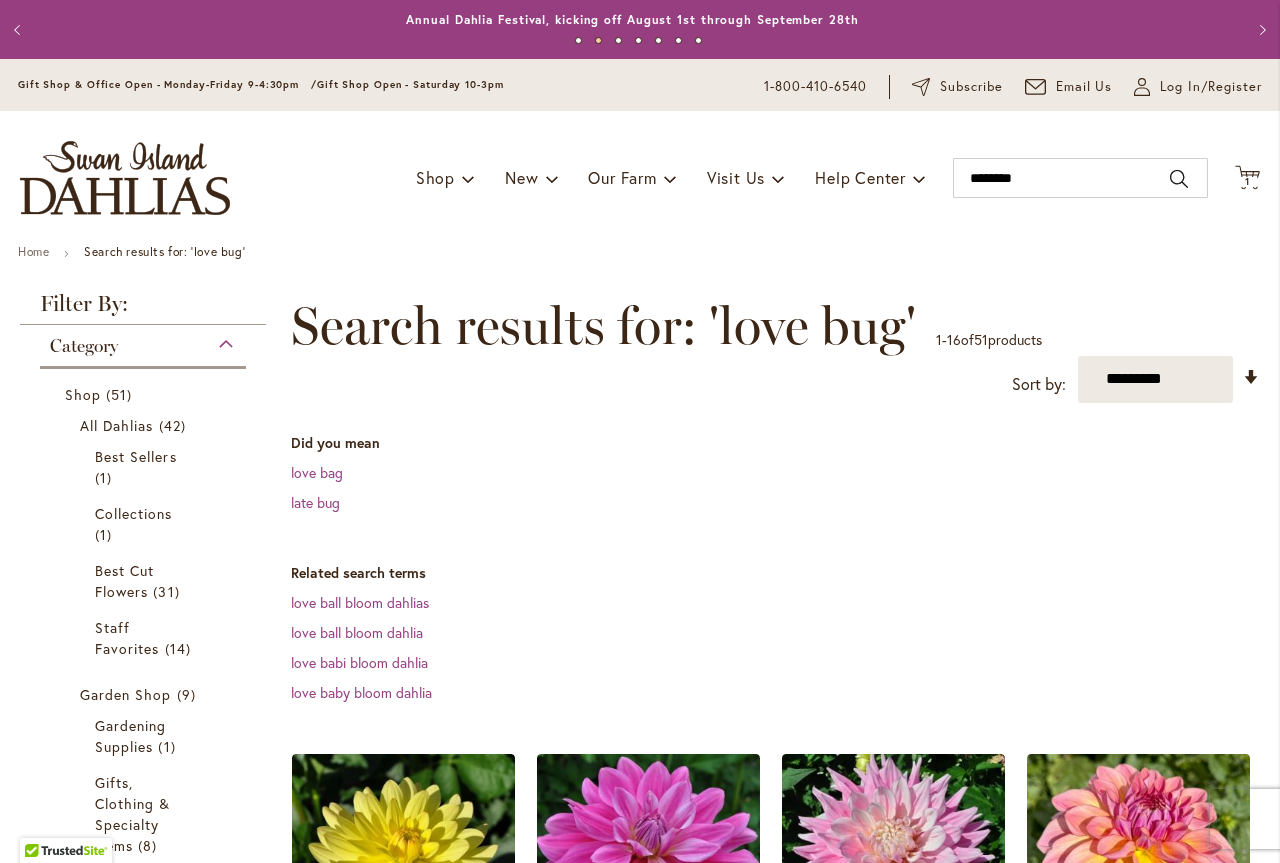 type on "**********" 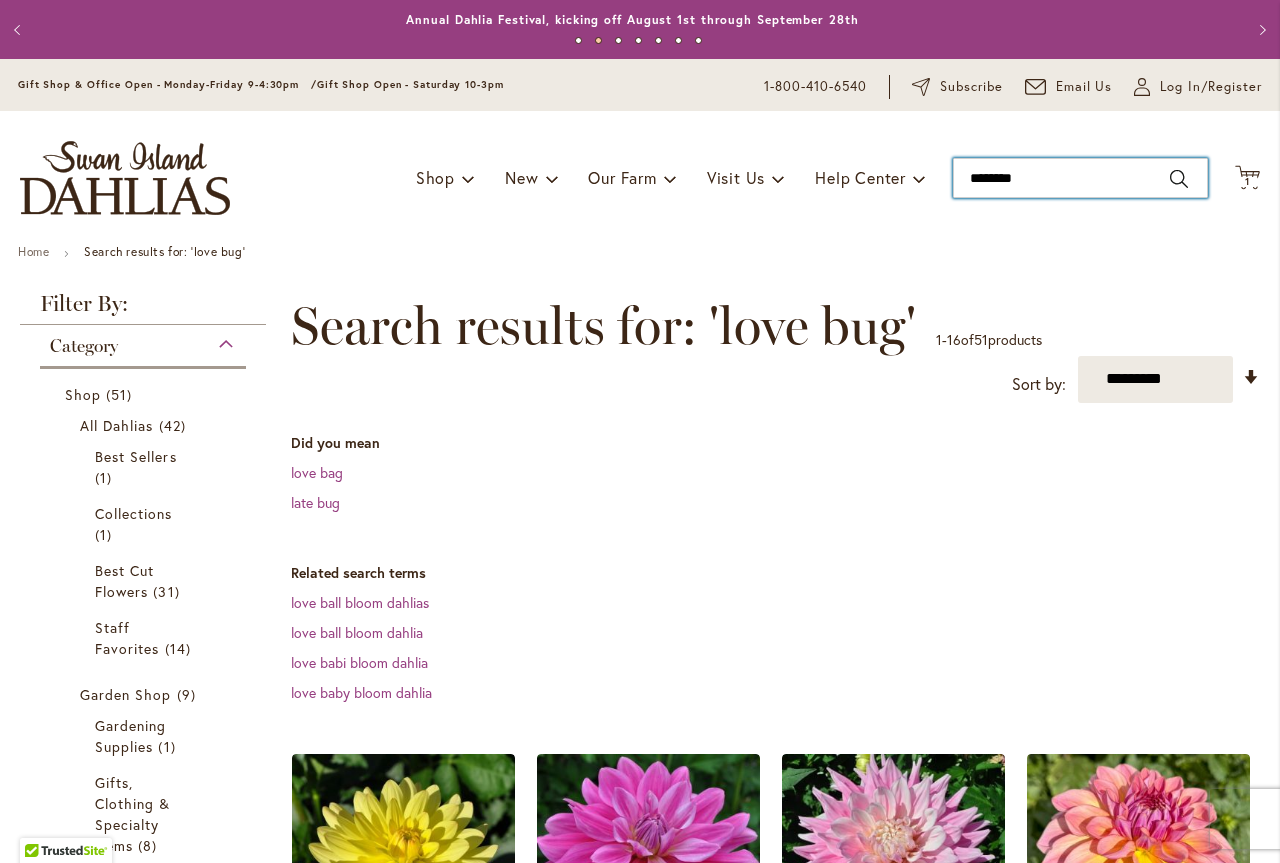 drag, startPoint x: 1023, startPoint y: 176, endPoint x: 982, endPoint y: 178, distance: 41.04875 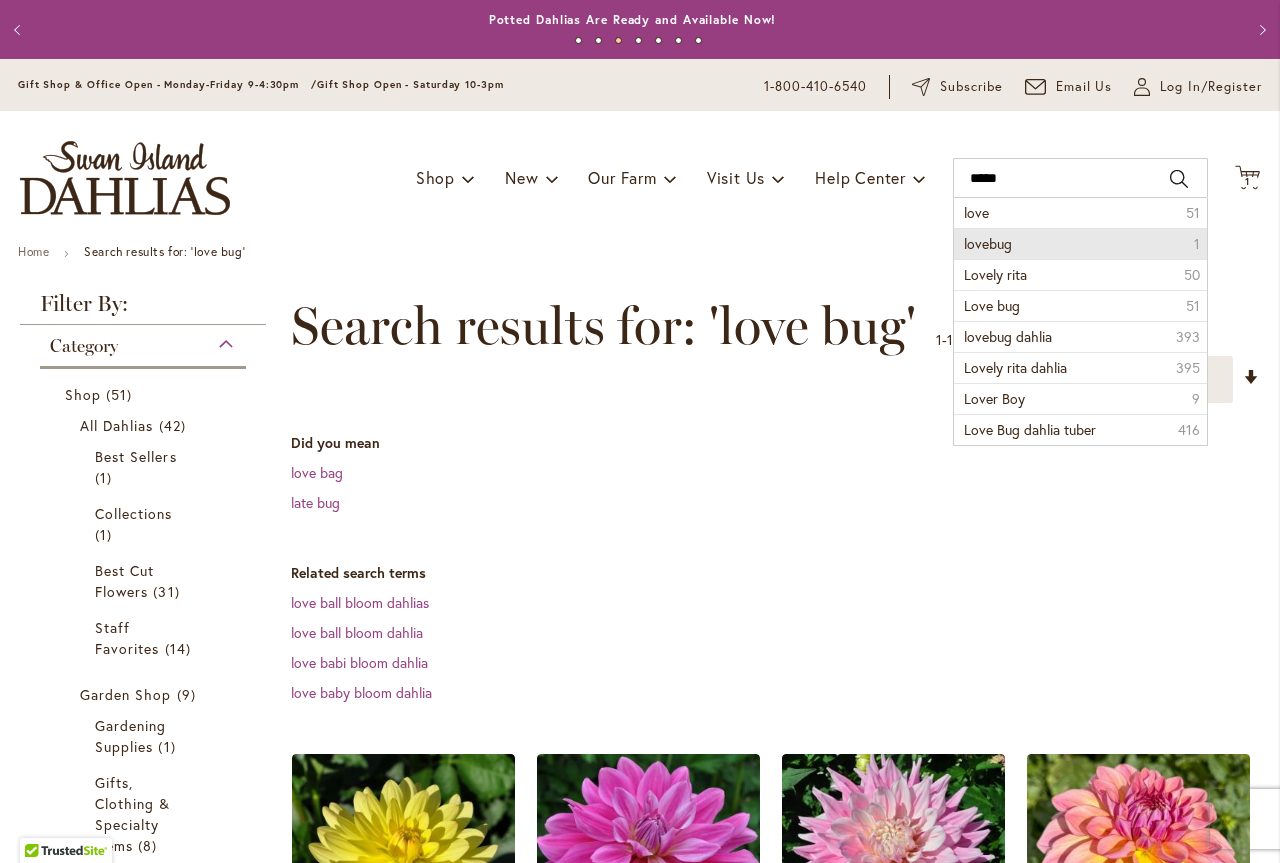 click on "lovebug" at bounding box center [988, 243] 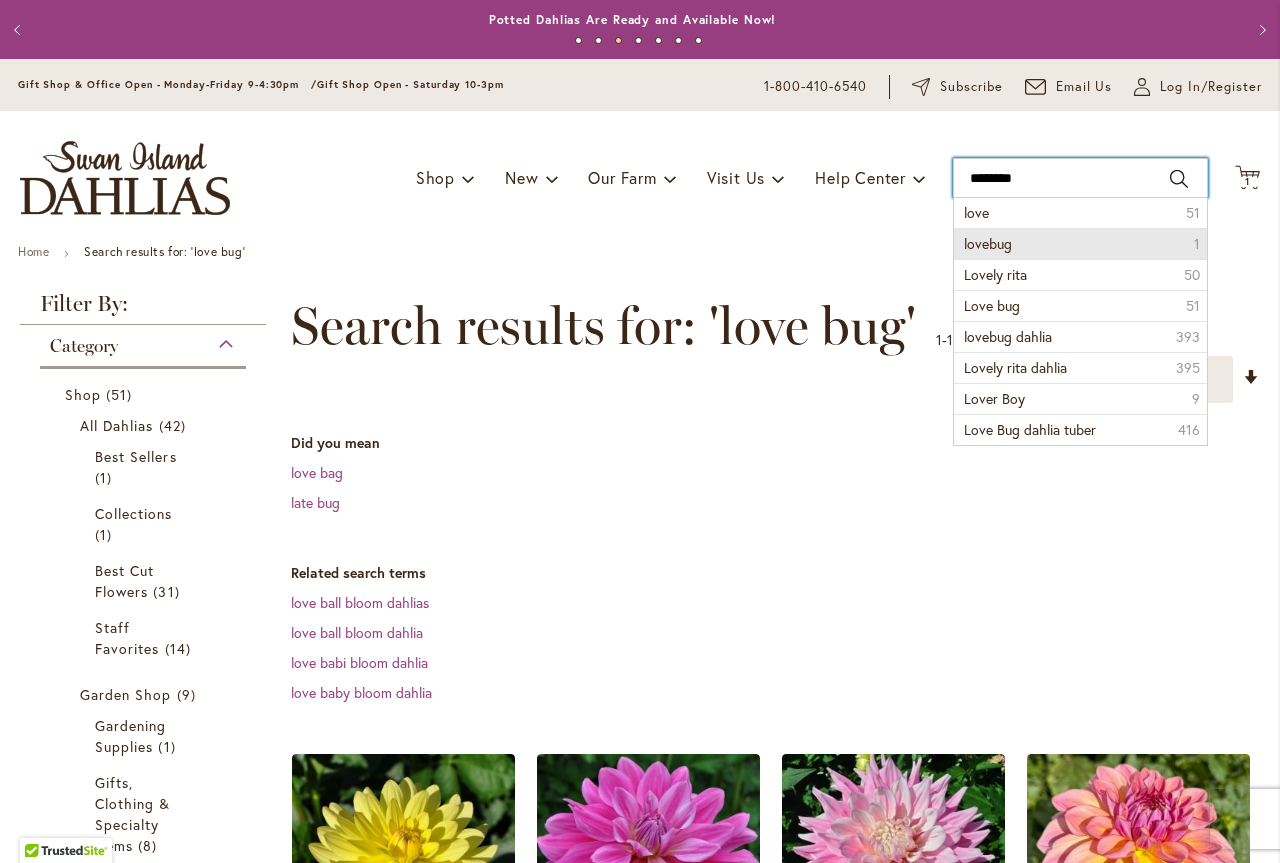 type on "*******" 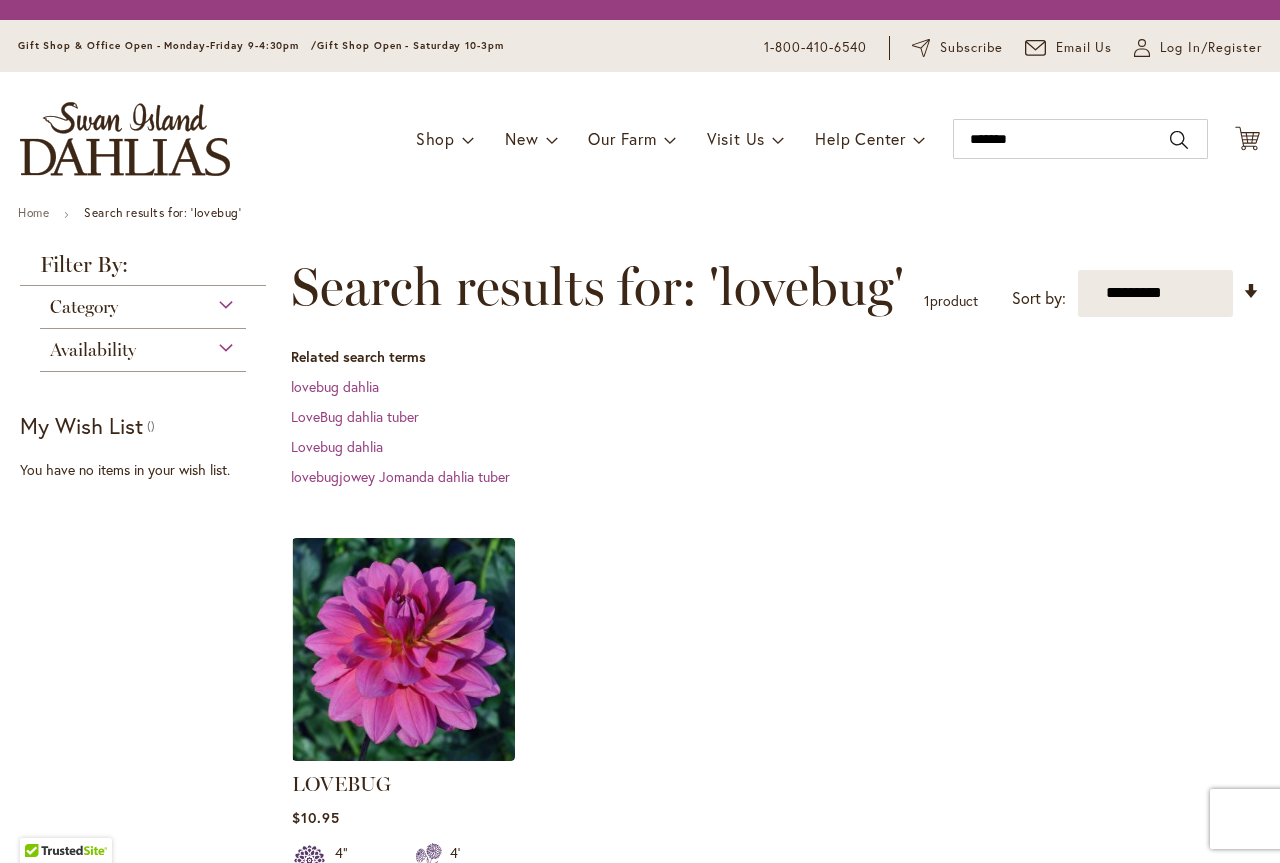 scroll, scrollTop: 0, scrollLeft: 0, axis: both 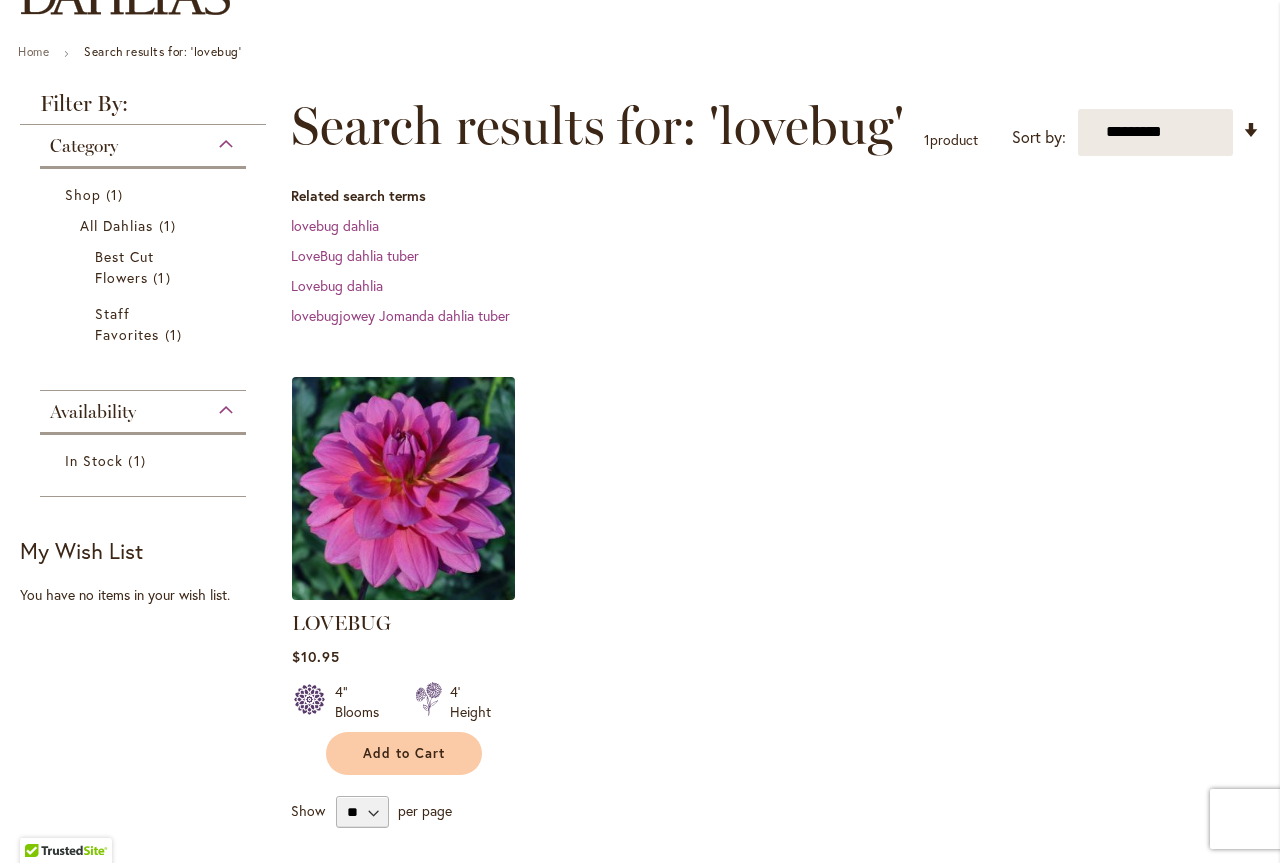 type on "**********" 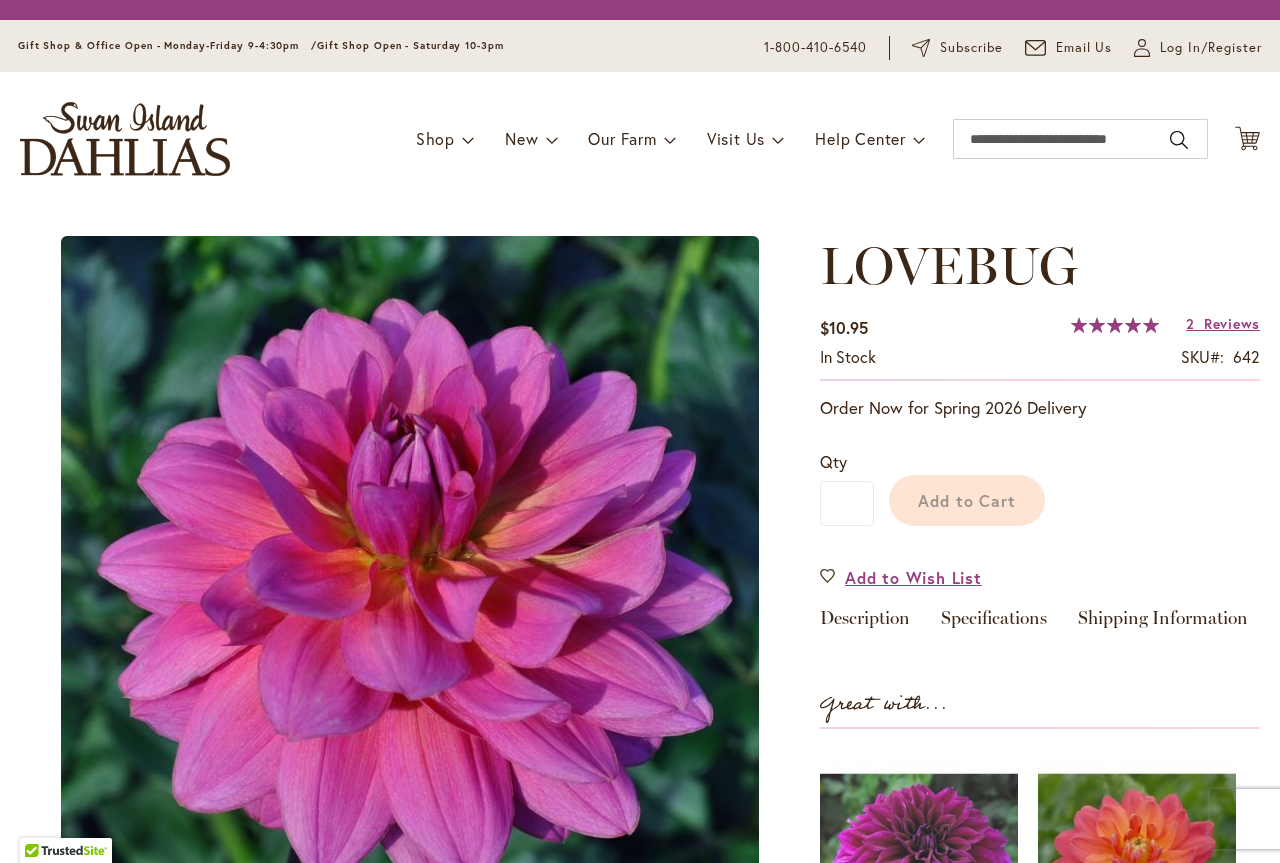 scroll, scrollTop: 0, scrollLeft: 0, axis: both 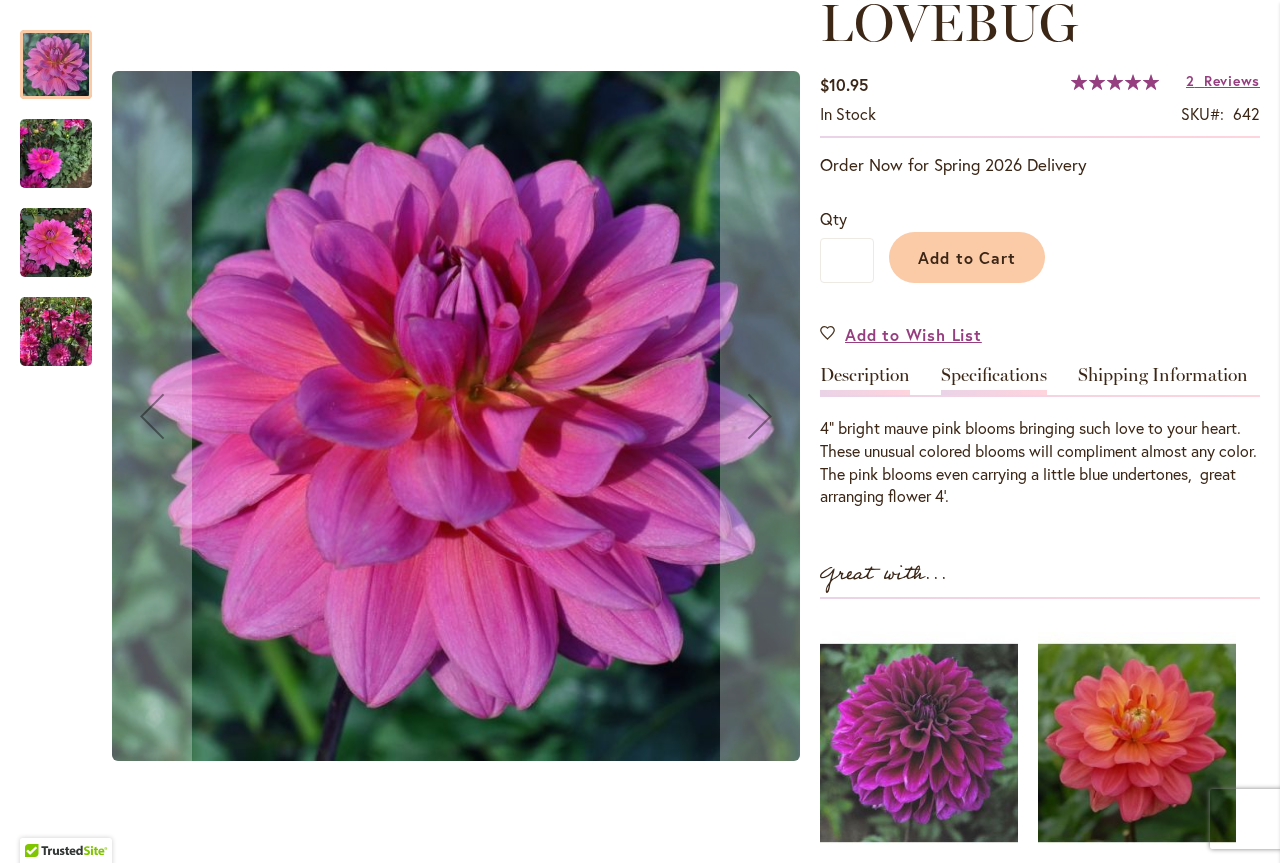 type on "**********" 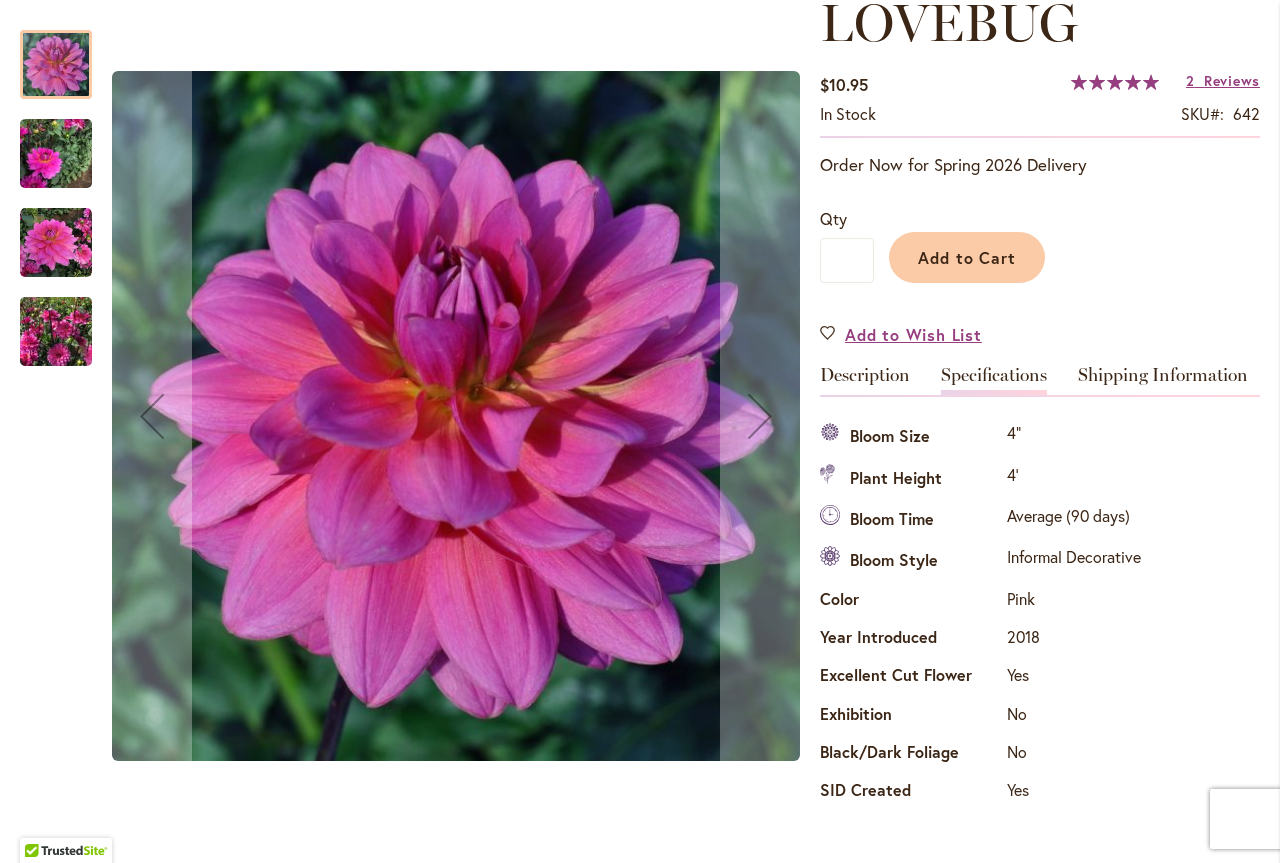click at bounding box center (56, 332) 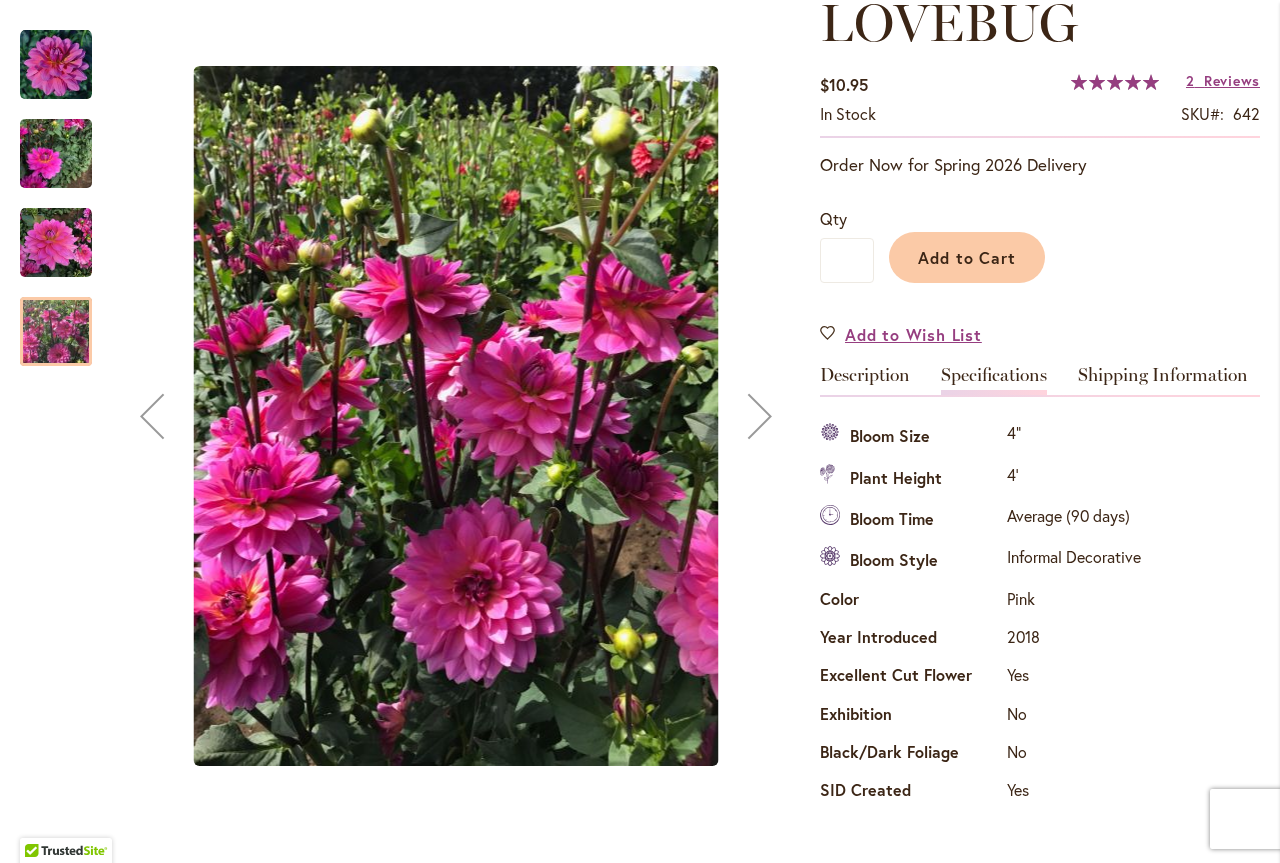 click at bounding box center [56, 243] 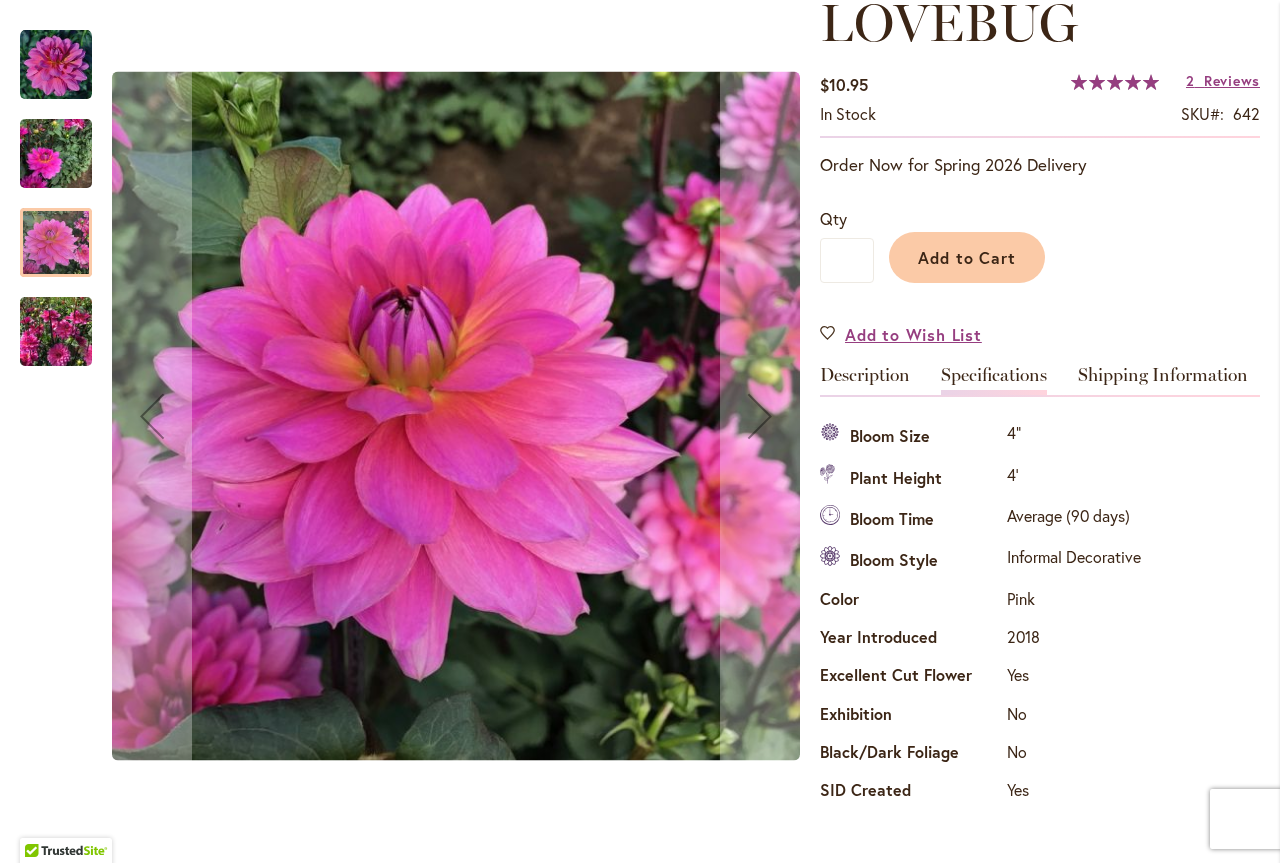click at bounding box center (56, 154) 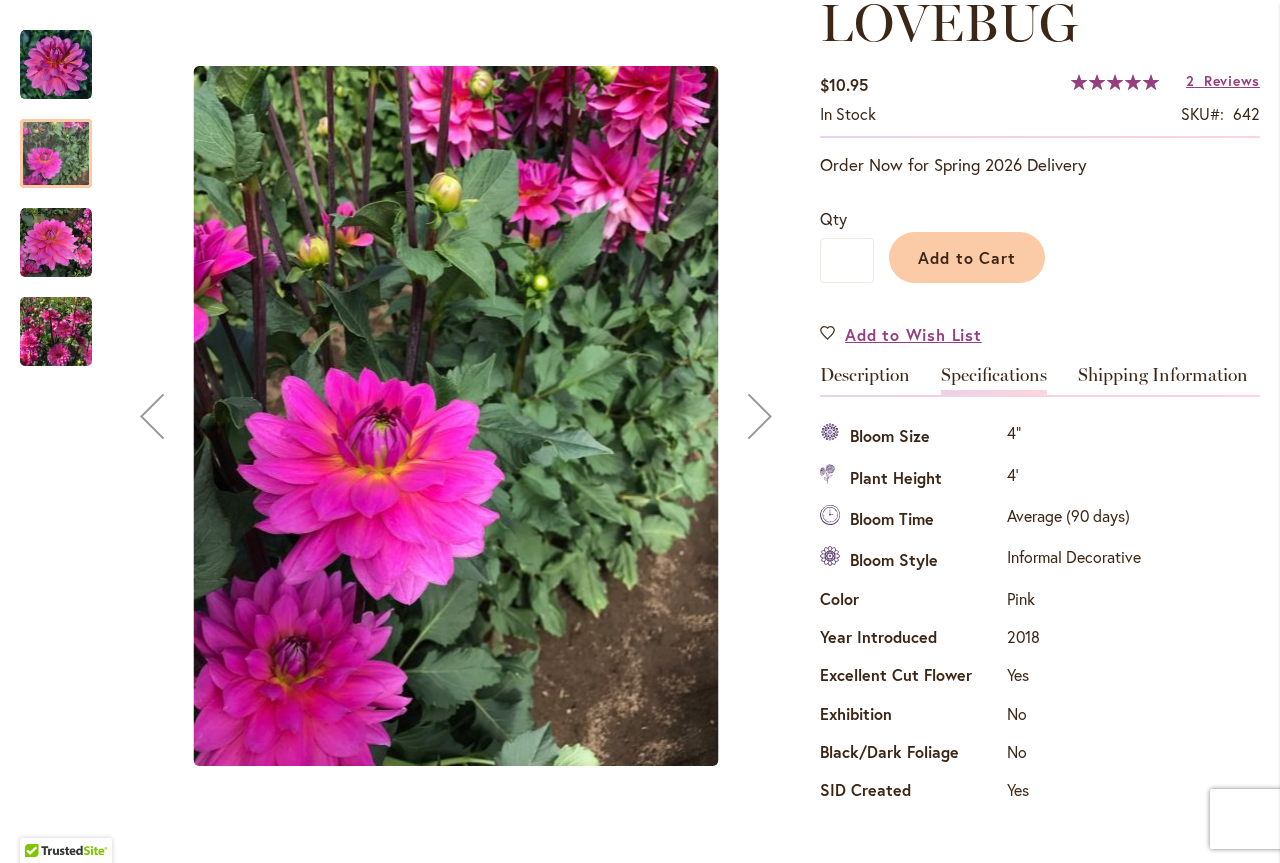 click at bounding box center (56, 65) 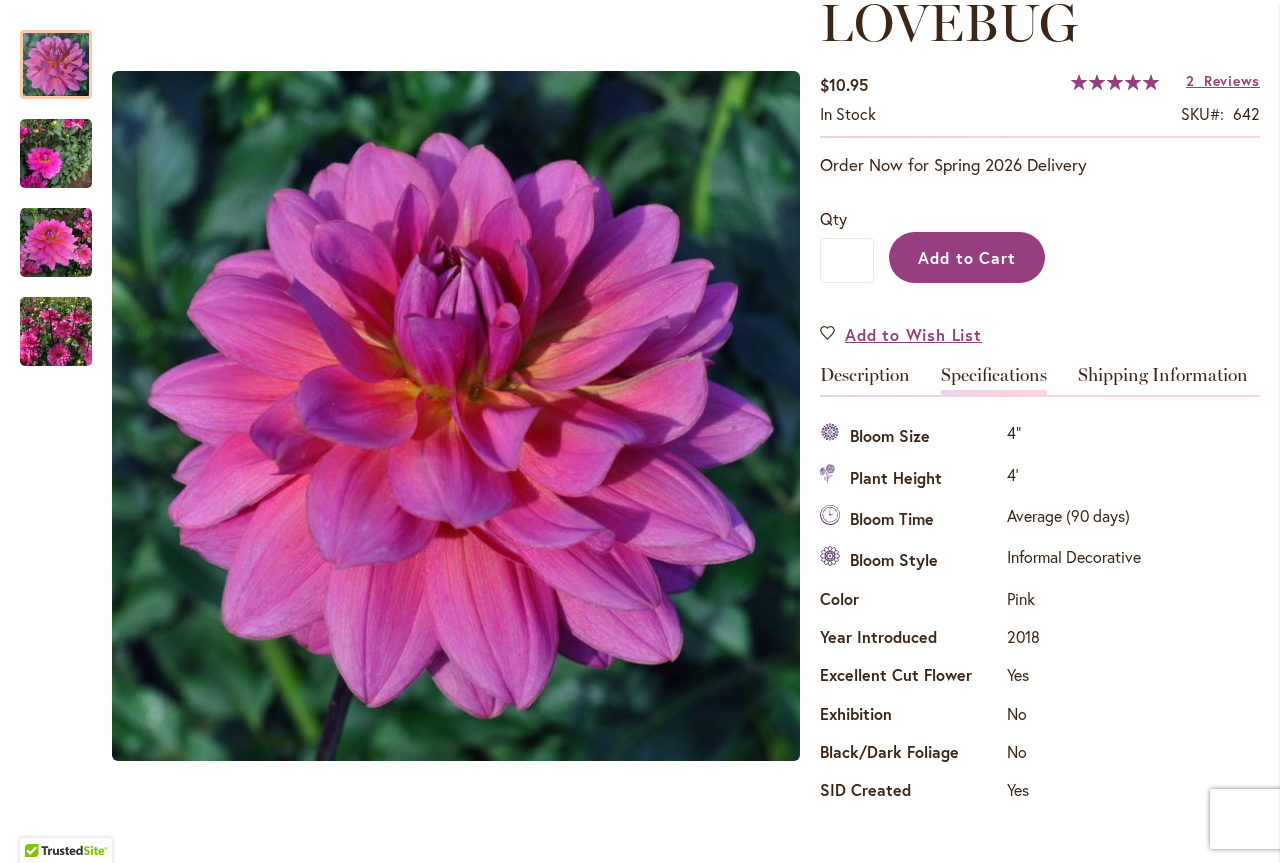 click on "Add to Cart" at bounding box center (967, 257) 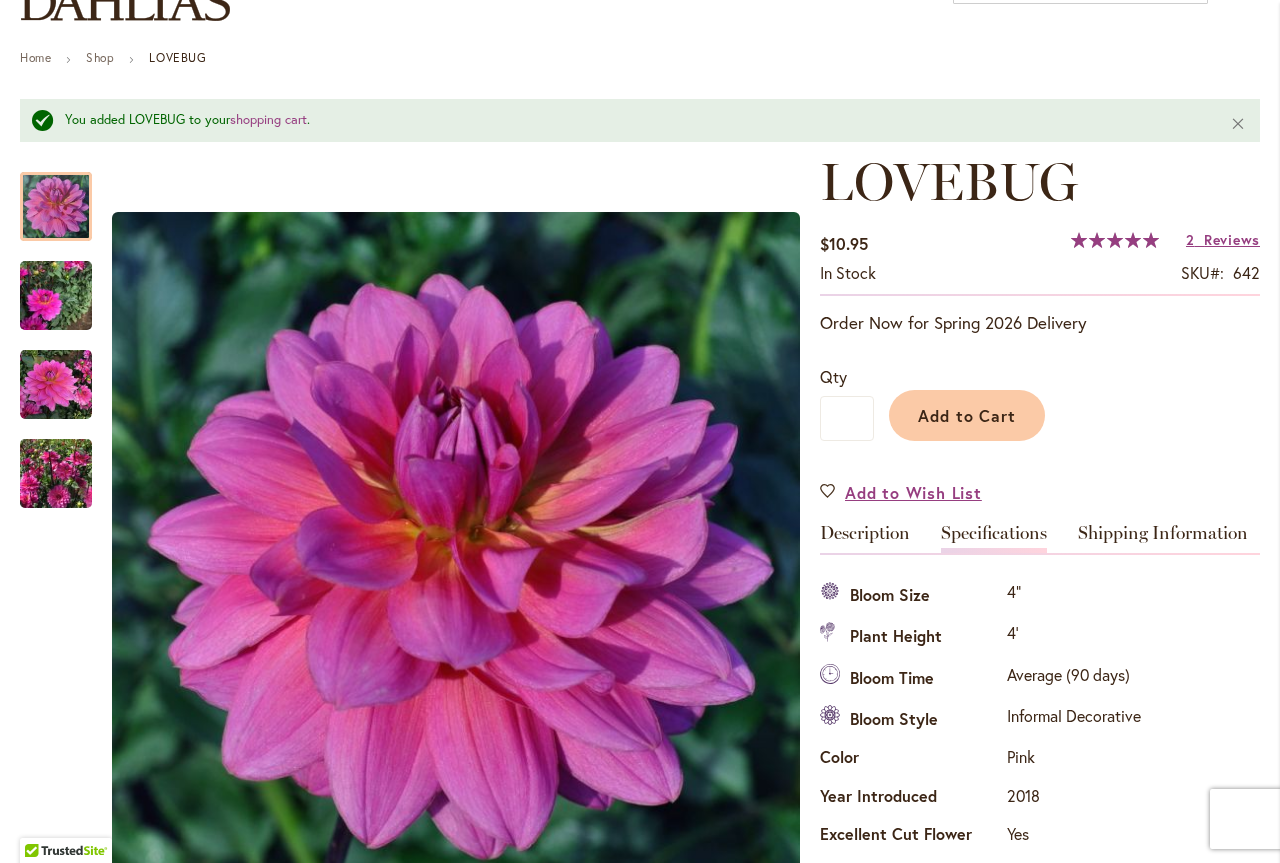 scroll, scrollTop: 0, scrollLeft: 0, axis: both 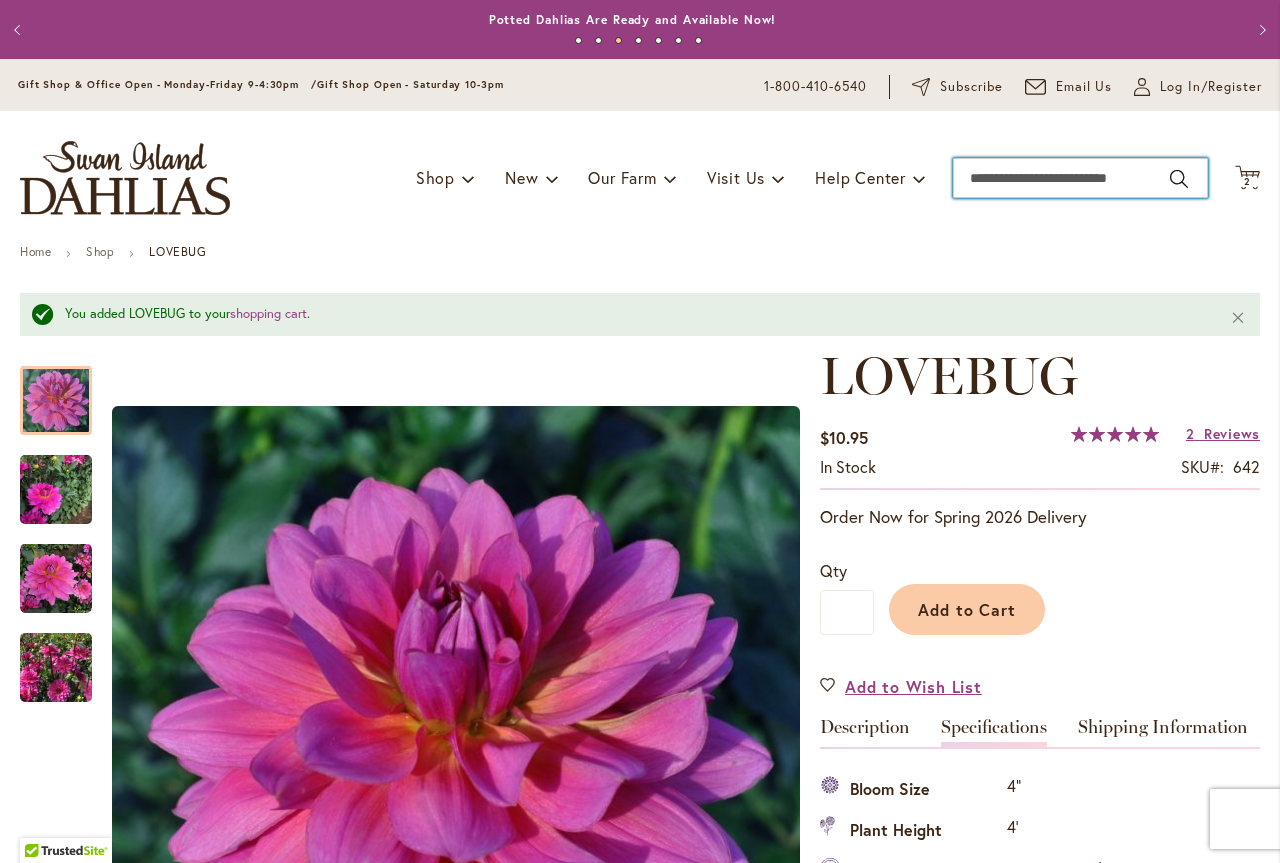 click on "Search" at bounding box center (1080, 178) 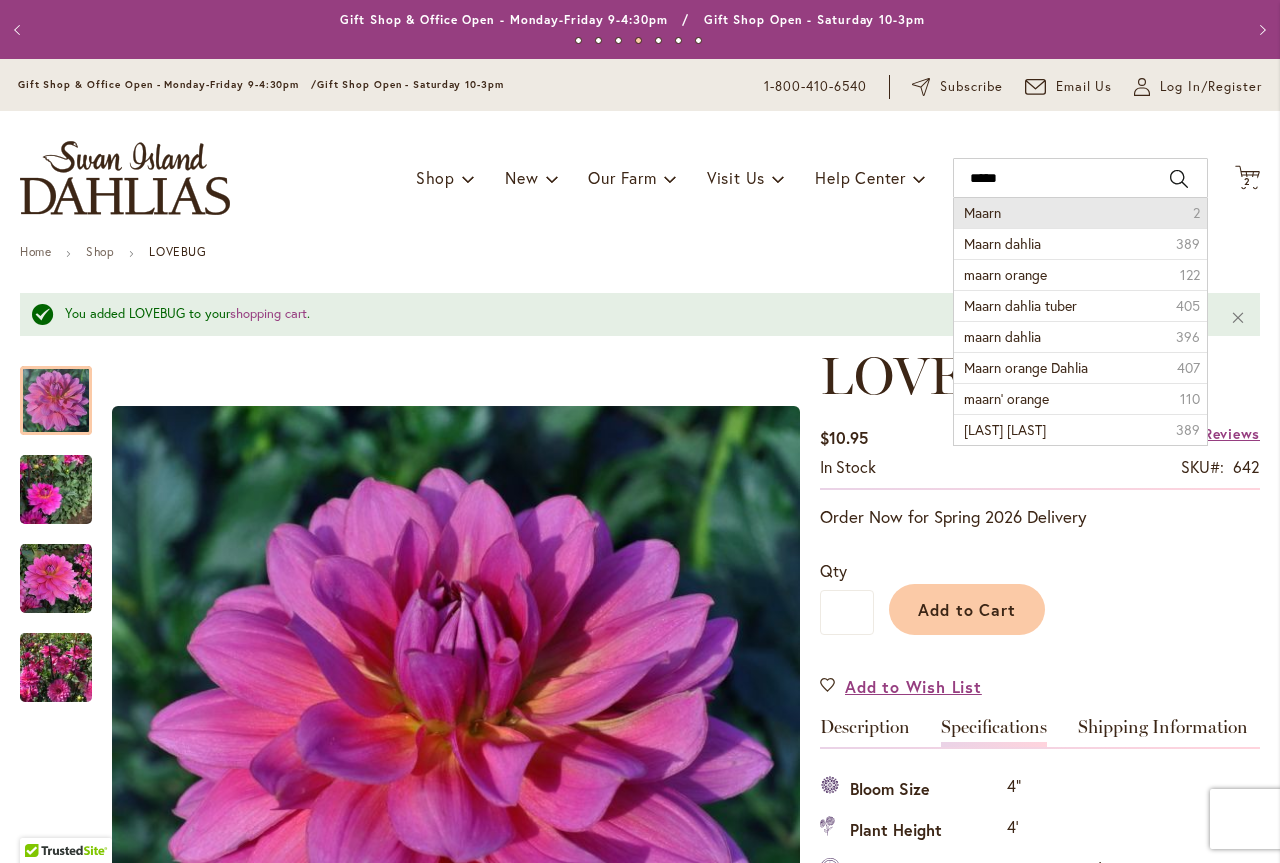 click on "Maarn 2" at bounding box center (1080, 213) 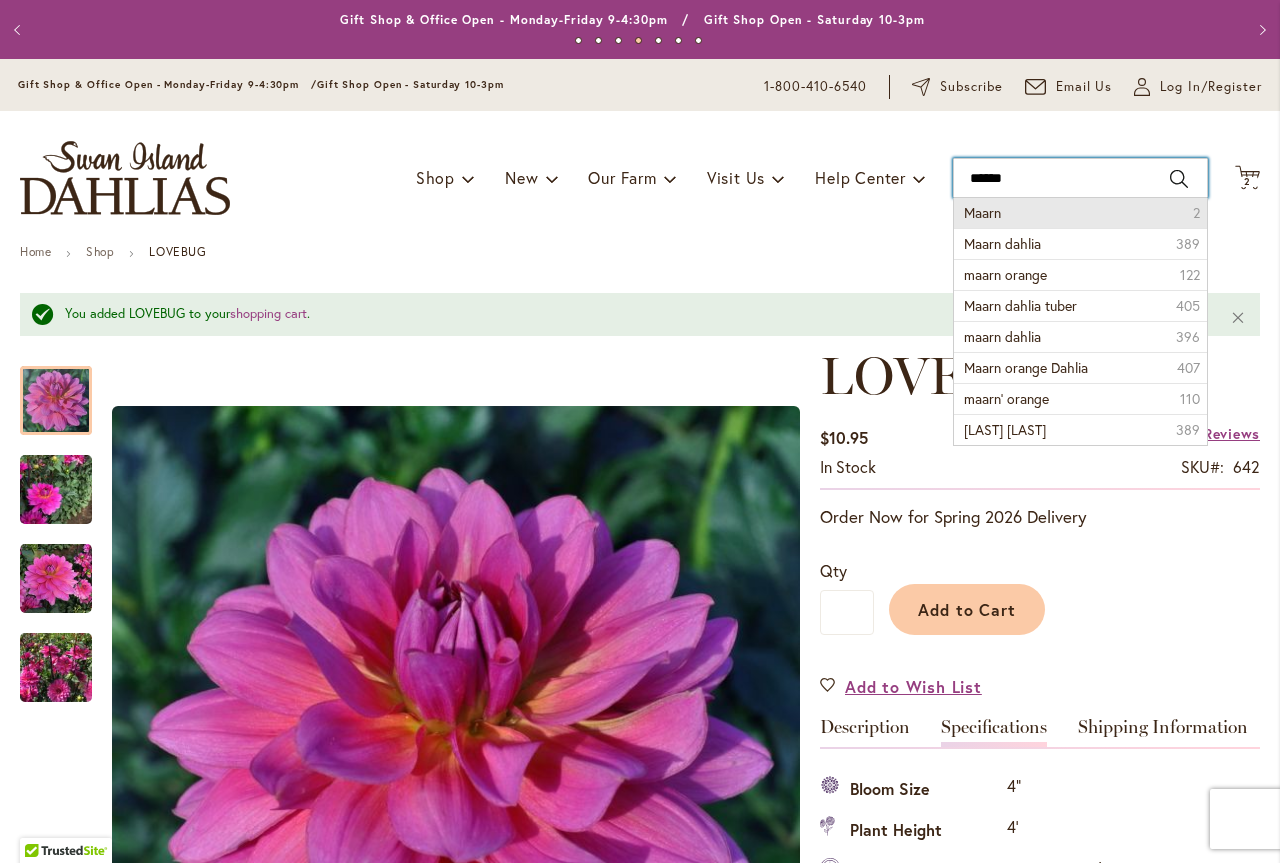 type on "*****" 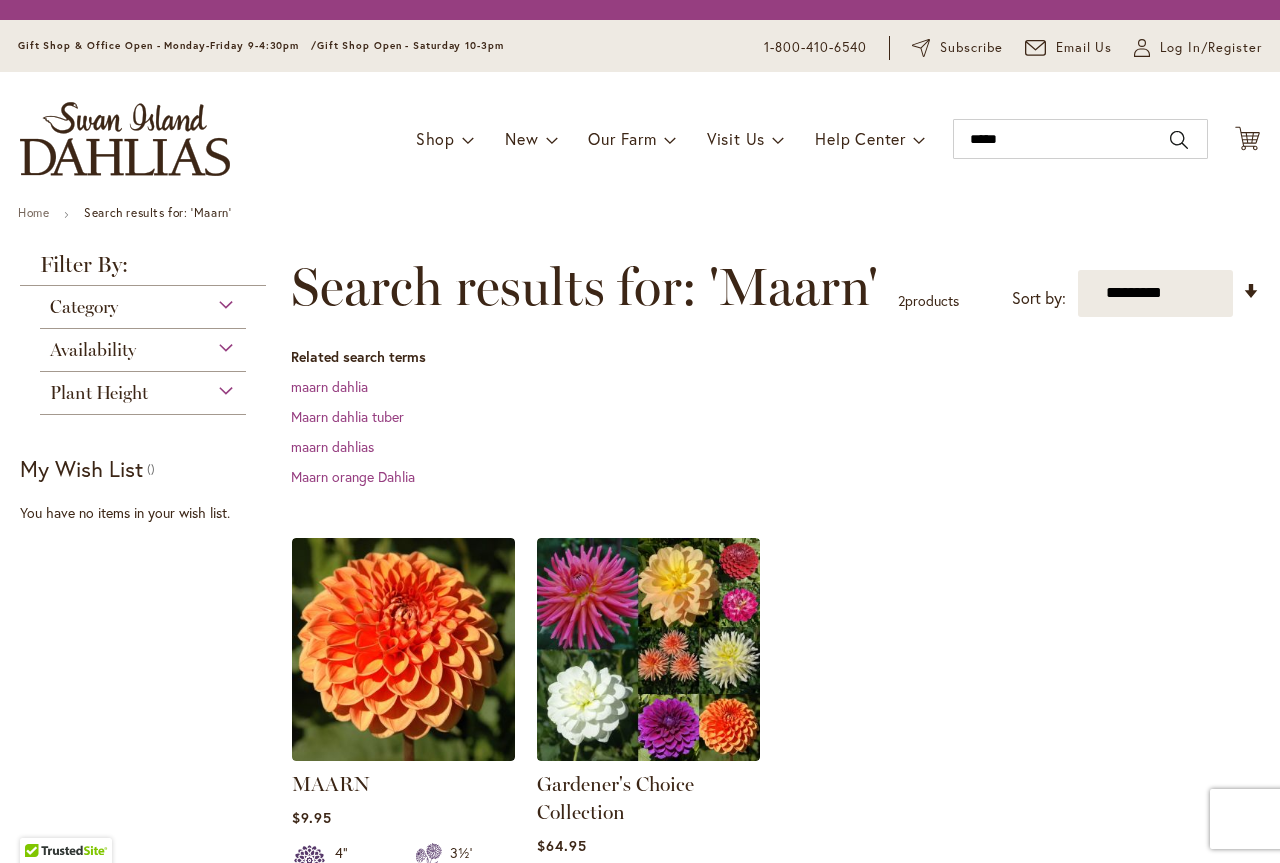 scroll, scrollTop: 0, scrollLeft: 0, axis: both 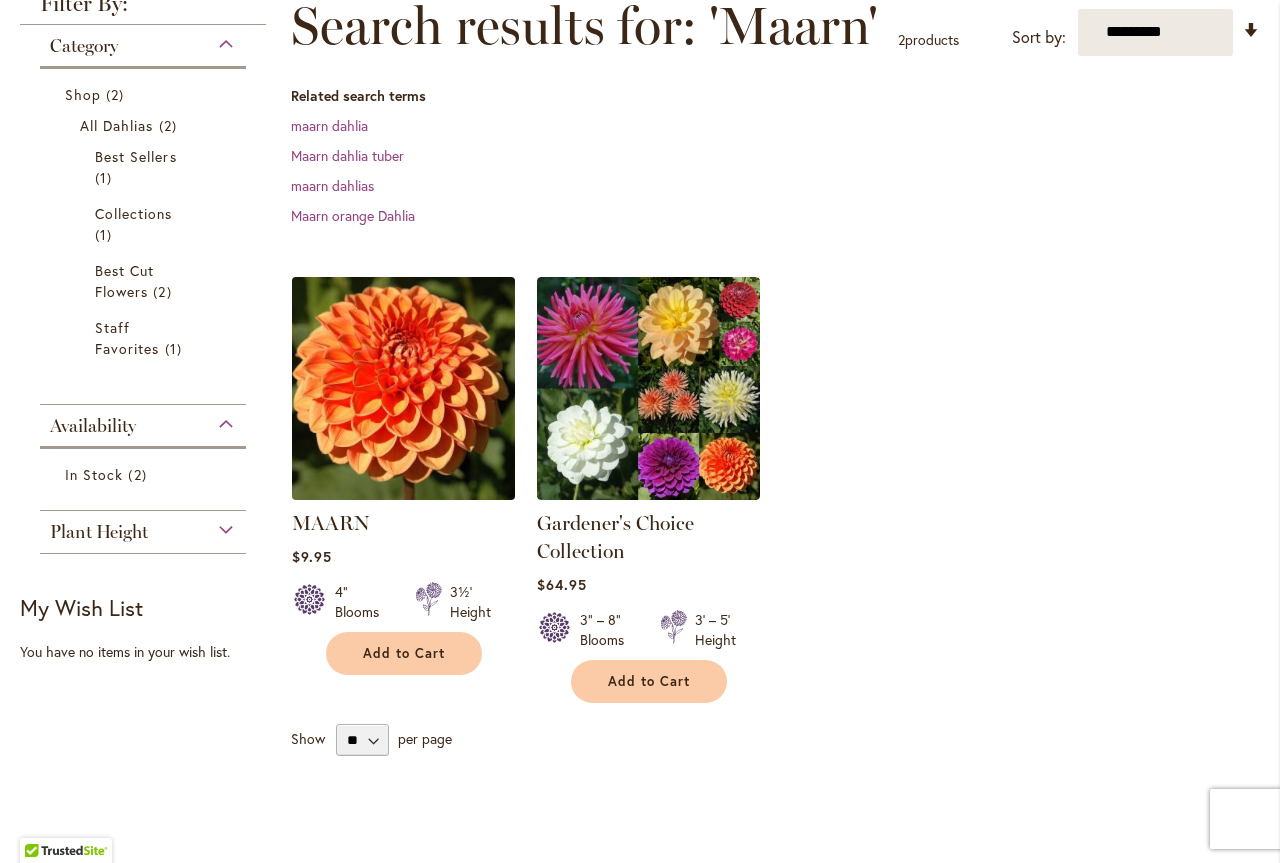 type on "**********" 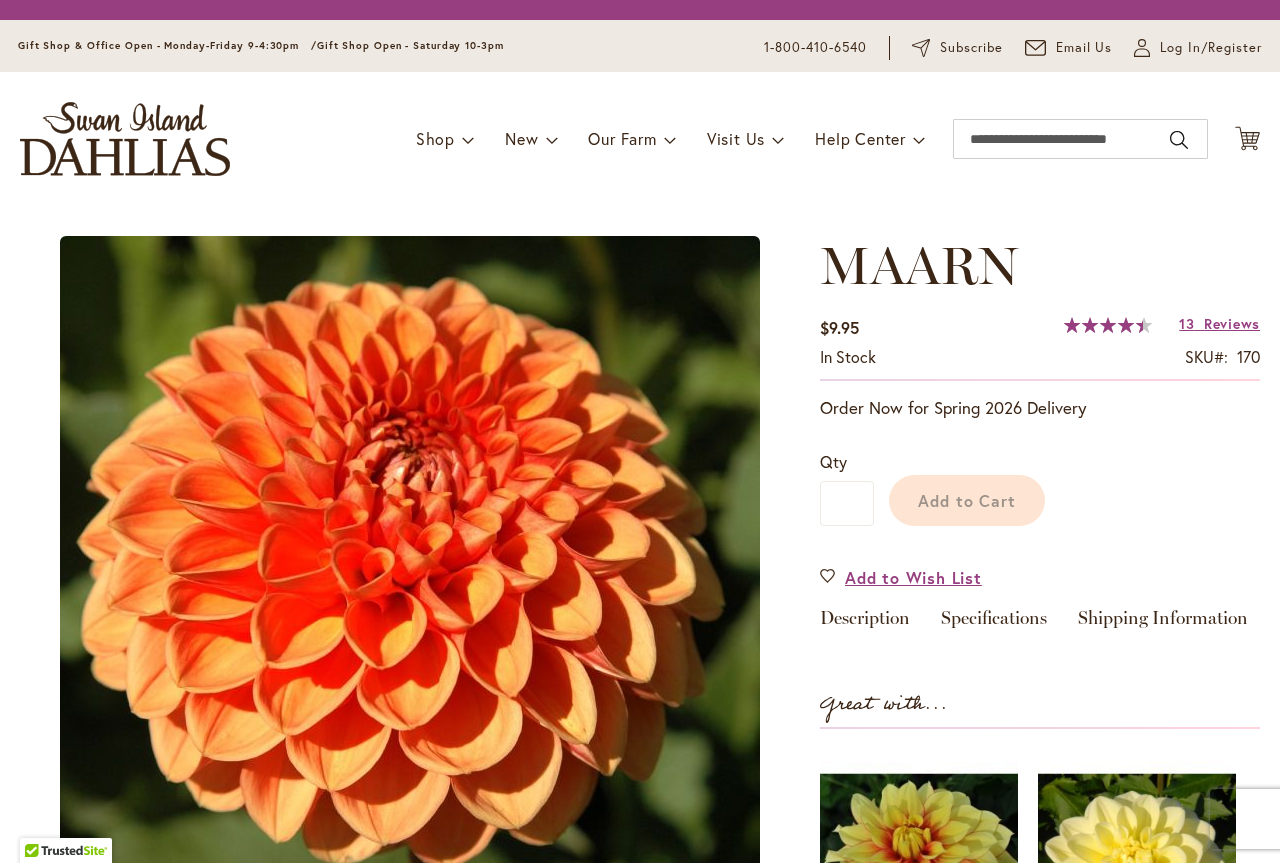 scroll, scrollTop: 0, scrollLeft: 0, axis: both 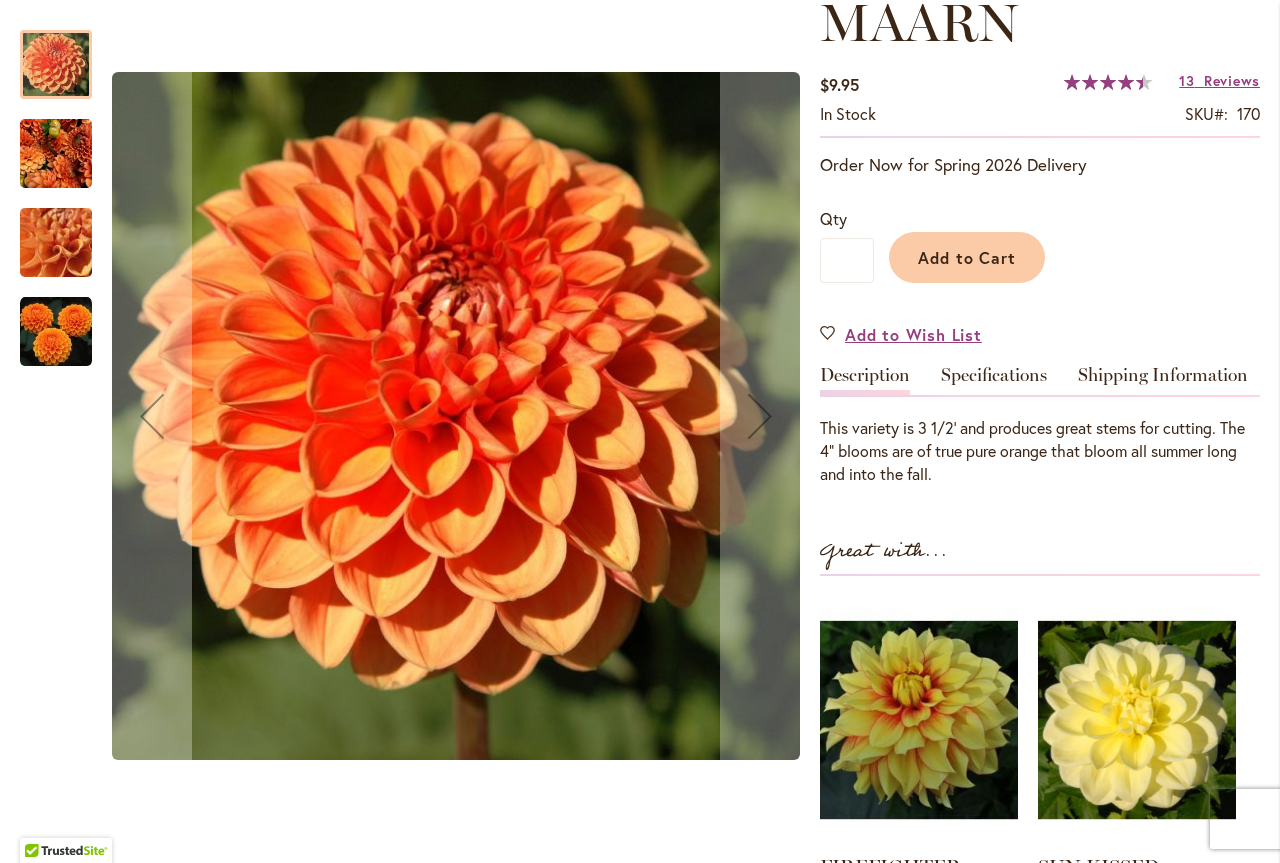 type on "**********" 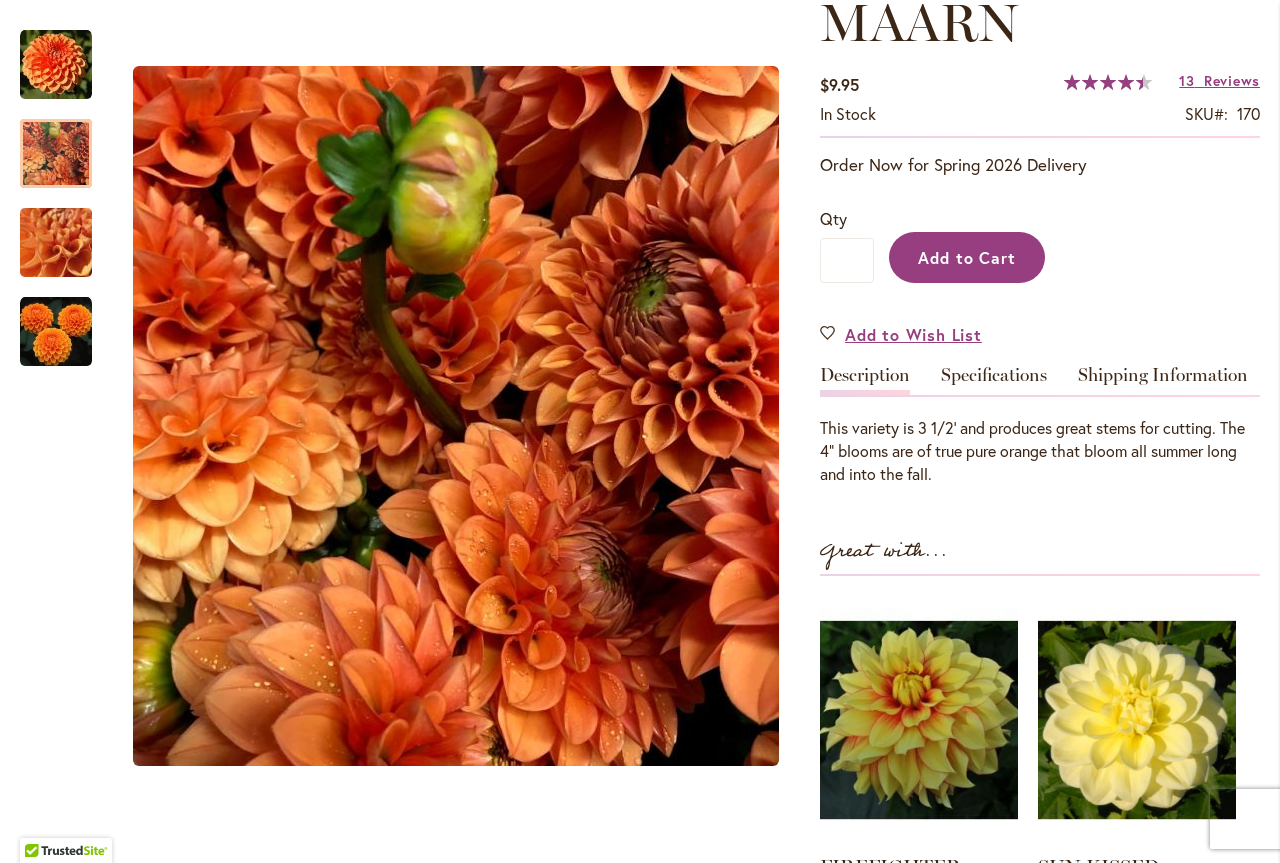 click on "Add to Cart" at bounding box center [967, 257] 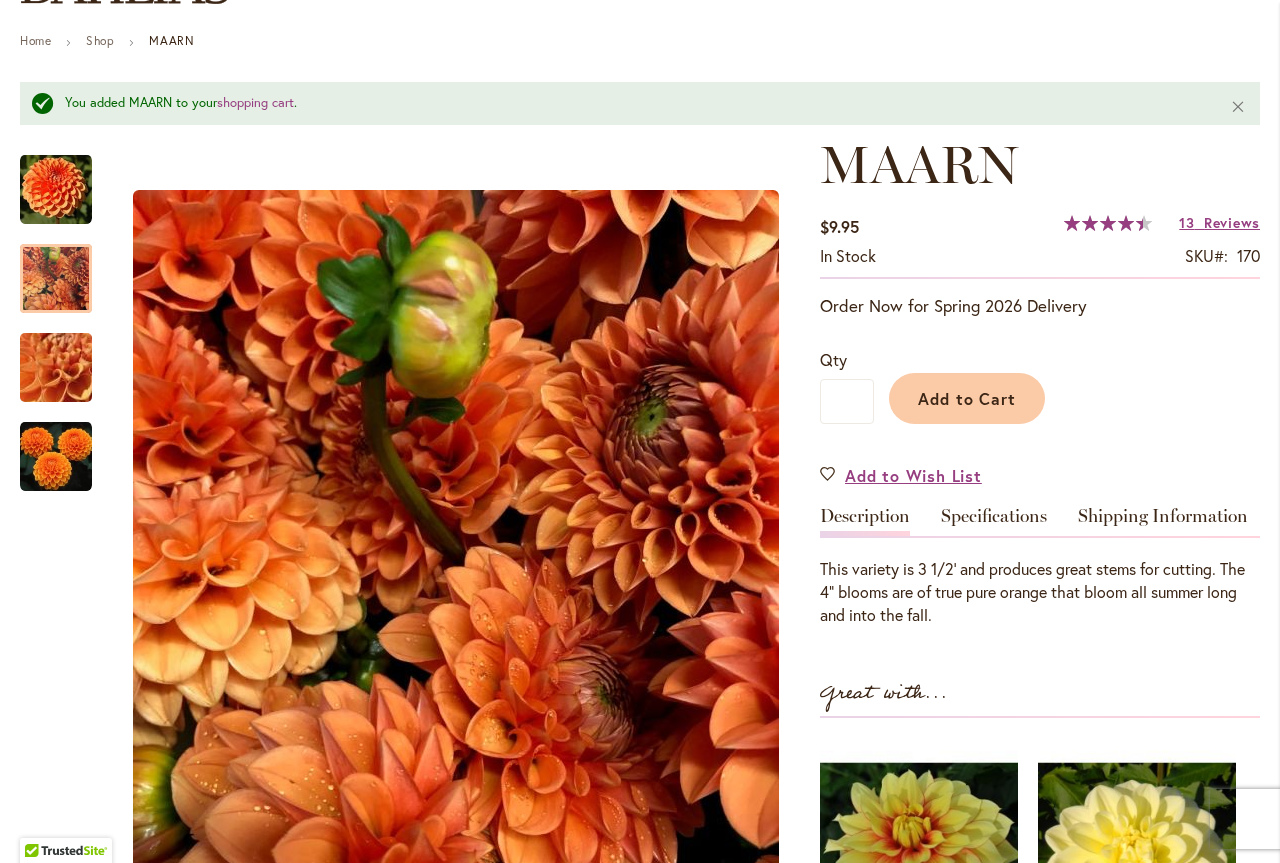 scroll, scrollTop: 0, scrollLeft: 0, axis: both 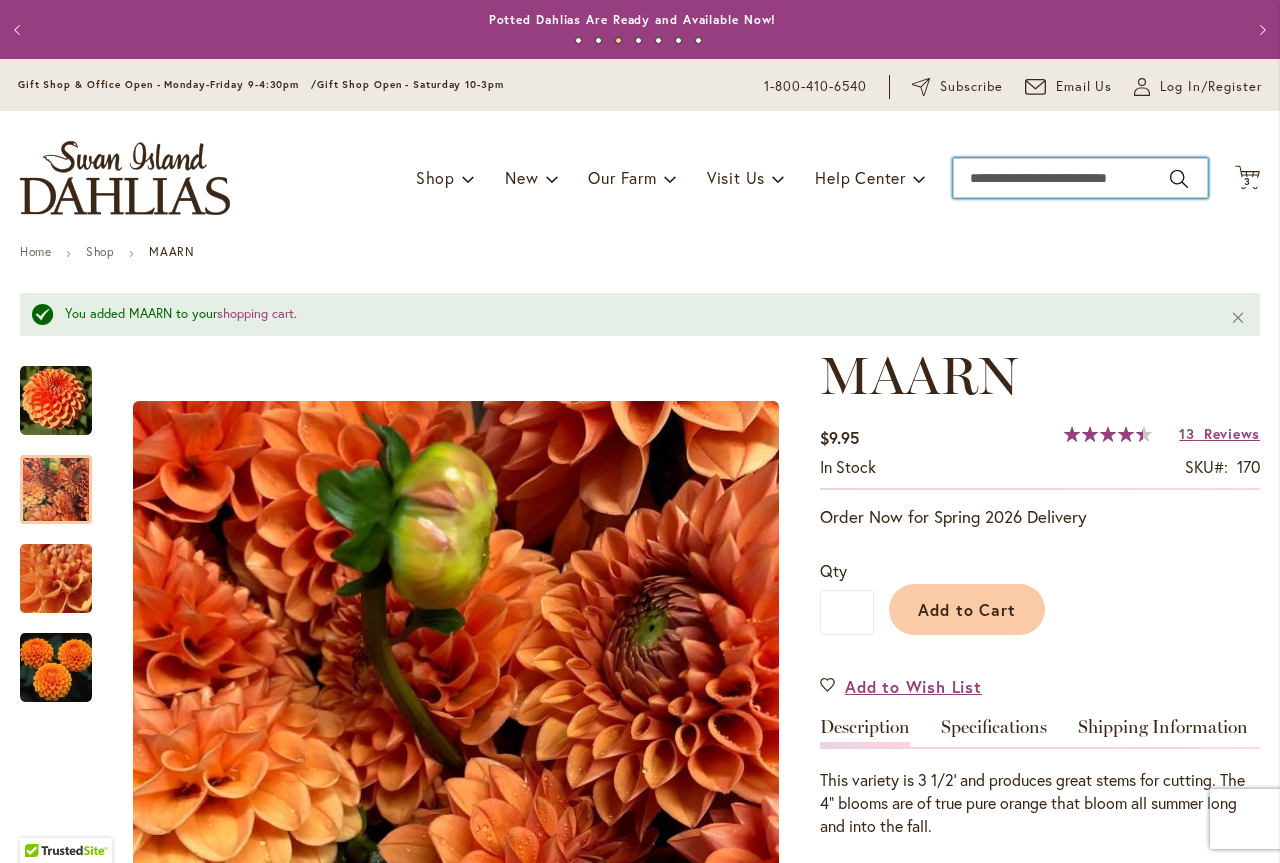 click on "Search" at bounding box center (1080, 178) 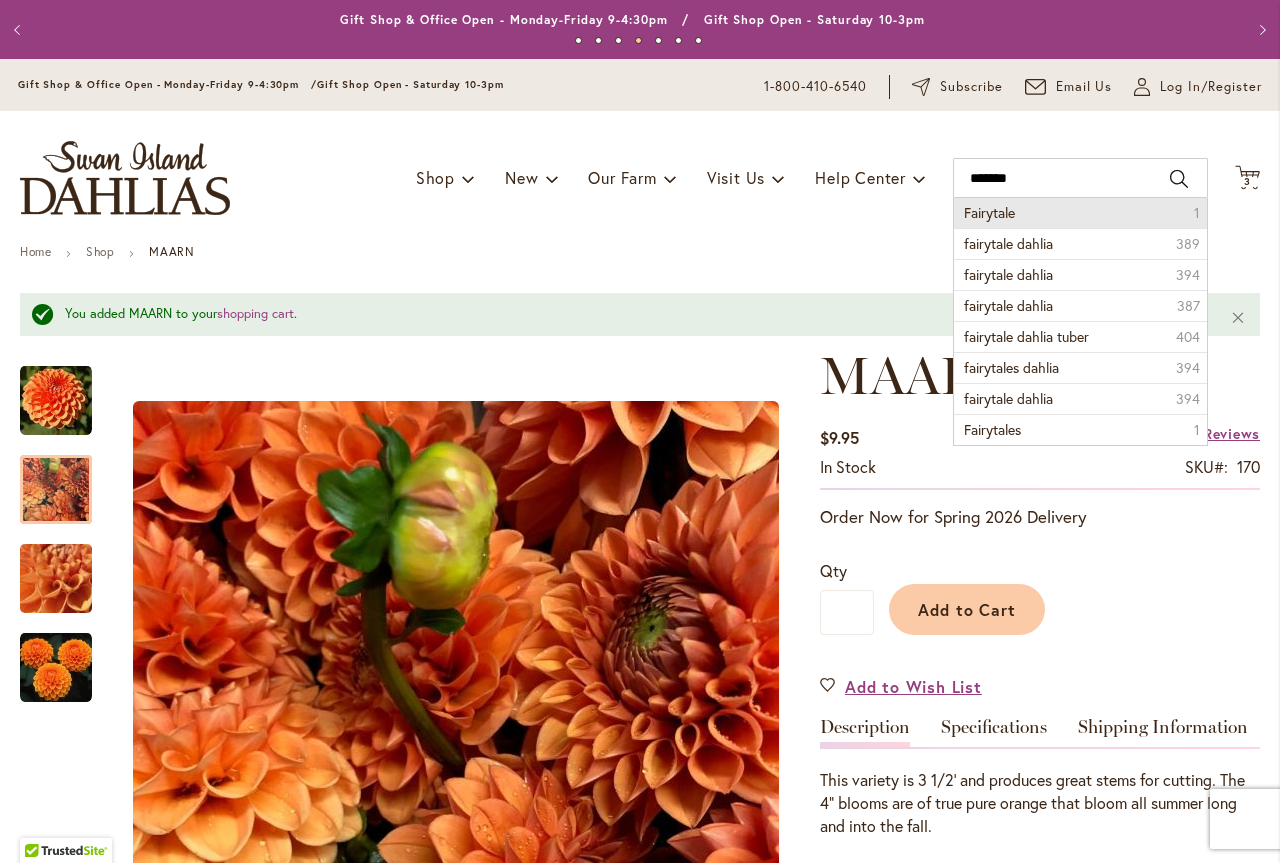 click on "Fairytale" at bounding box center [989, 212] 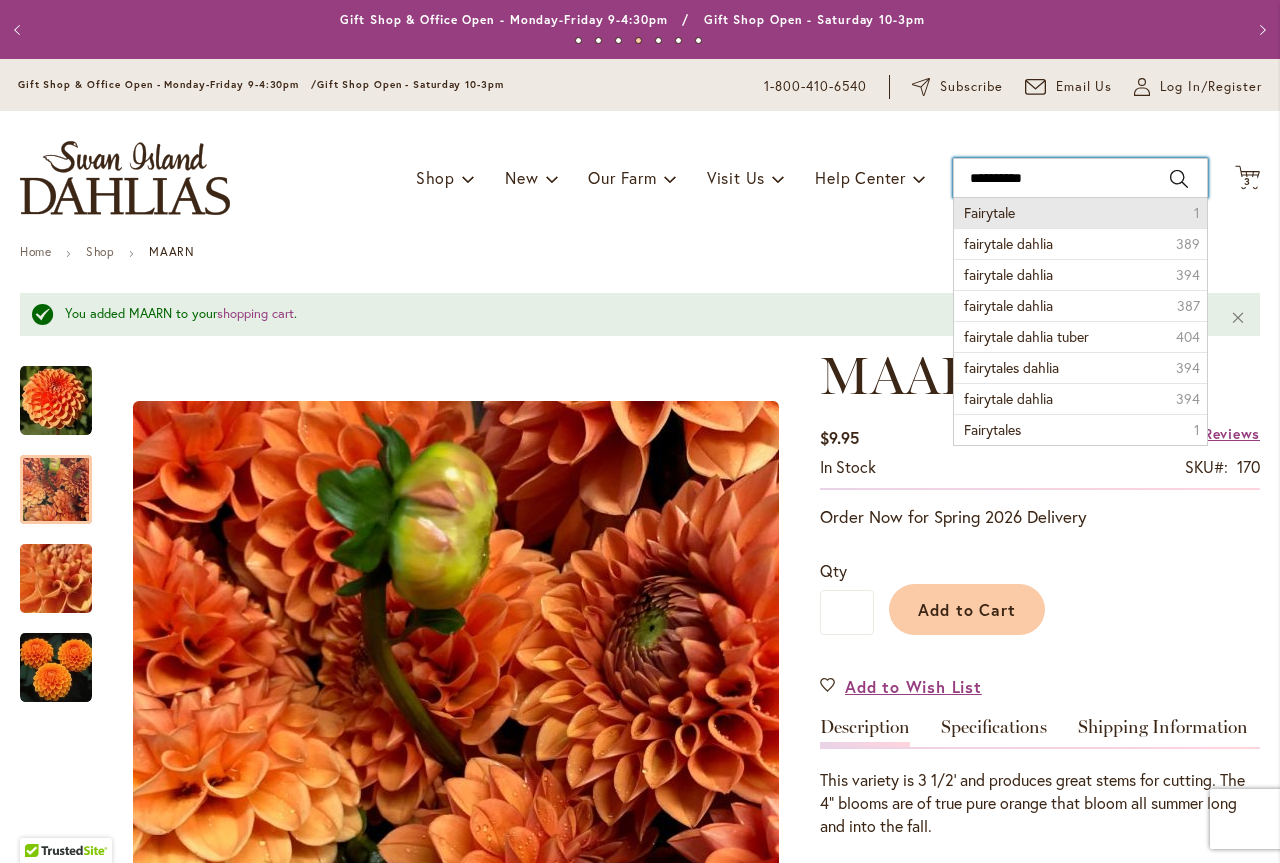 type on "*********" 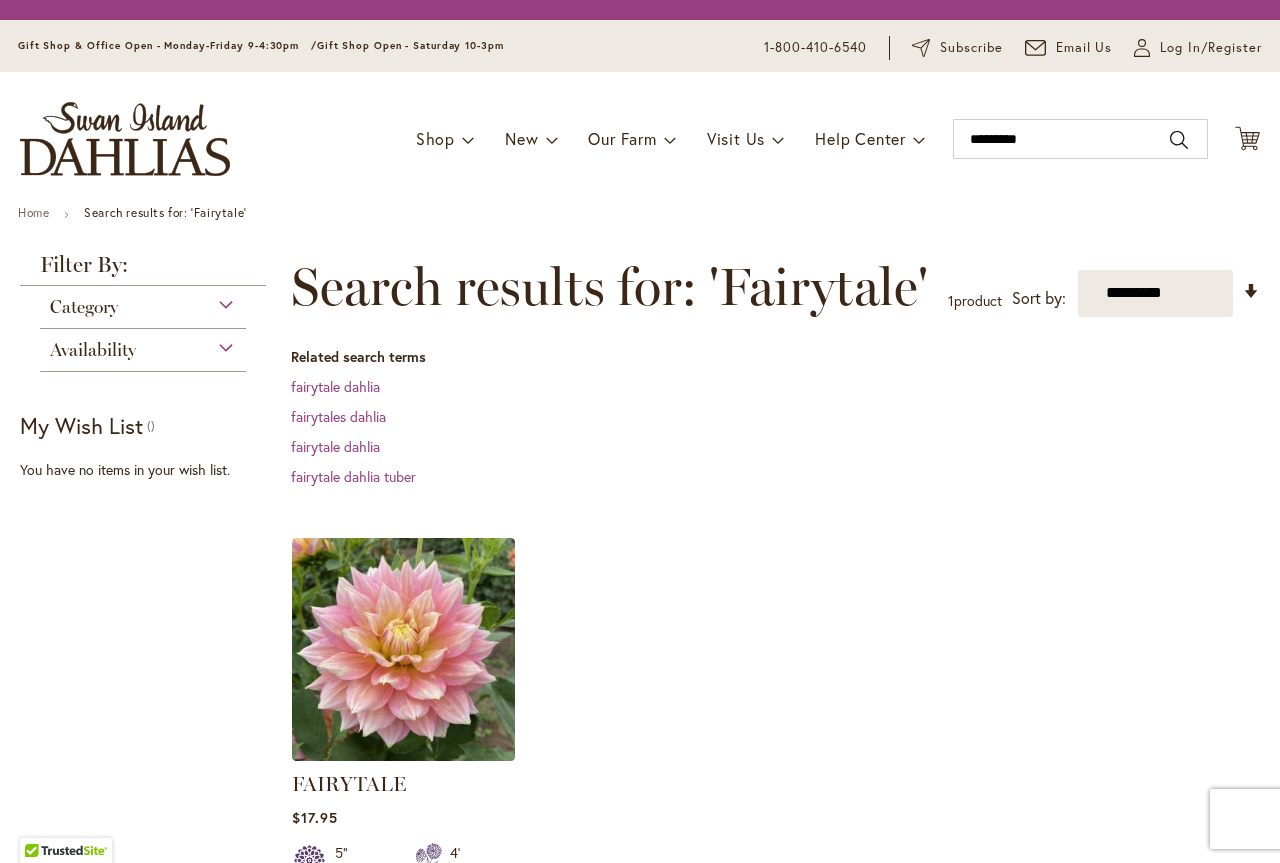 scroll, scrollTop: 0, scrollLeft: 0, axis: both 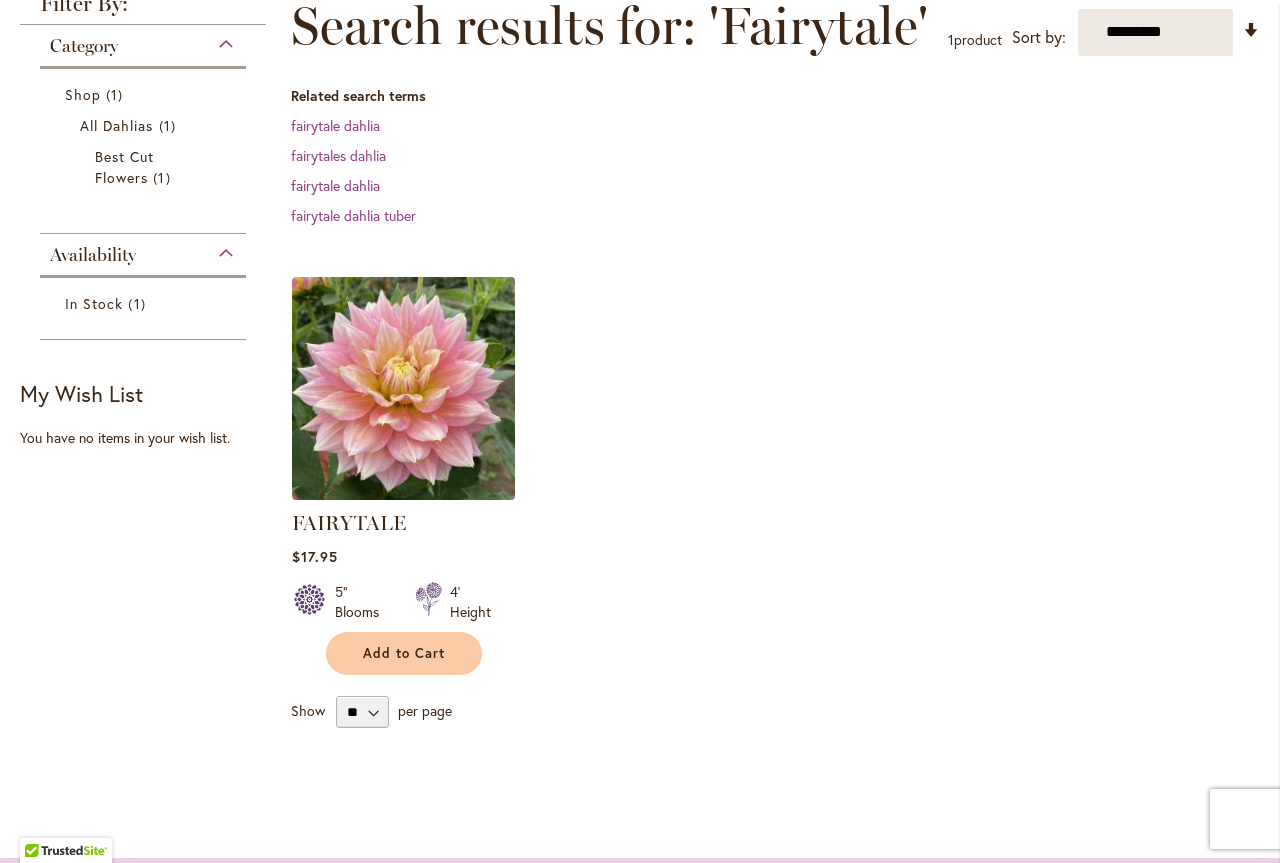 type on "**********" 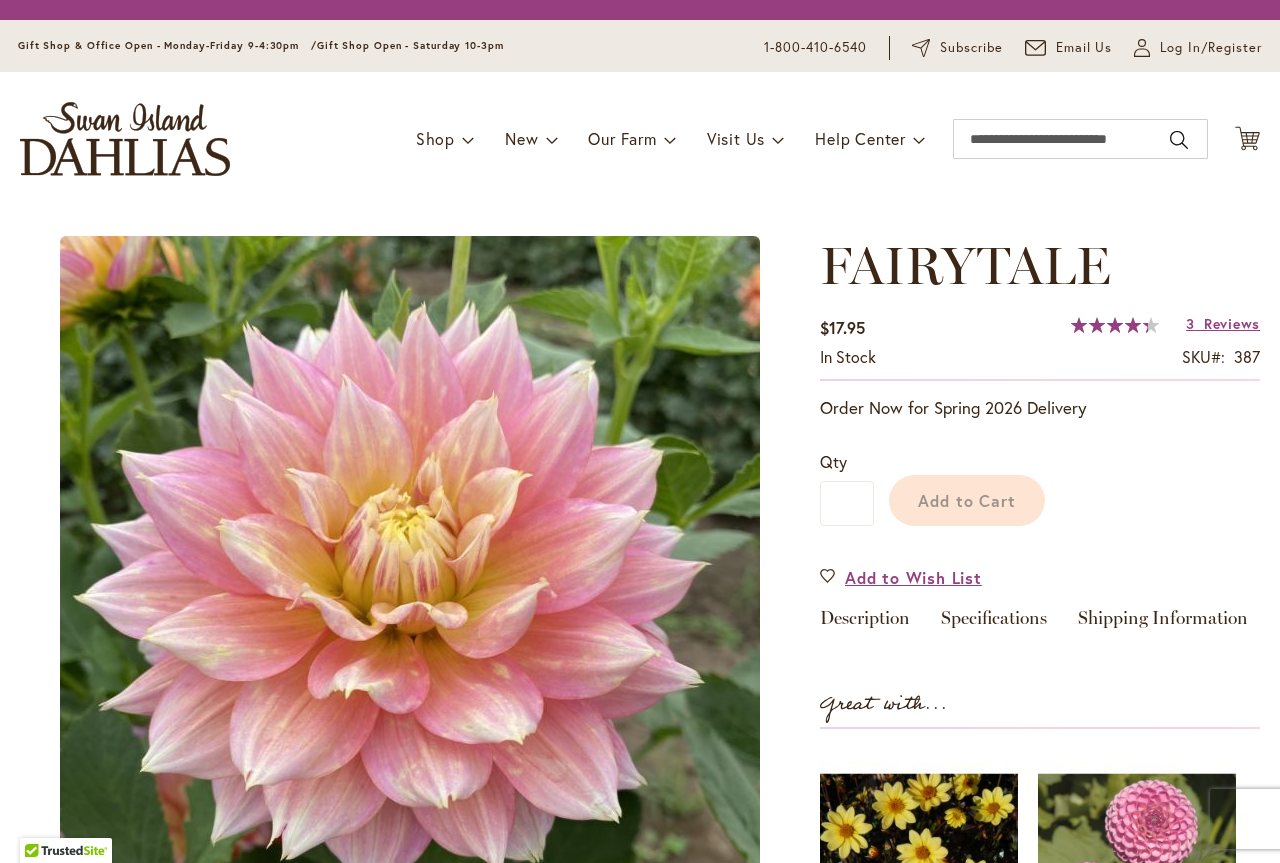 scroll, scrollTop: 0, scrollLeft: 0, axis: both 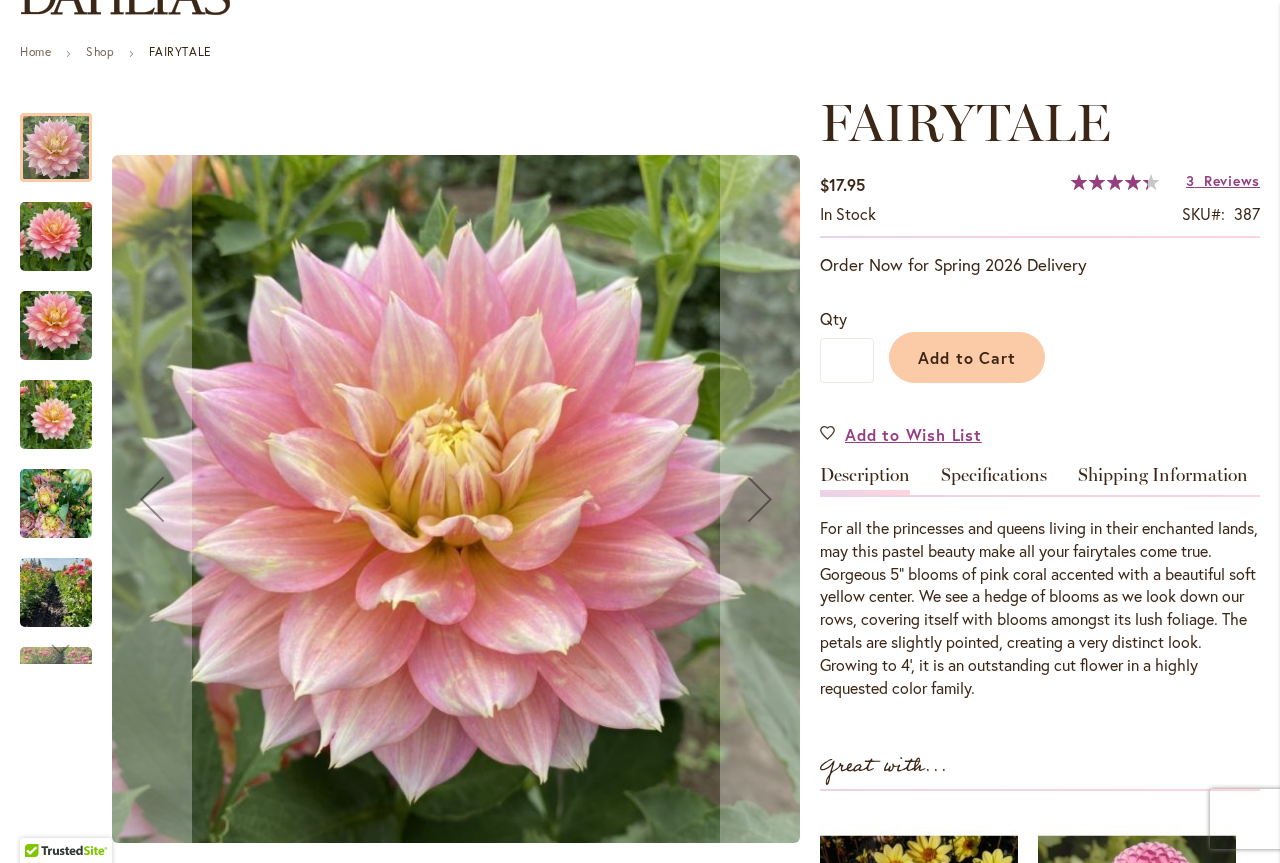 type on "**********" 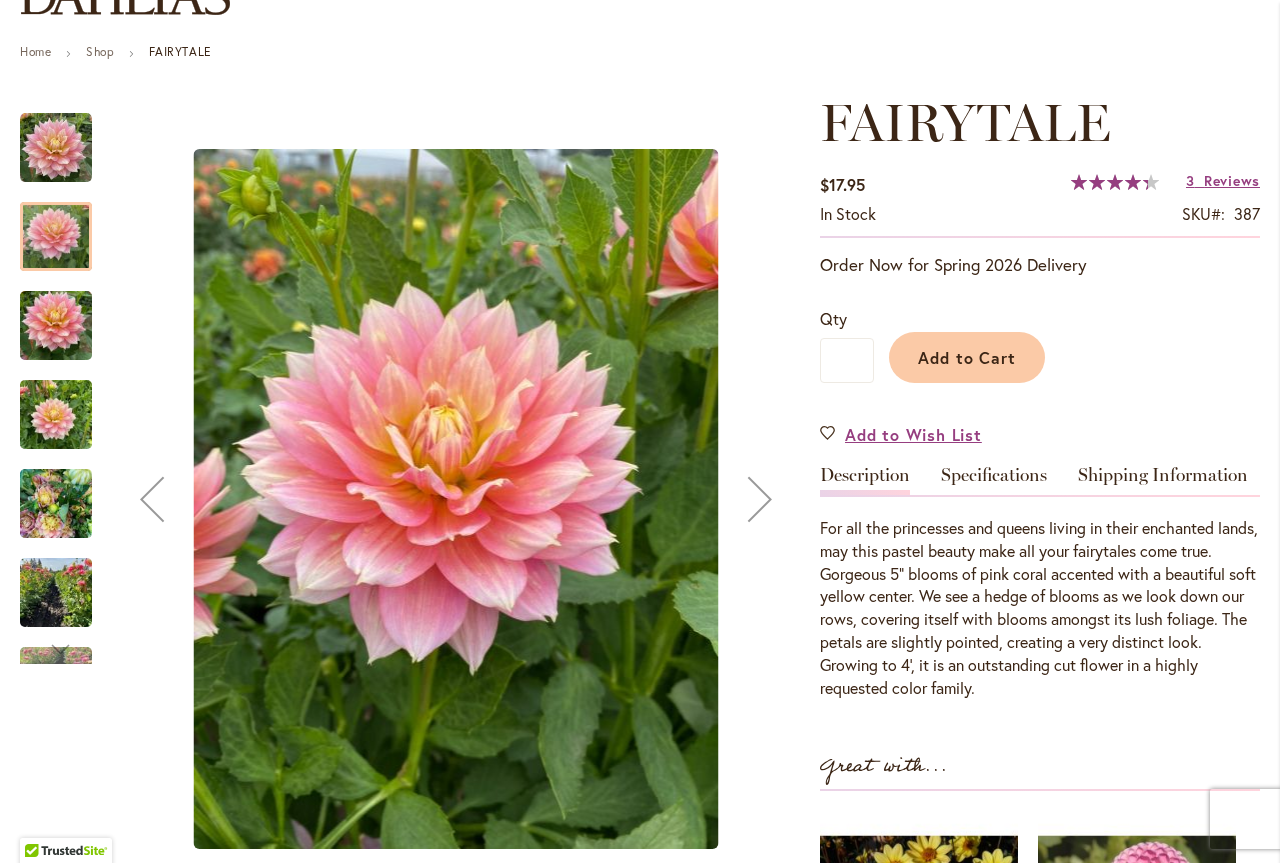 click at bounding box center [56, 326] 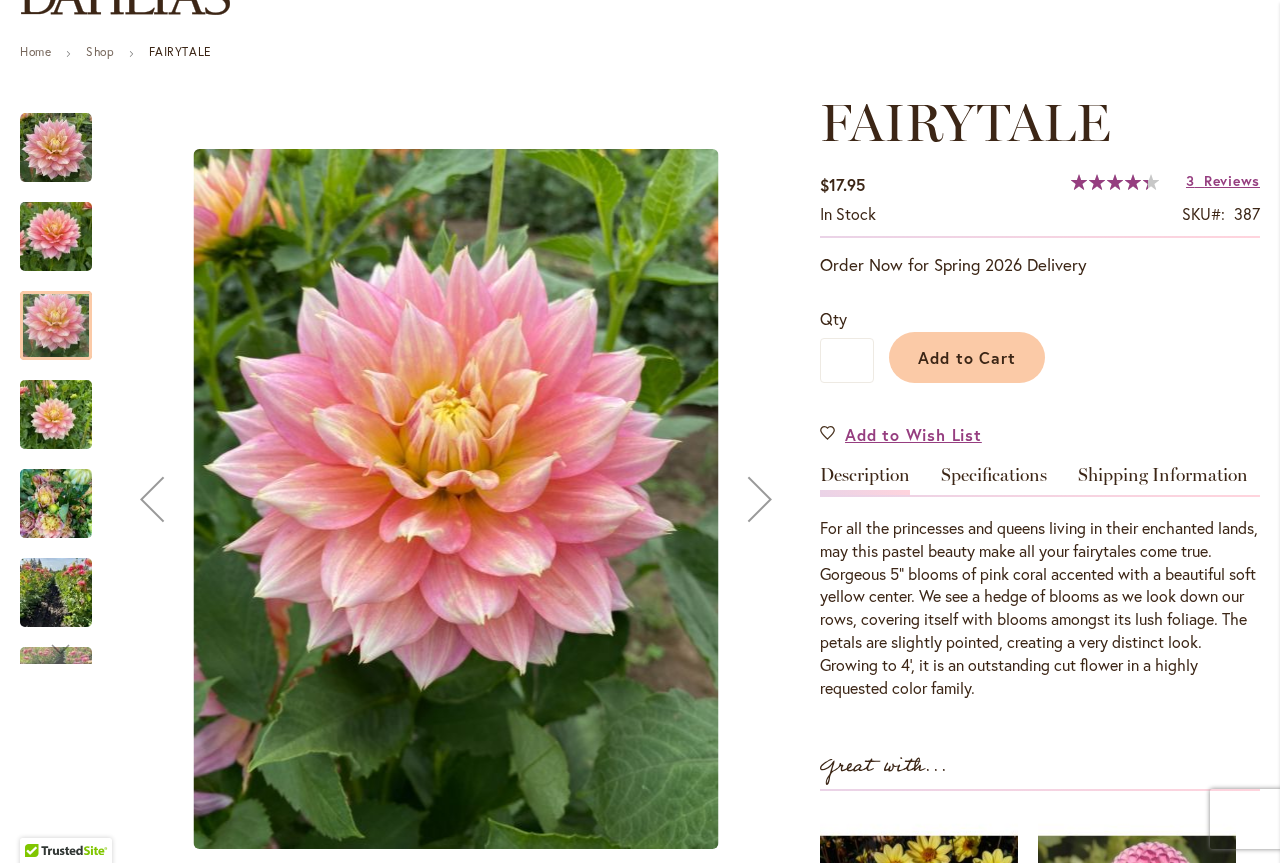 click at bounding box center [56, 415] 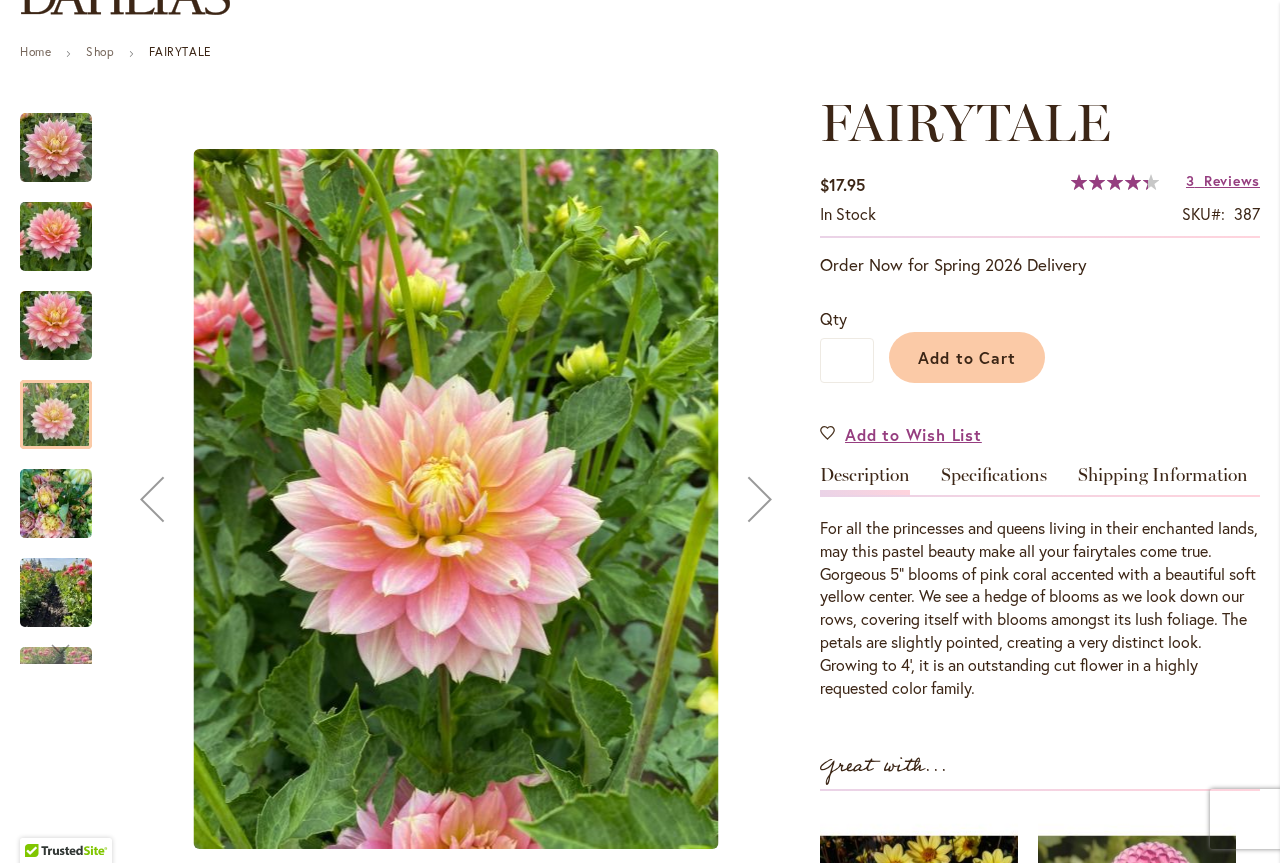 click at bounding box center (56, 504) 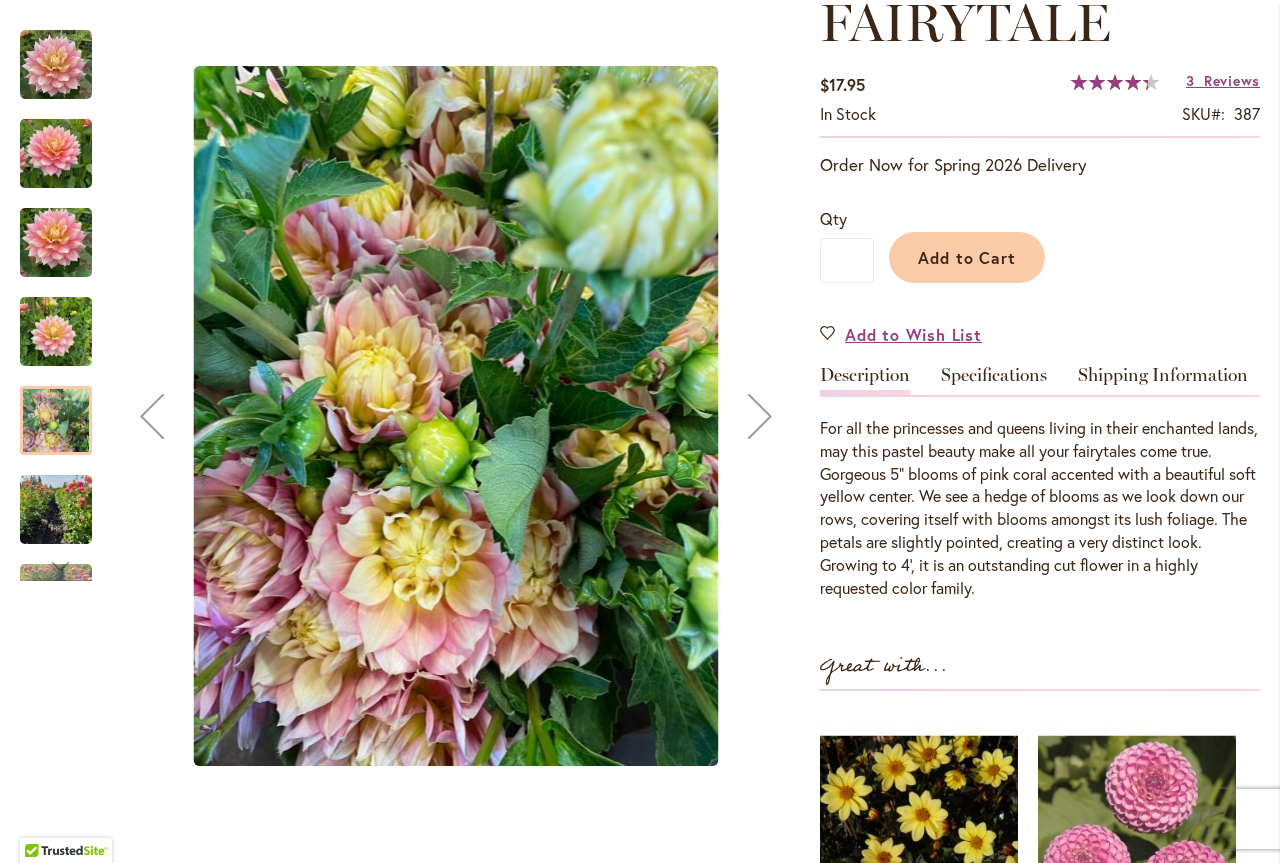 scroll, scrollTop: 400, scrollLeft: 0, axis: vertical 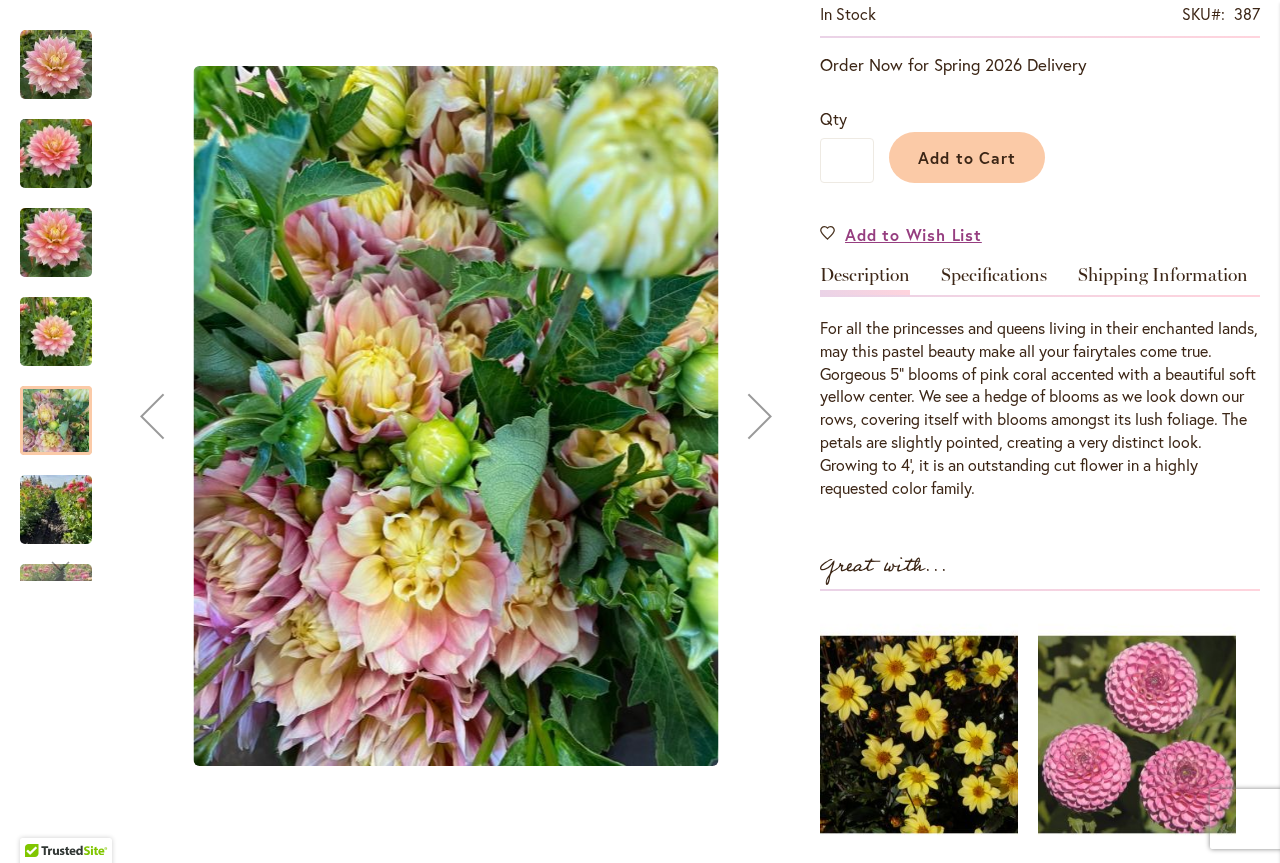 click at bounding box center (56, 510) 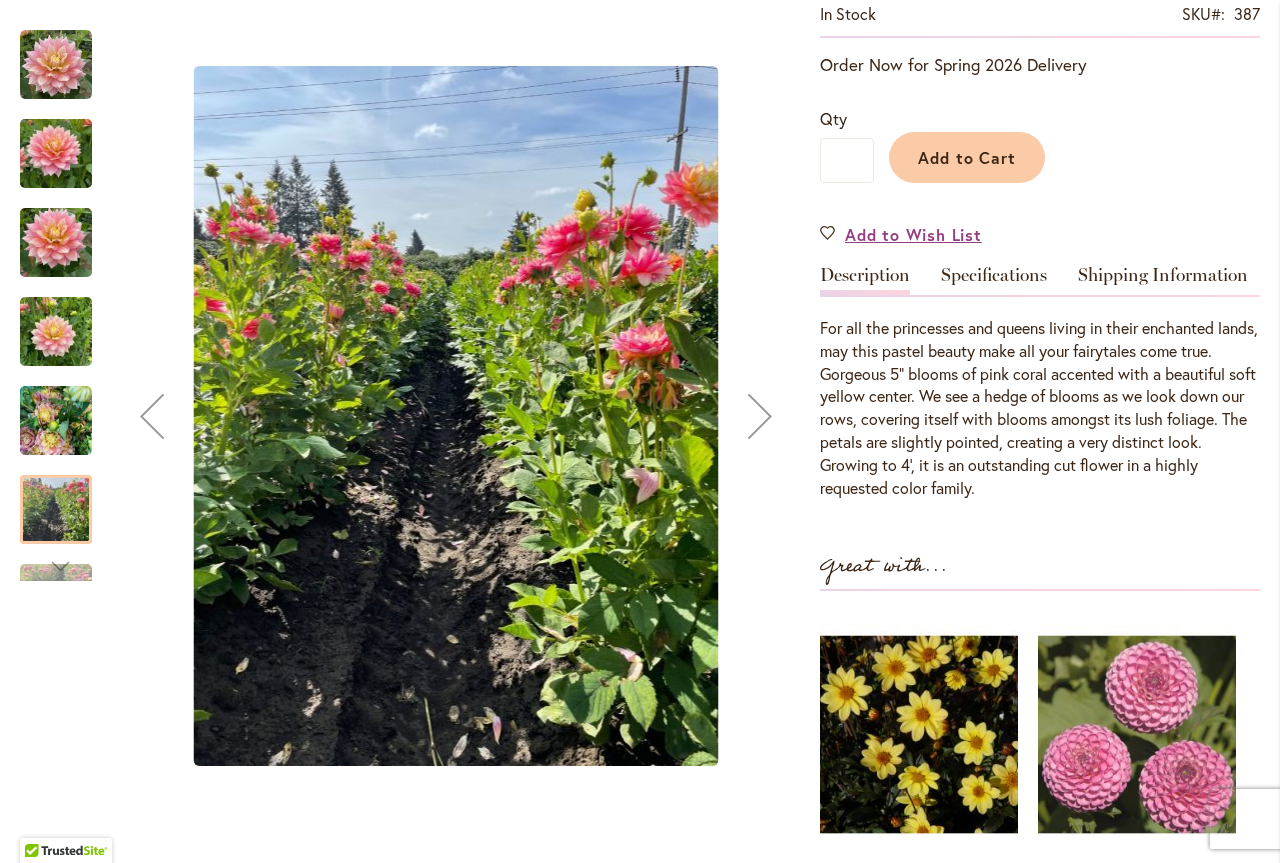click at bounding box center [56, 566] 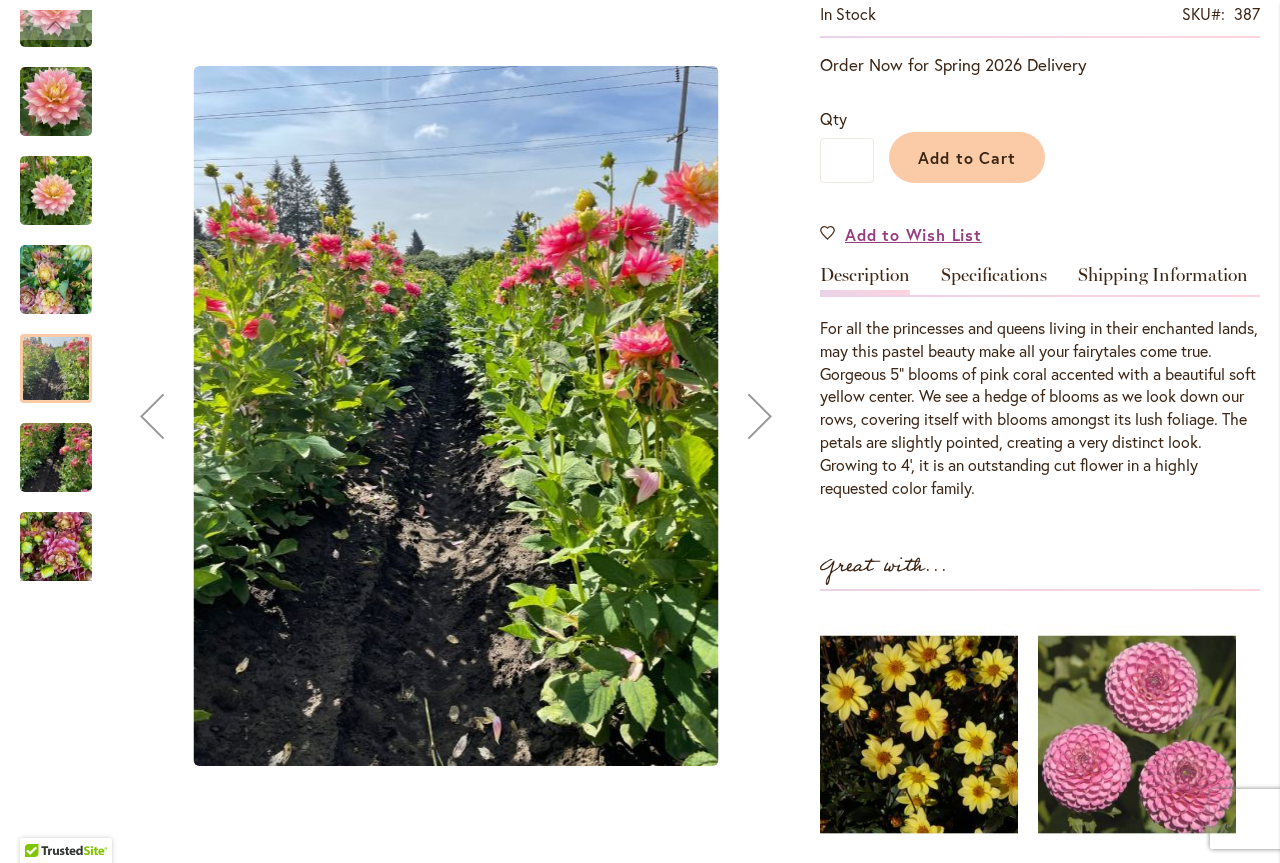 click at bounding box center [56, 458] 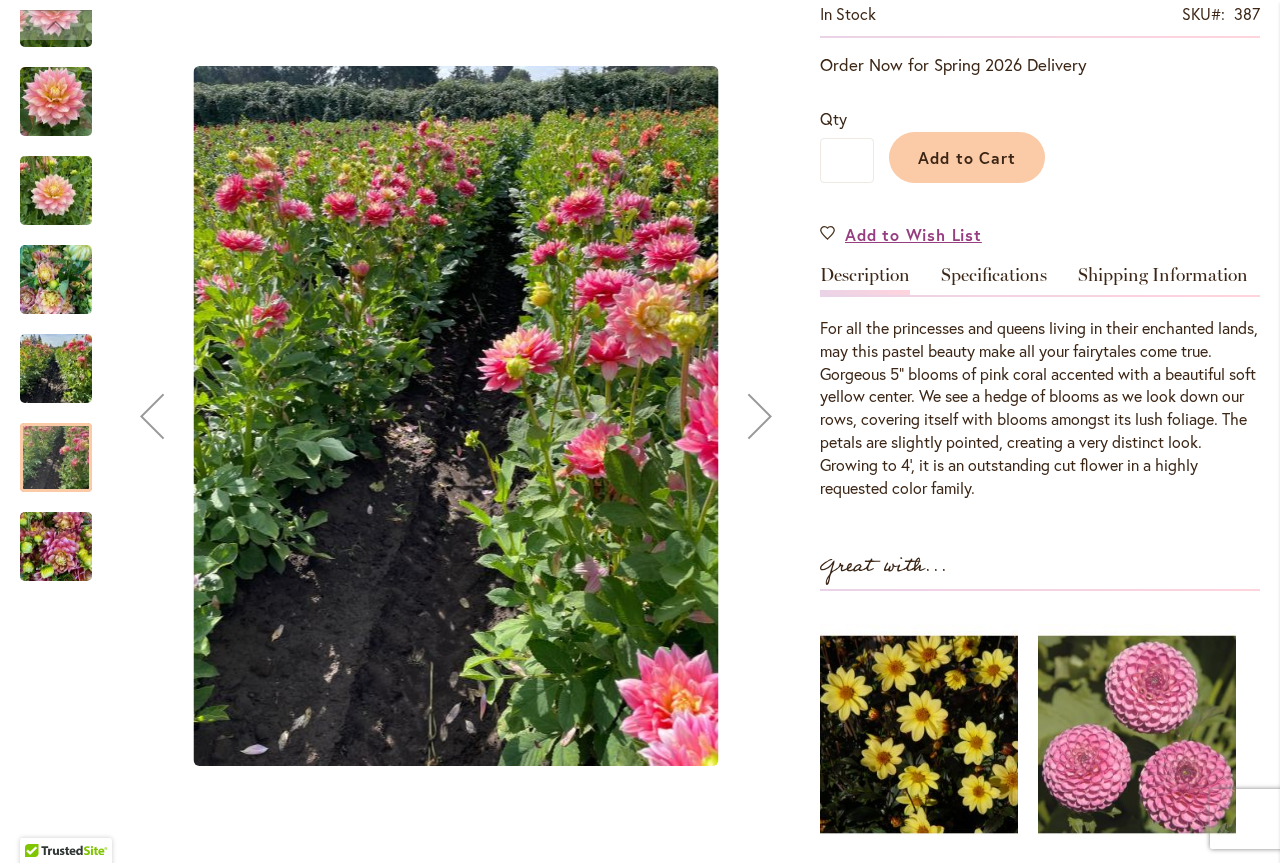 click at bounding box center (56, 547) 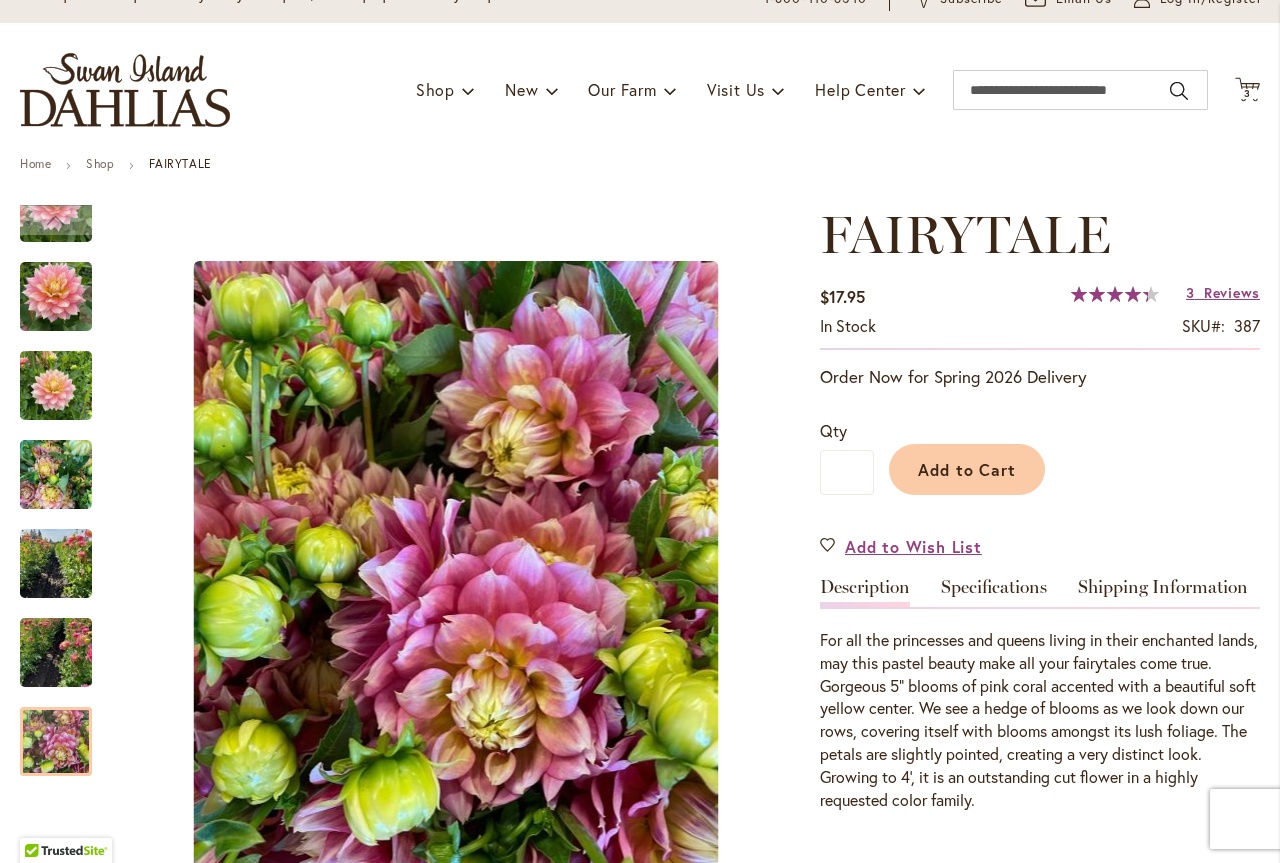 scroll, scrollTop: 0, scrollLeft: 0, axis: both 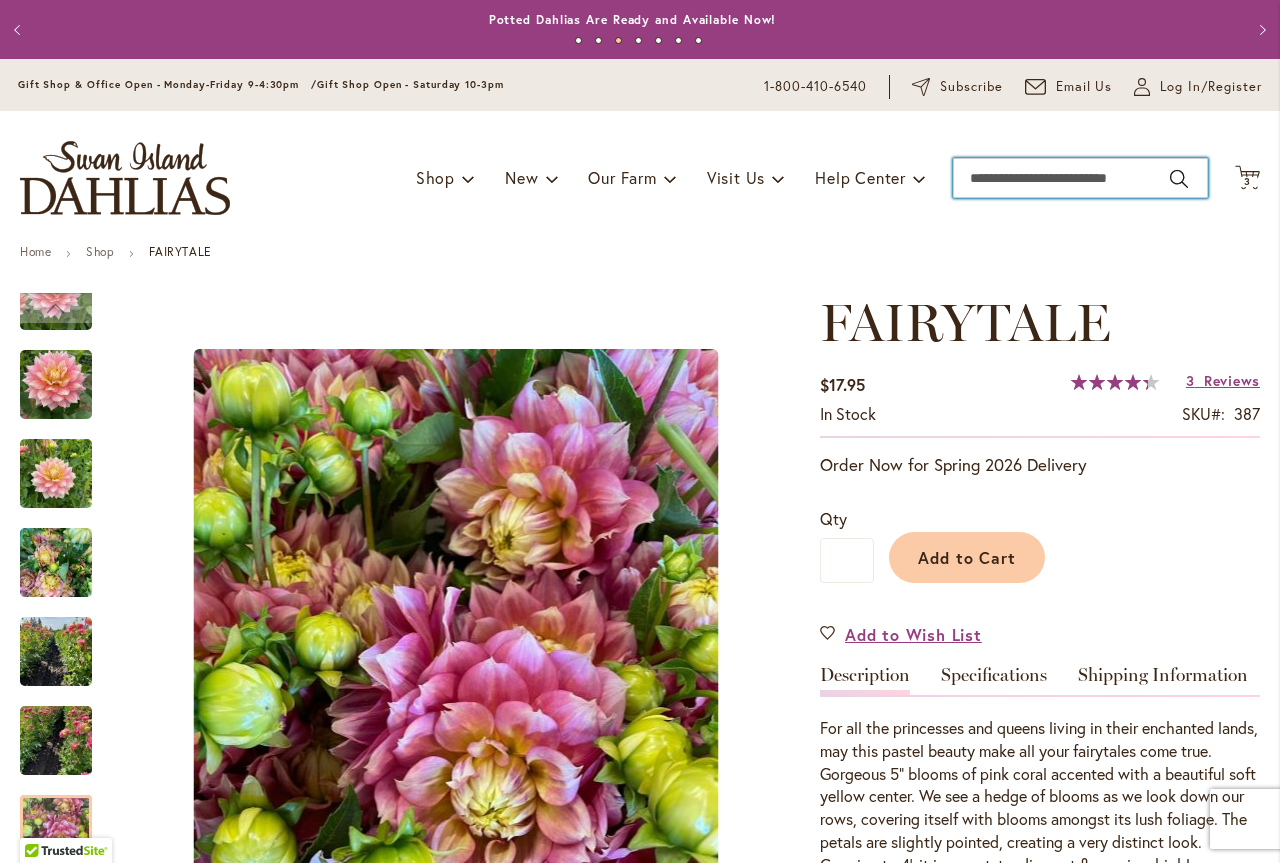 click on "Search" at bounding box center [1080, 178] 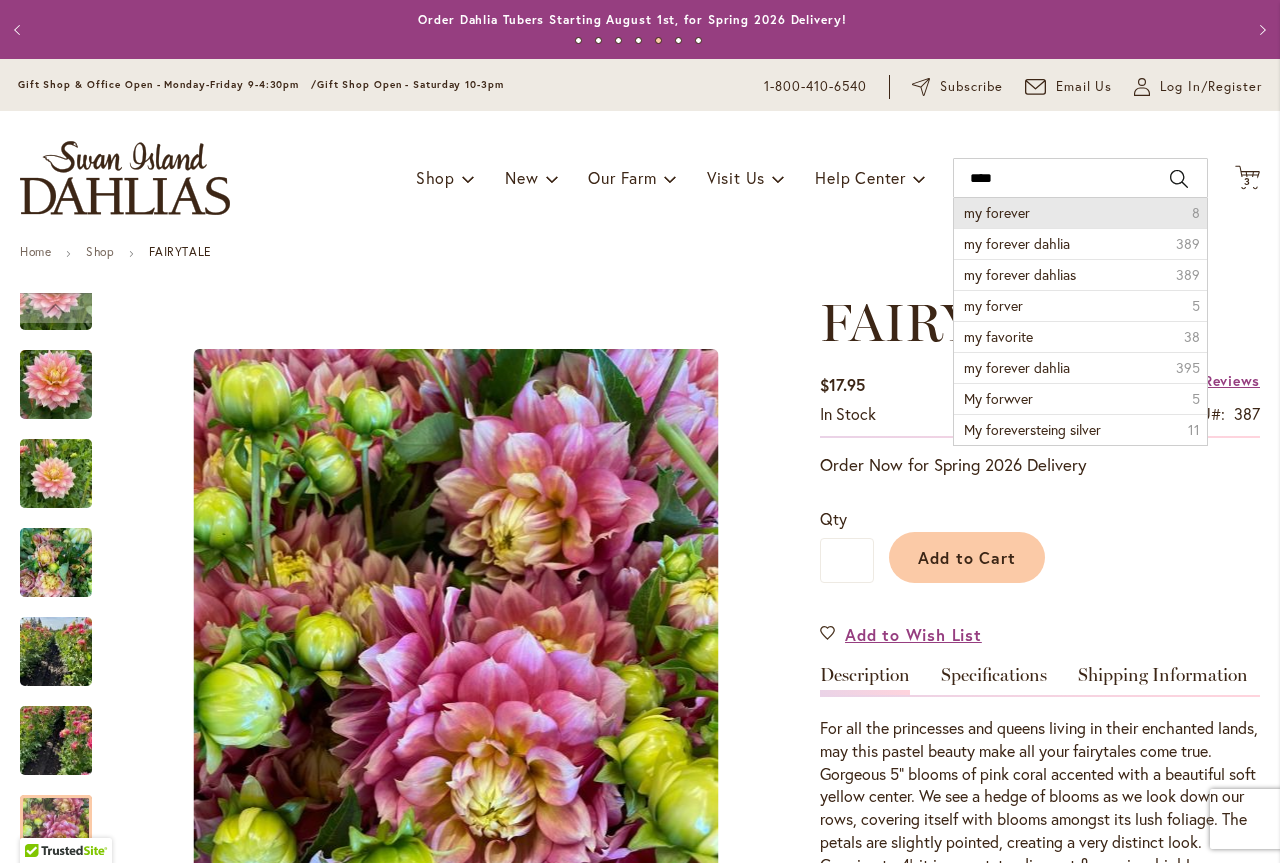 click on "my forever" at bounding box center [997, 212] 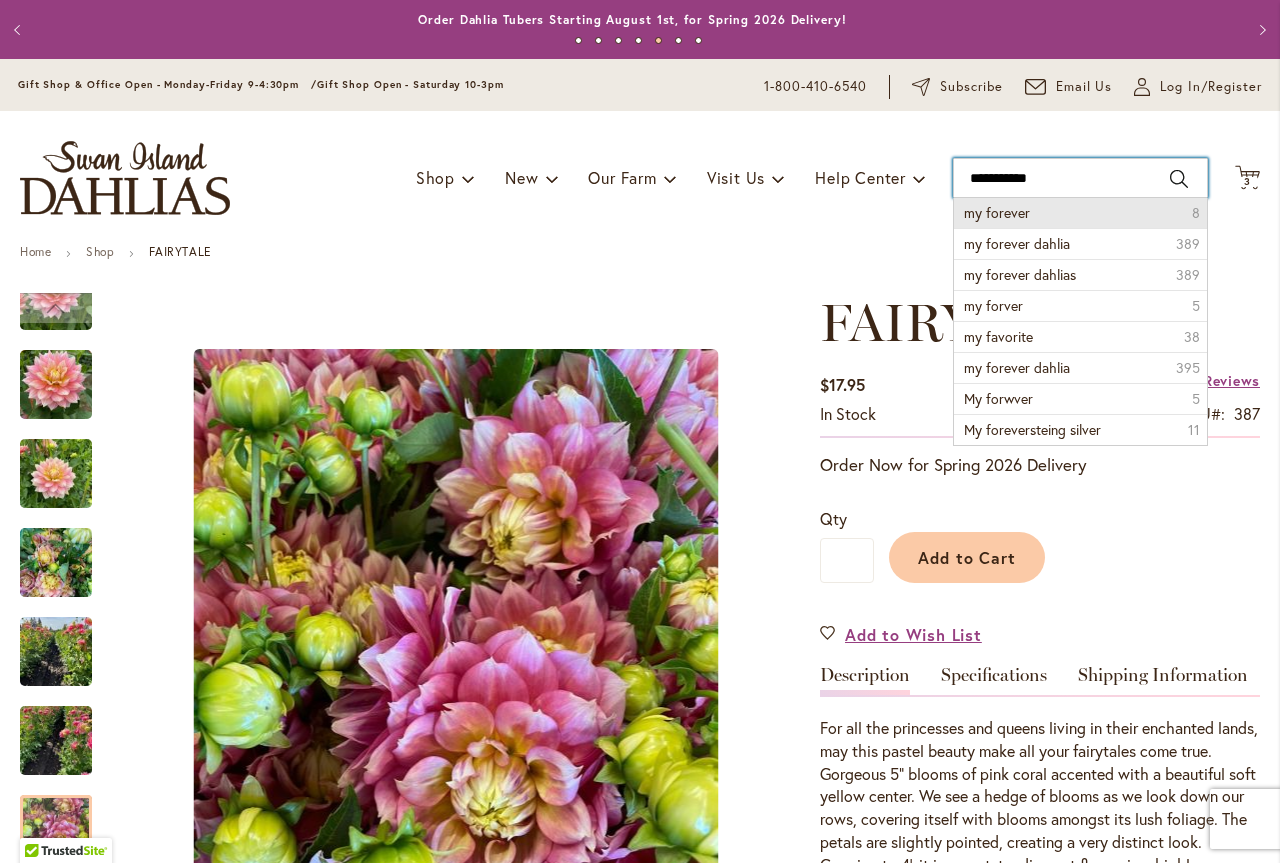 type on "**********" 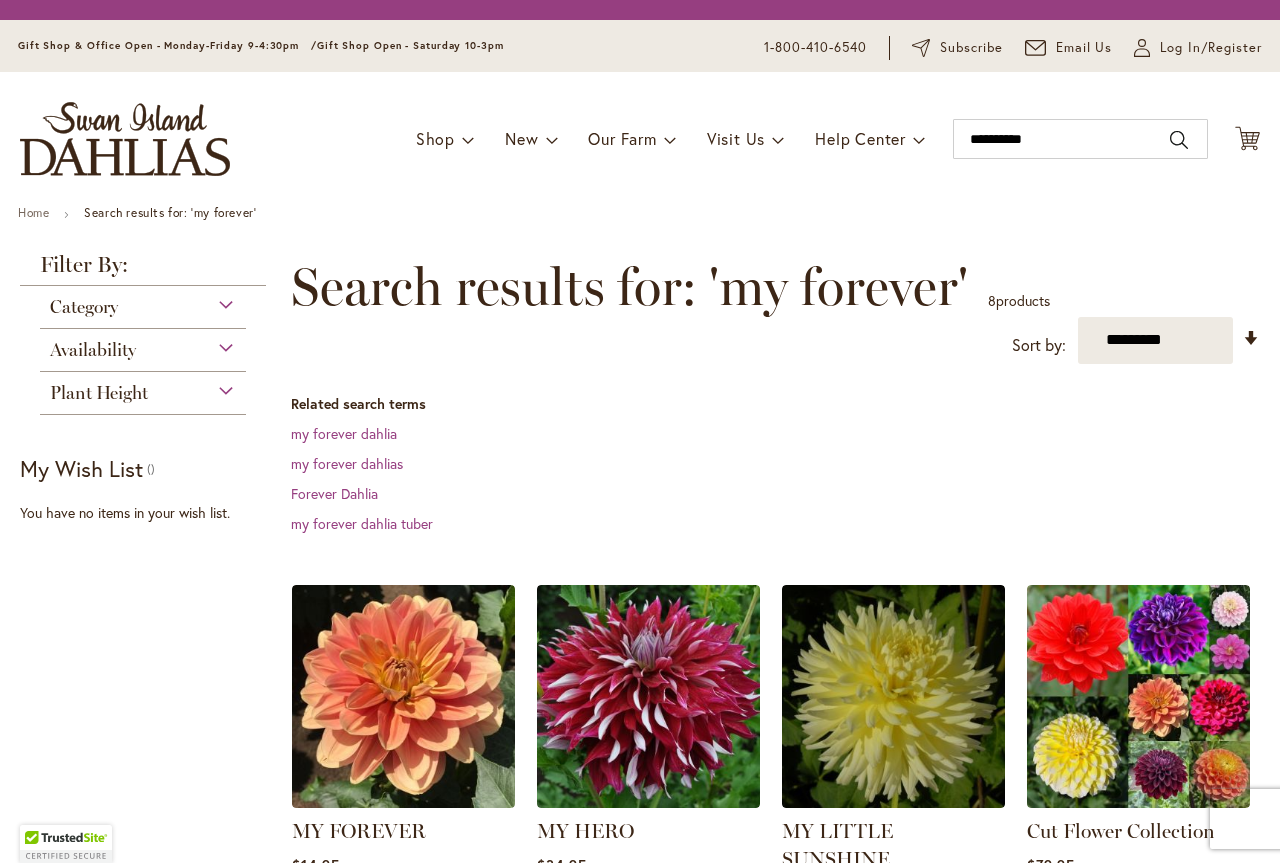 scroll, scrollTop: 0, scrollLeft: 0, axis: both 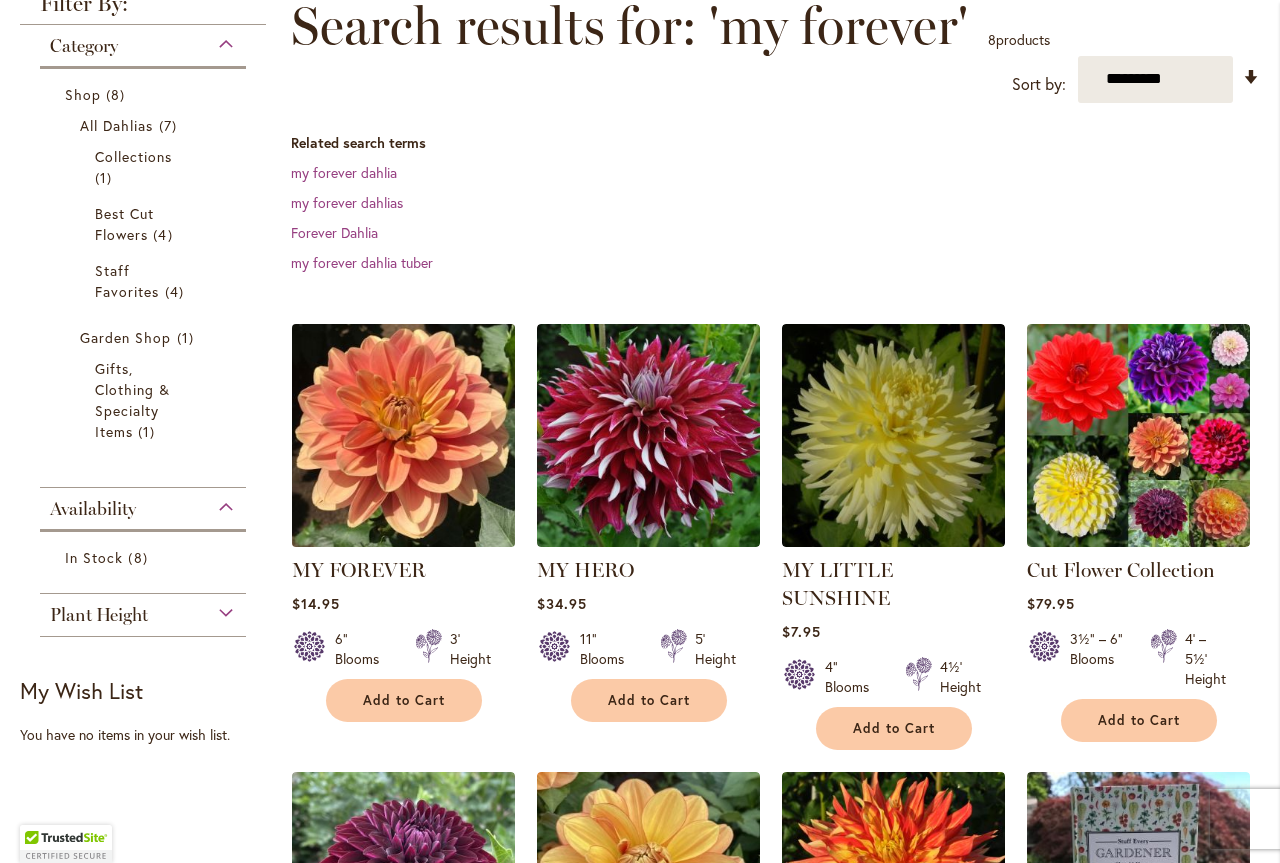 type on "**********" 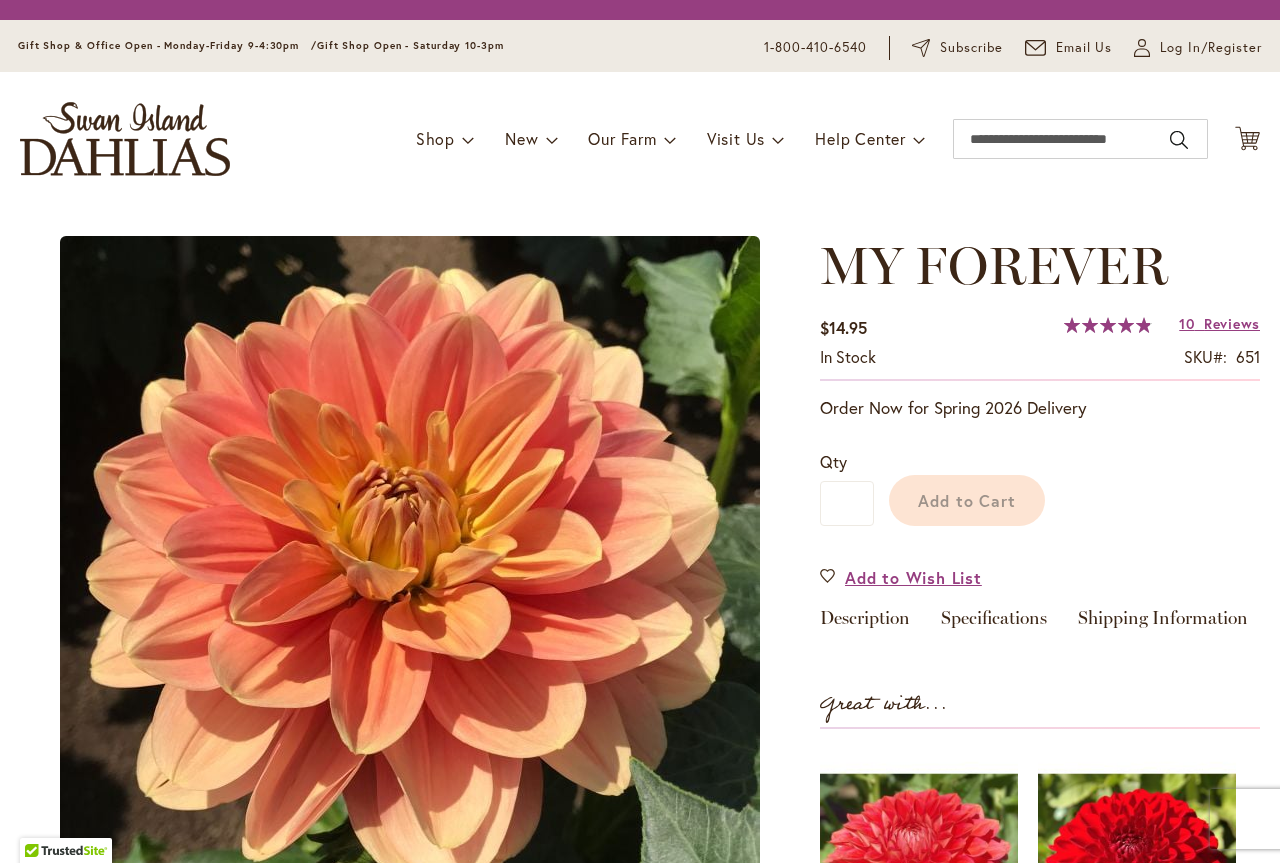 scroll, scrollTop: 0, scrollLeft: 0, axis: both 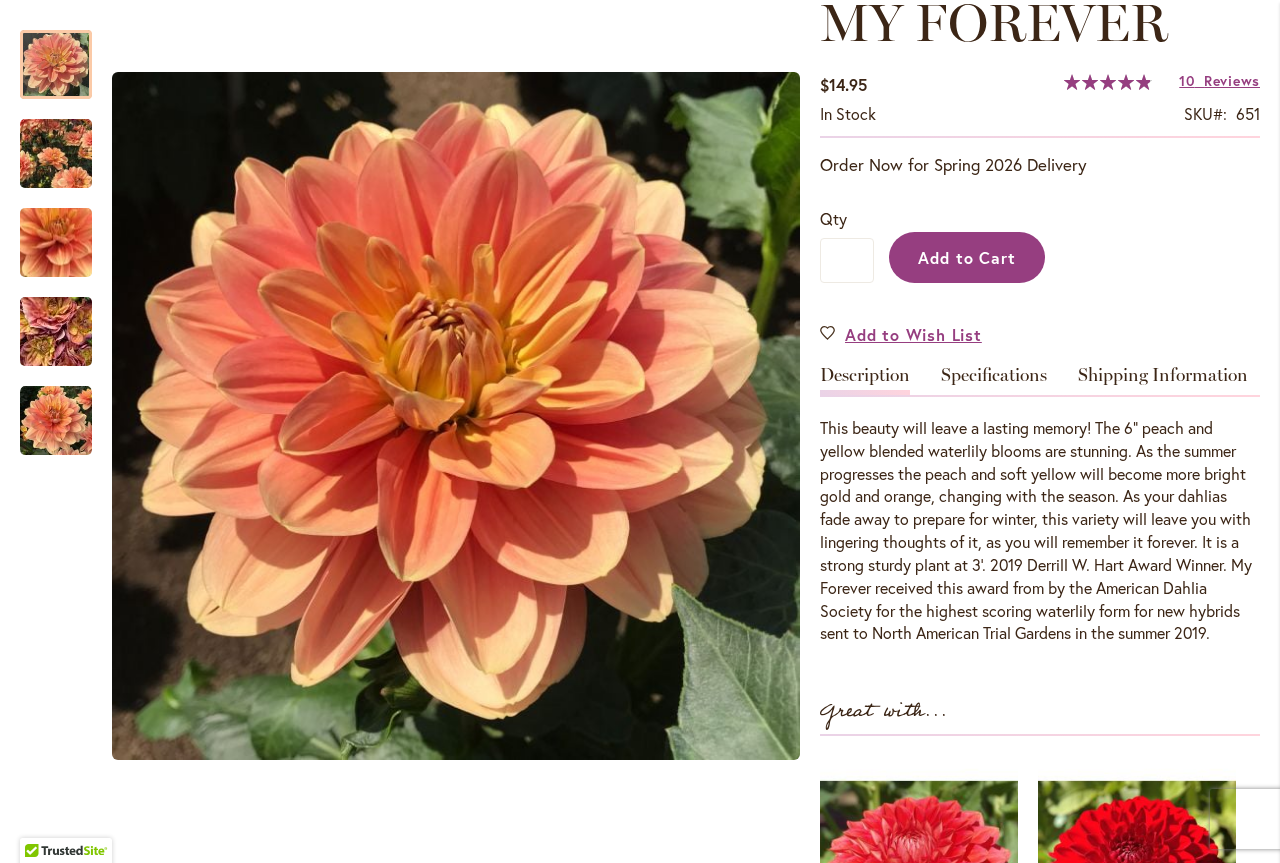 type on "**********" 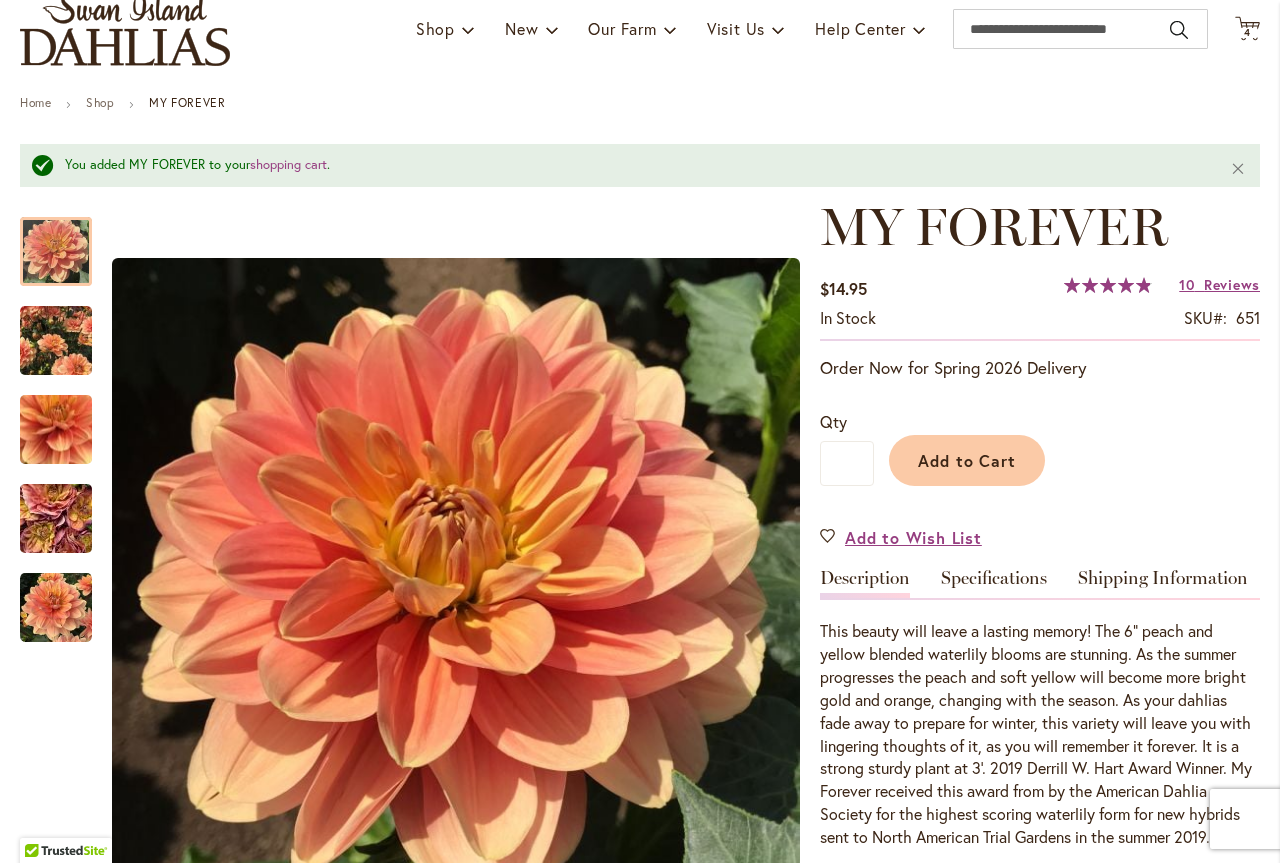 scroll, scrollTop: 0, scrollLeft: 0, axis: both 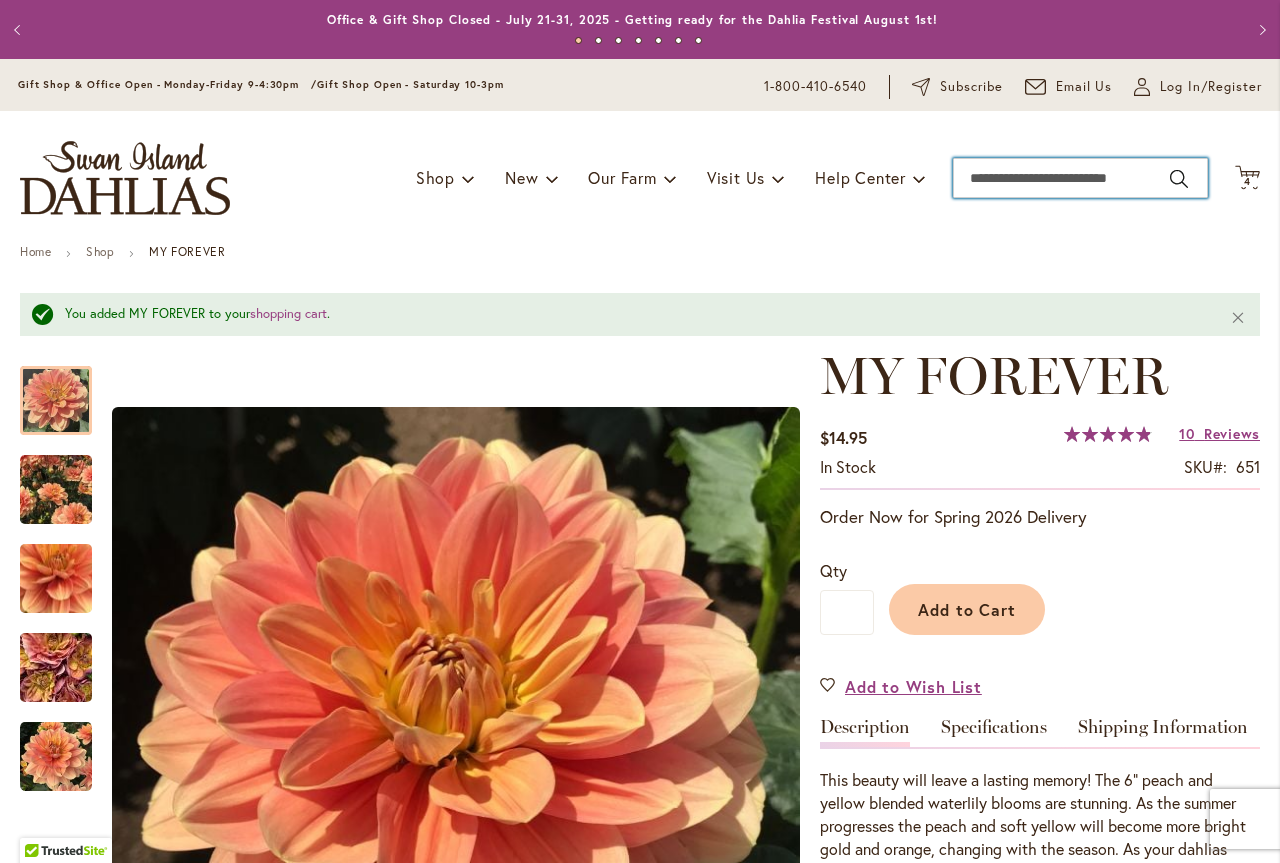 click on "Search" at bounding box center [1080, 178] 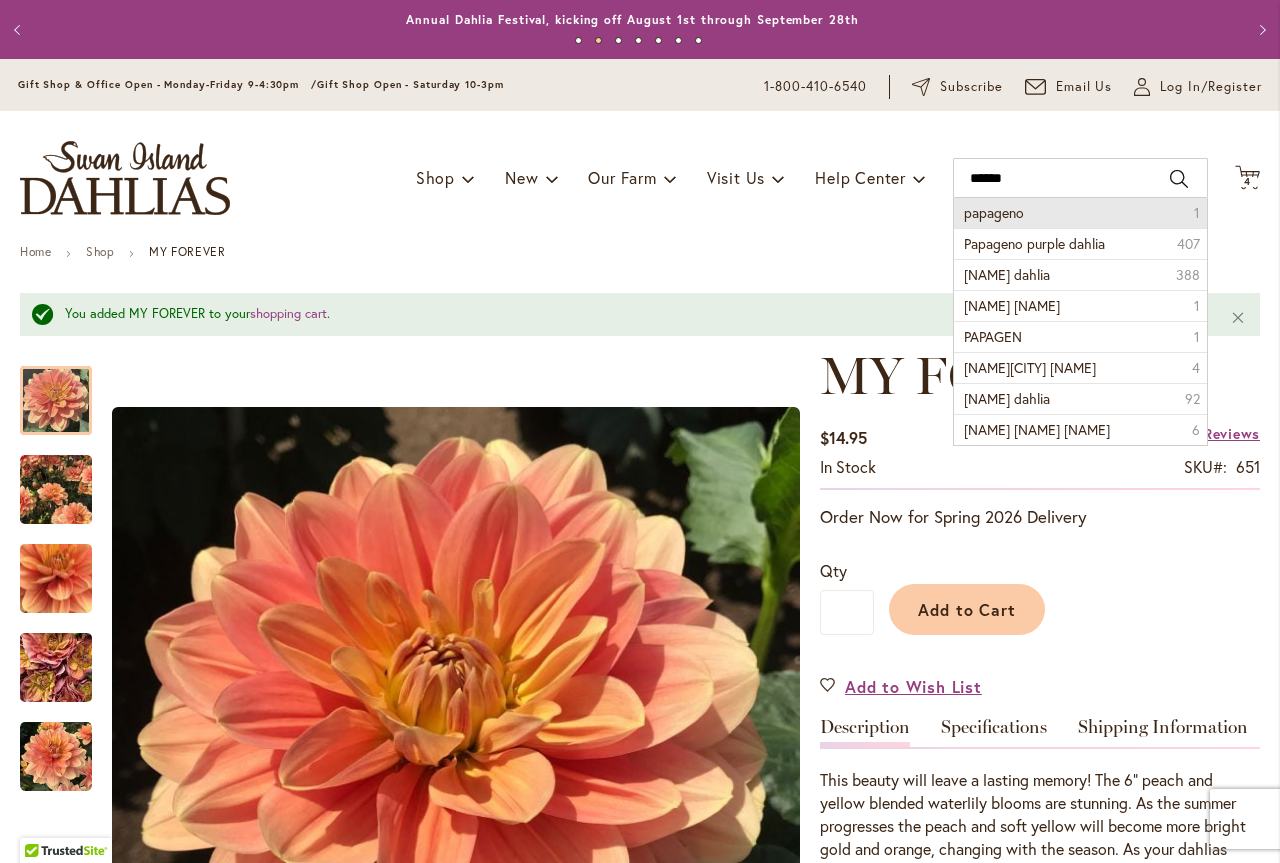 click on "papageno 1" at bounding box center [1080, 213] 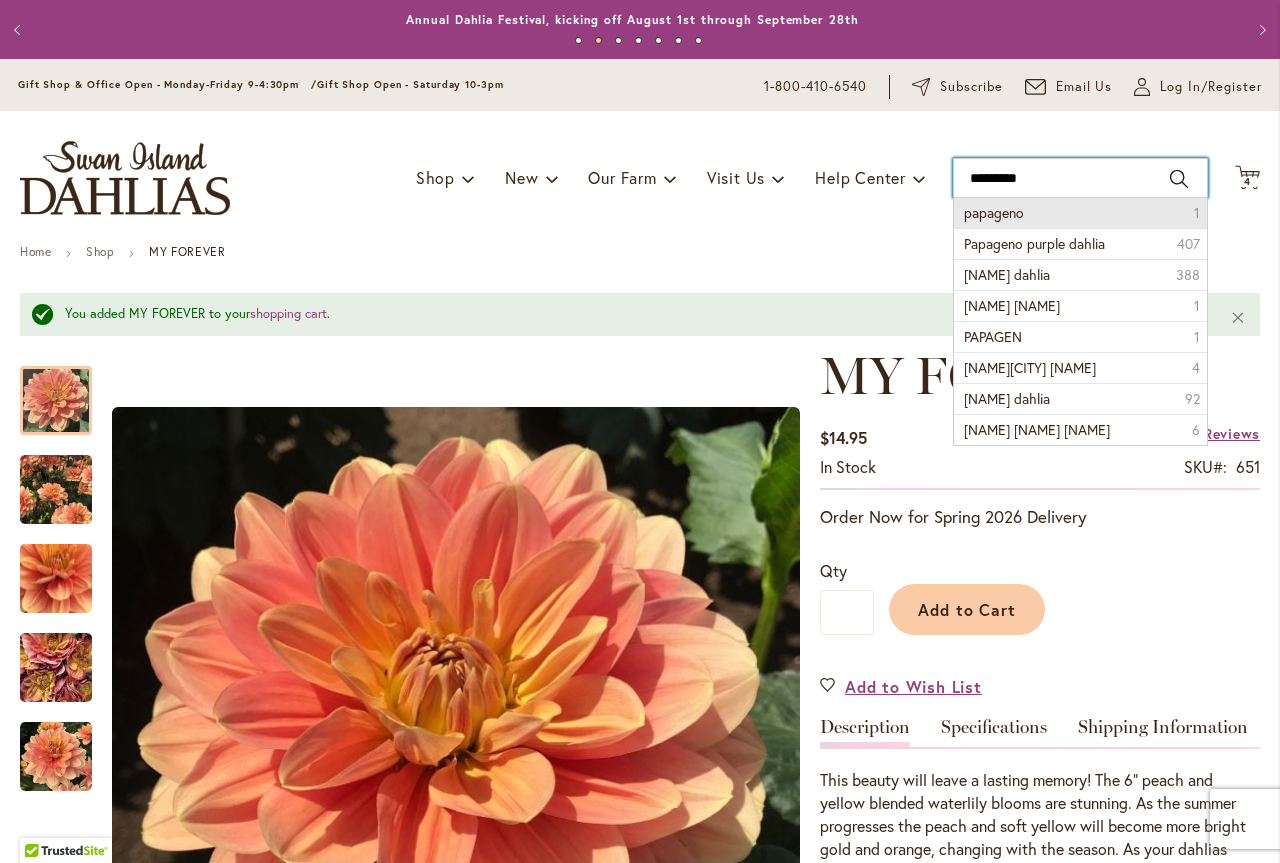 type on "********" 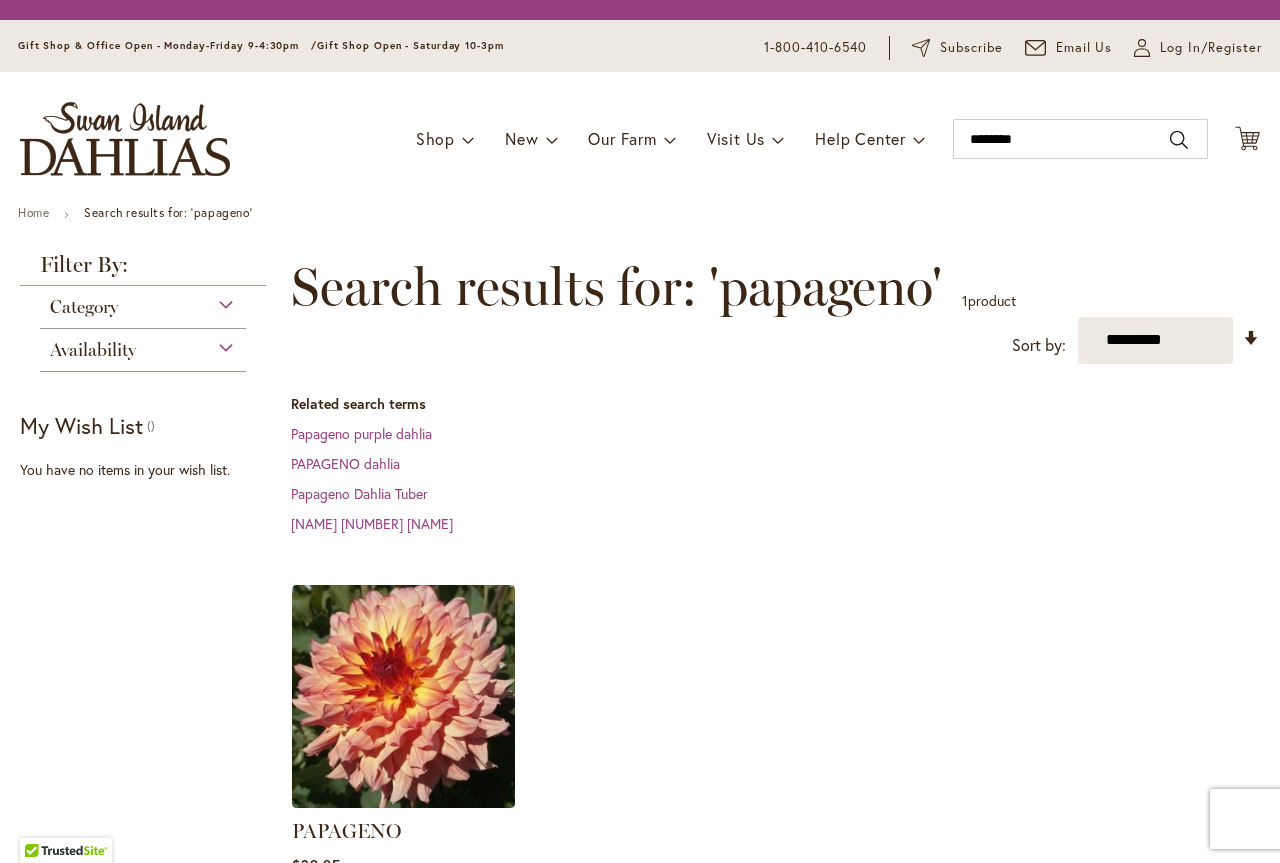 scroll, scrollTop: 0, scrollLeft: 0, axis: both 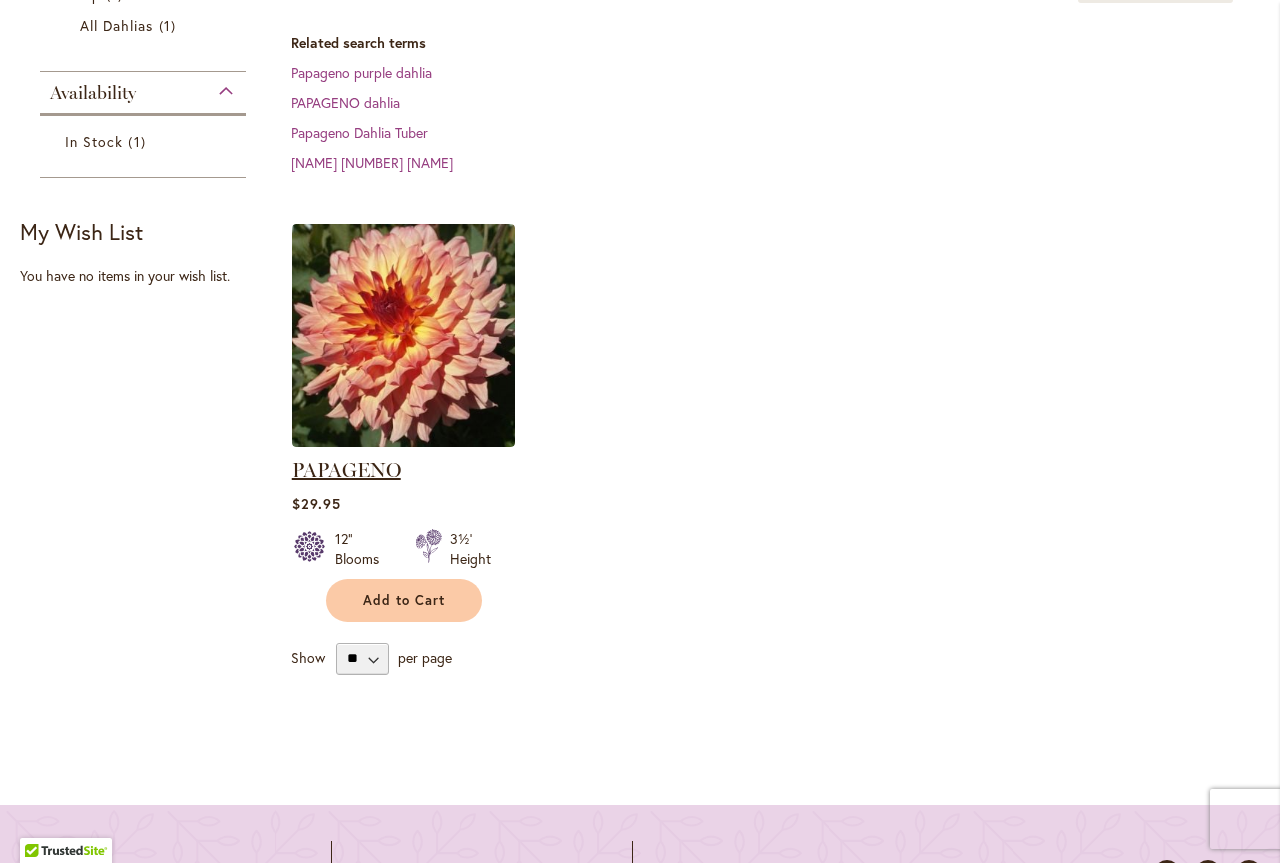 type on "**********" 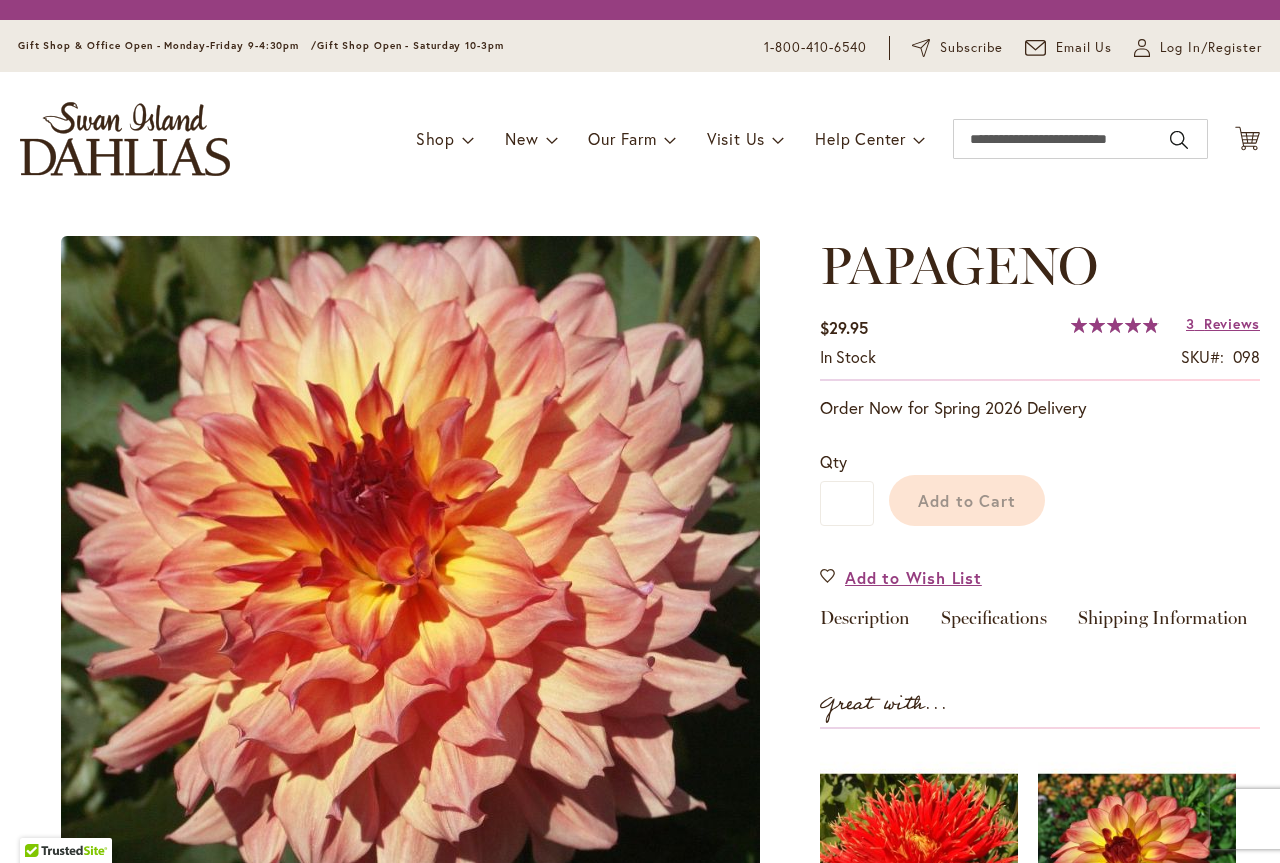 scroll, scrollTop: 0, scrollLeft: 0, axis: both 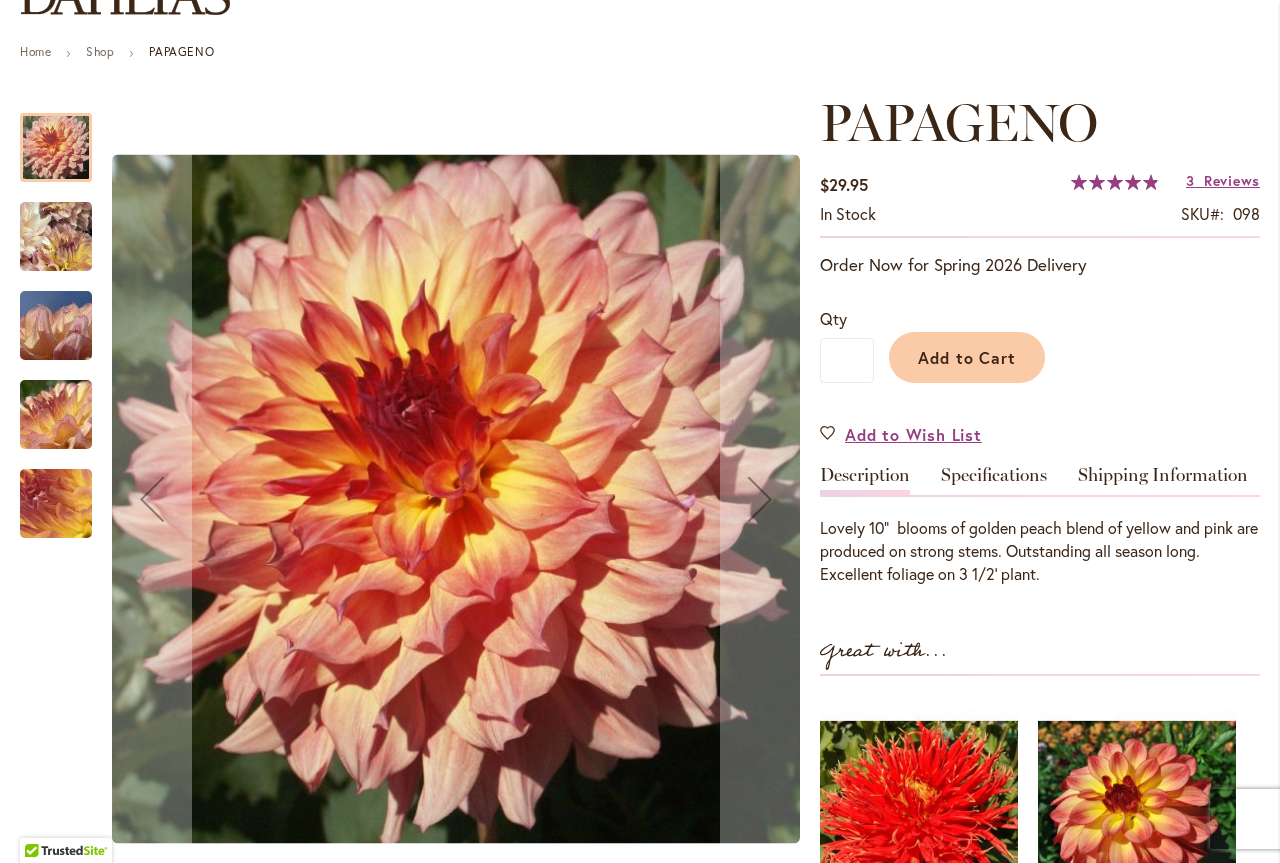type on "**********" 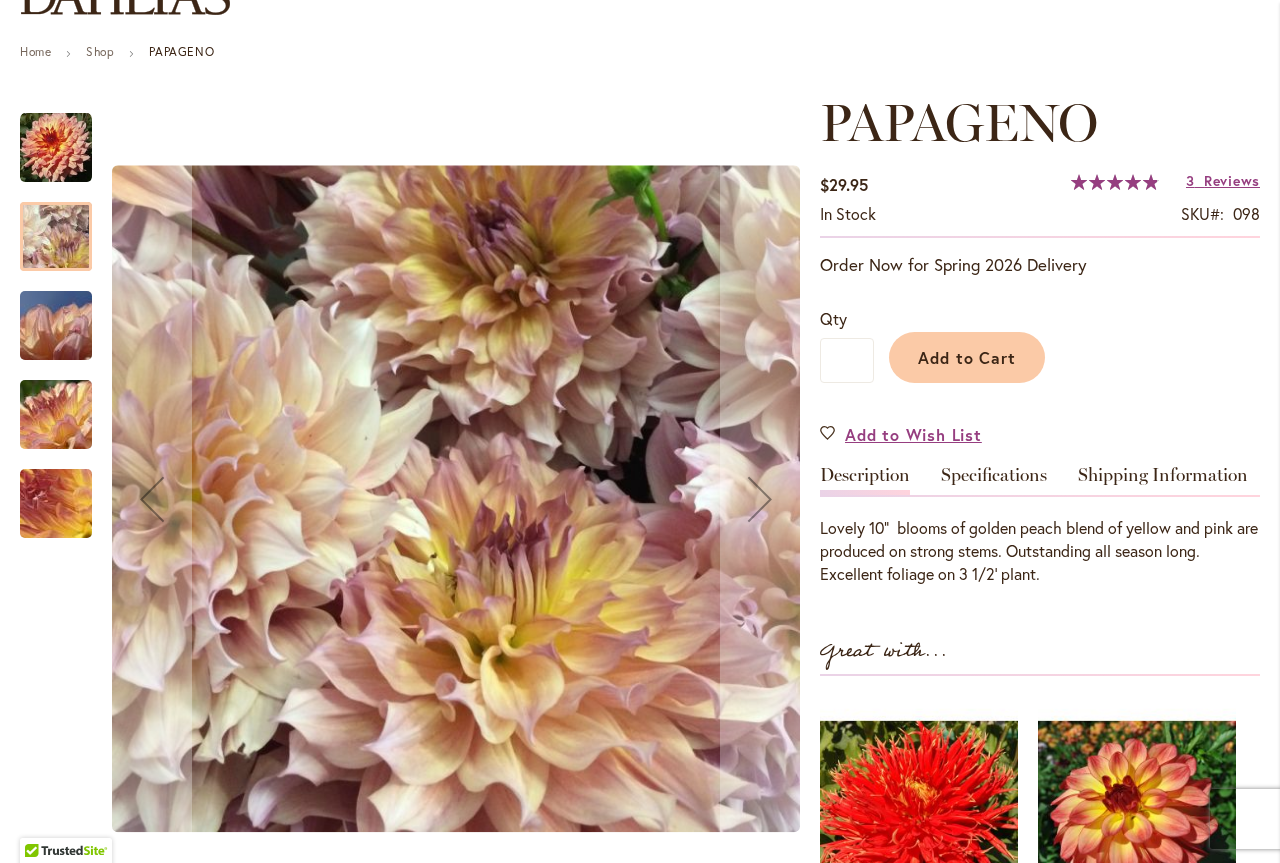 click at bounding box center [56, 326] 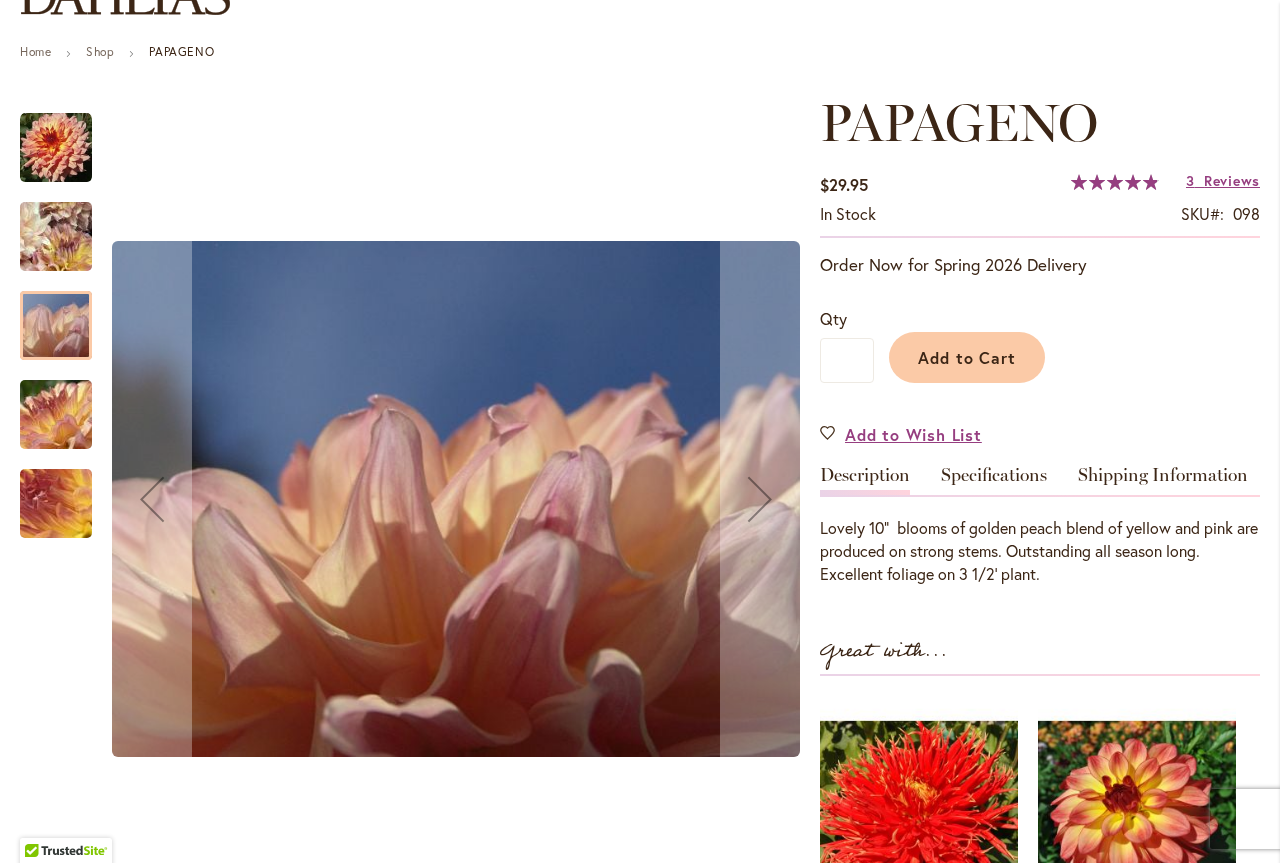 click at bounding box center (56, 415) 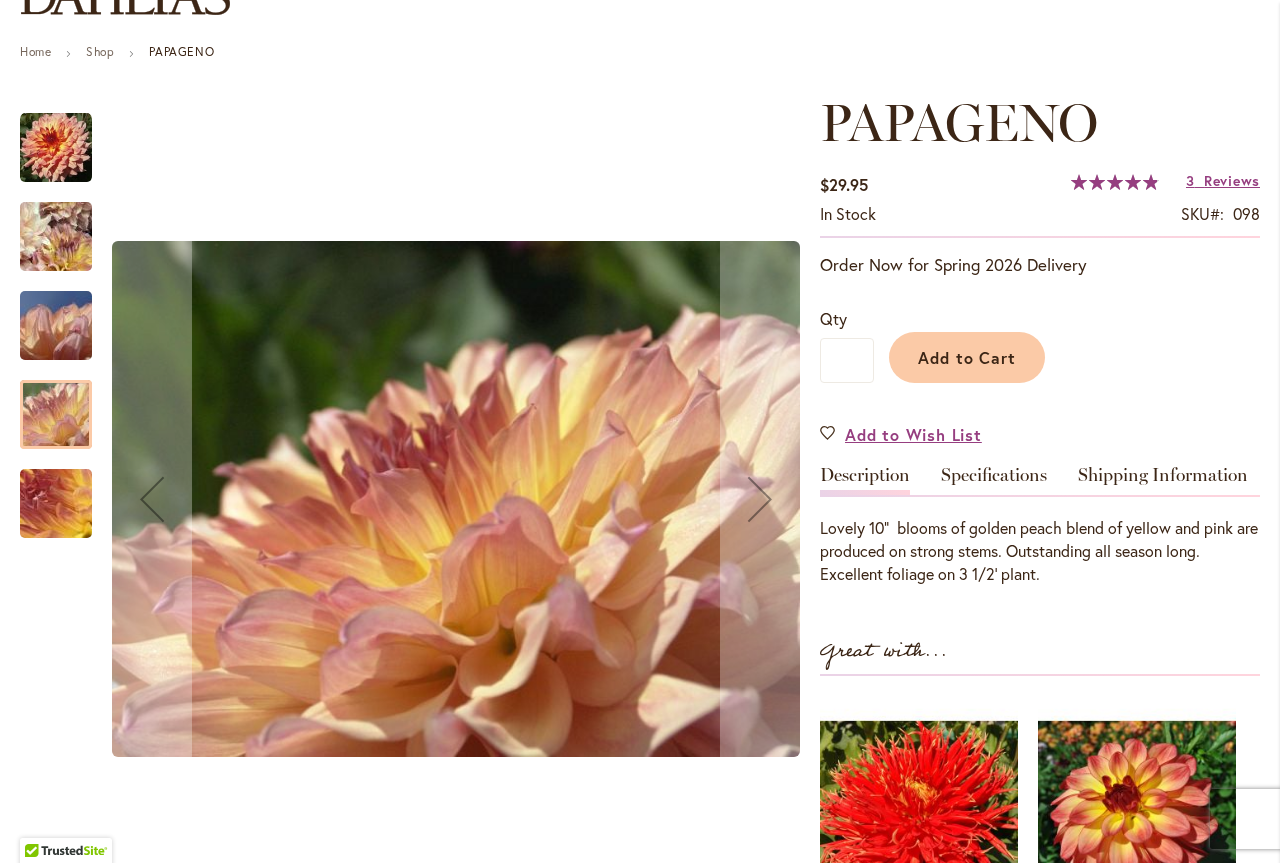 click at bounding box center [56, 504] 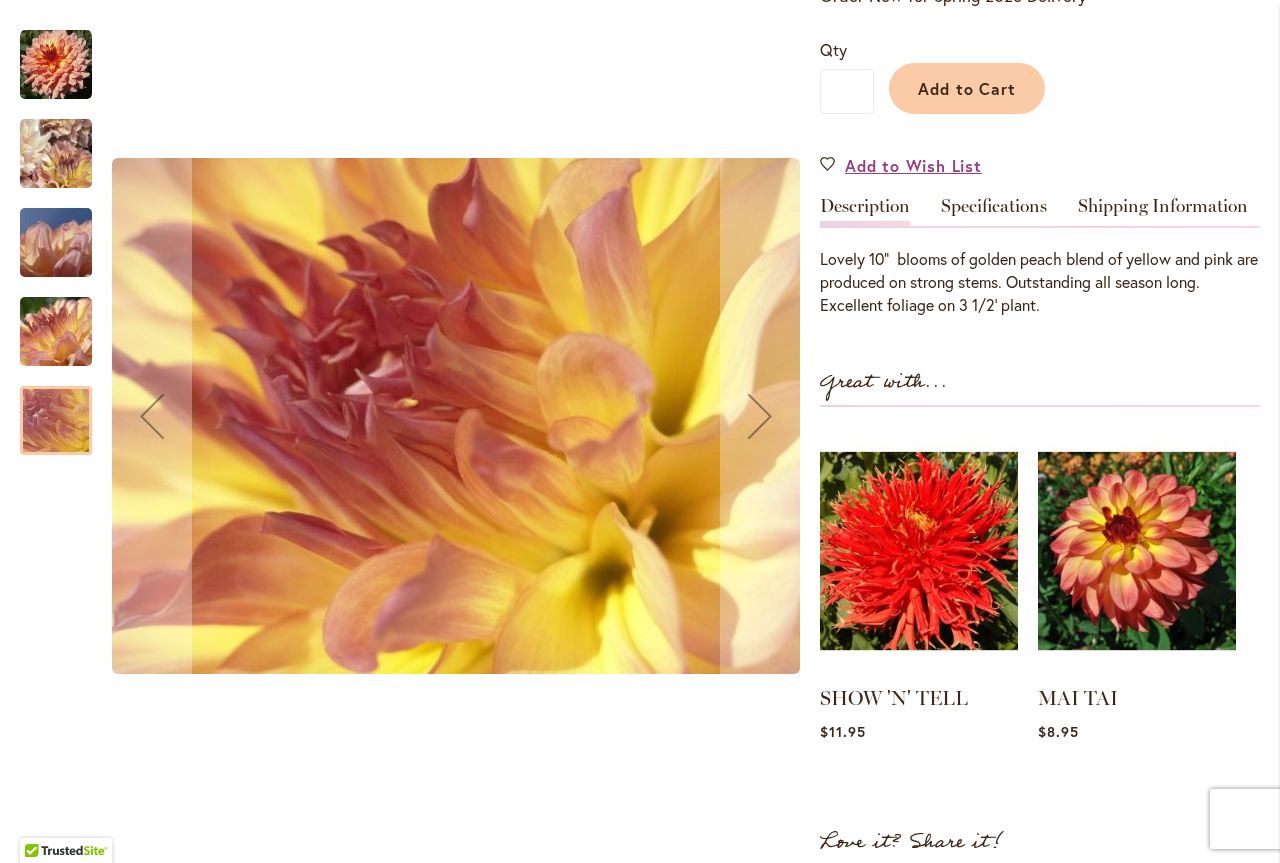 scroll, scrollTop: 500, scrollLeft: 0, axis: vertical 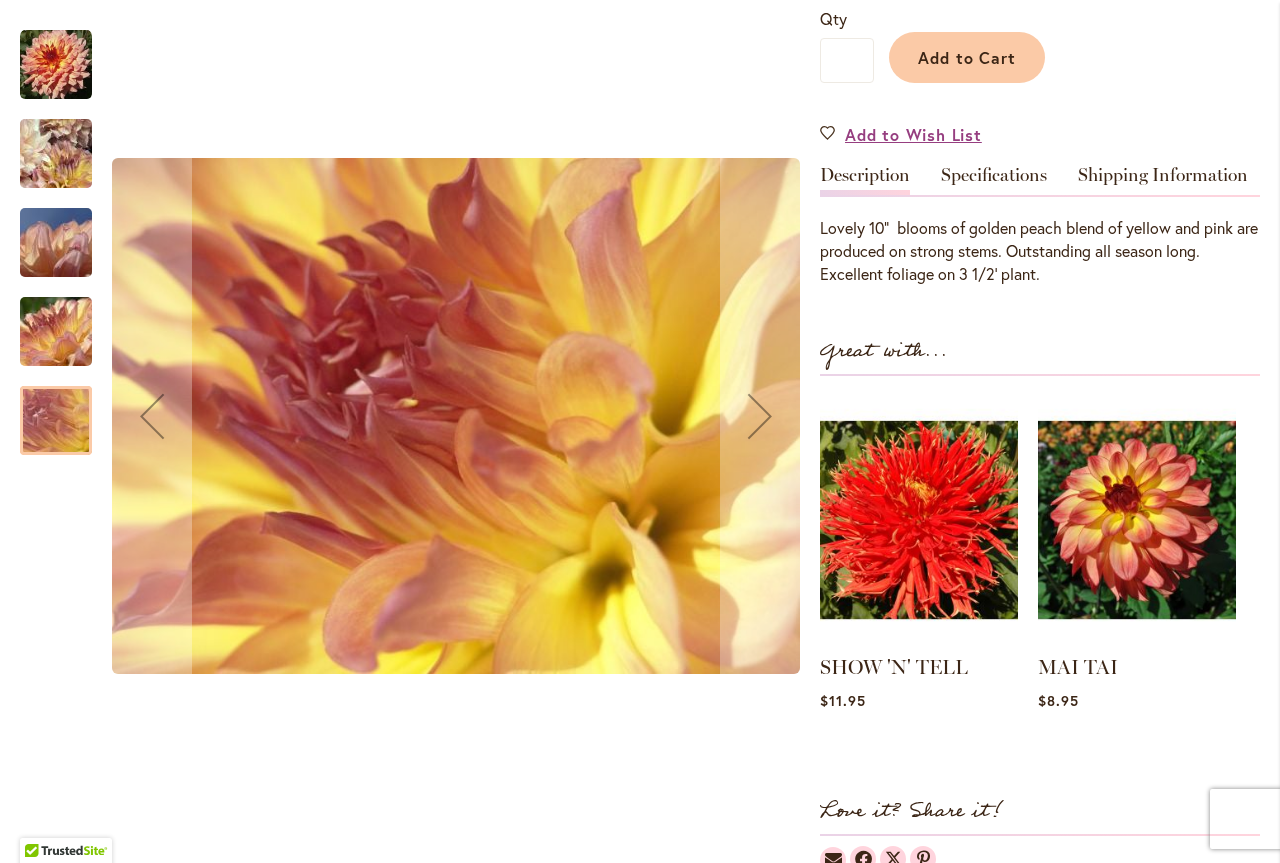 click at bounding box center (56, 332) 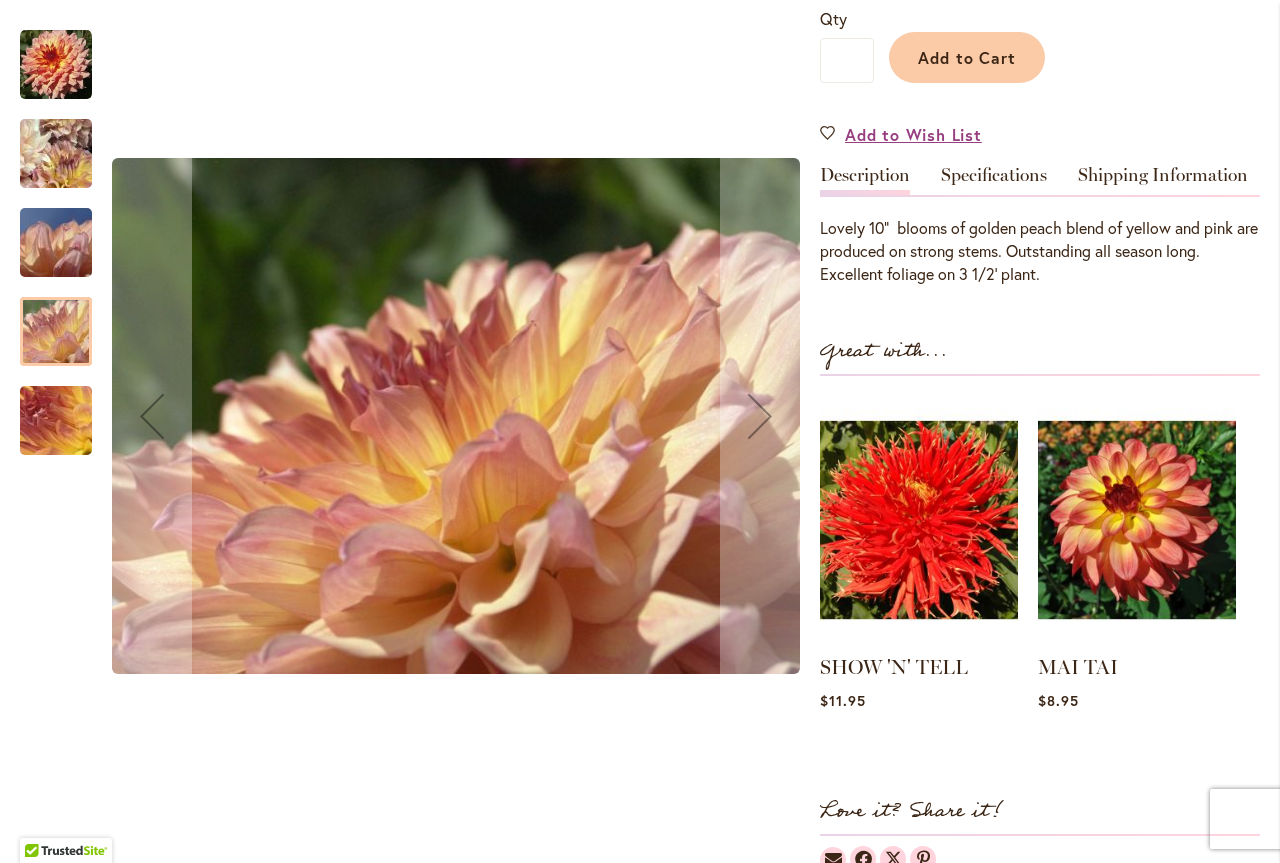 click at bounding box center [56, 243] 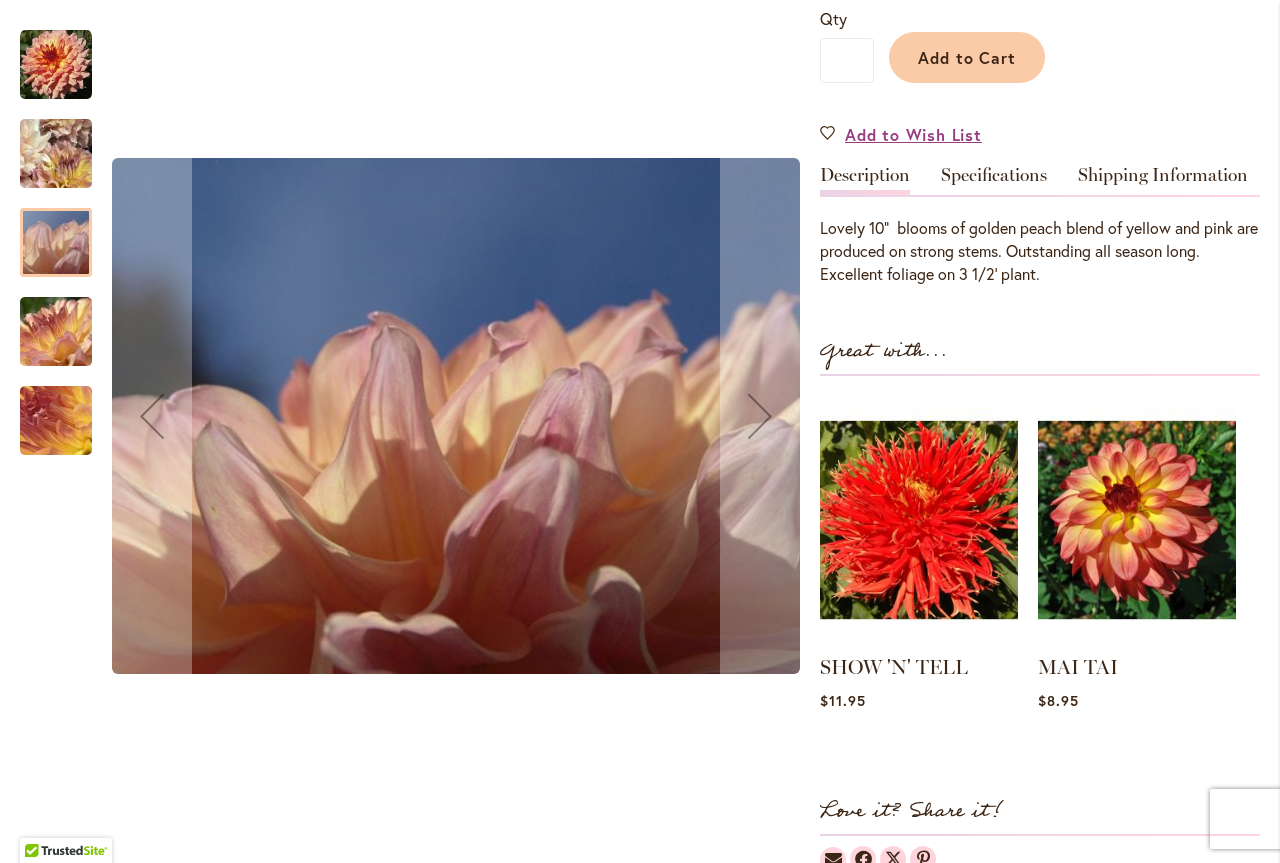 click at bounding box center [56, 154] 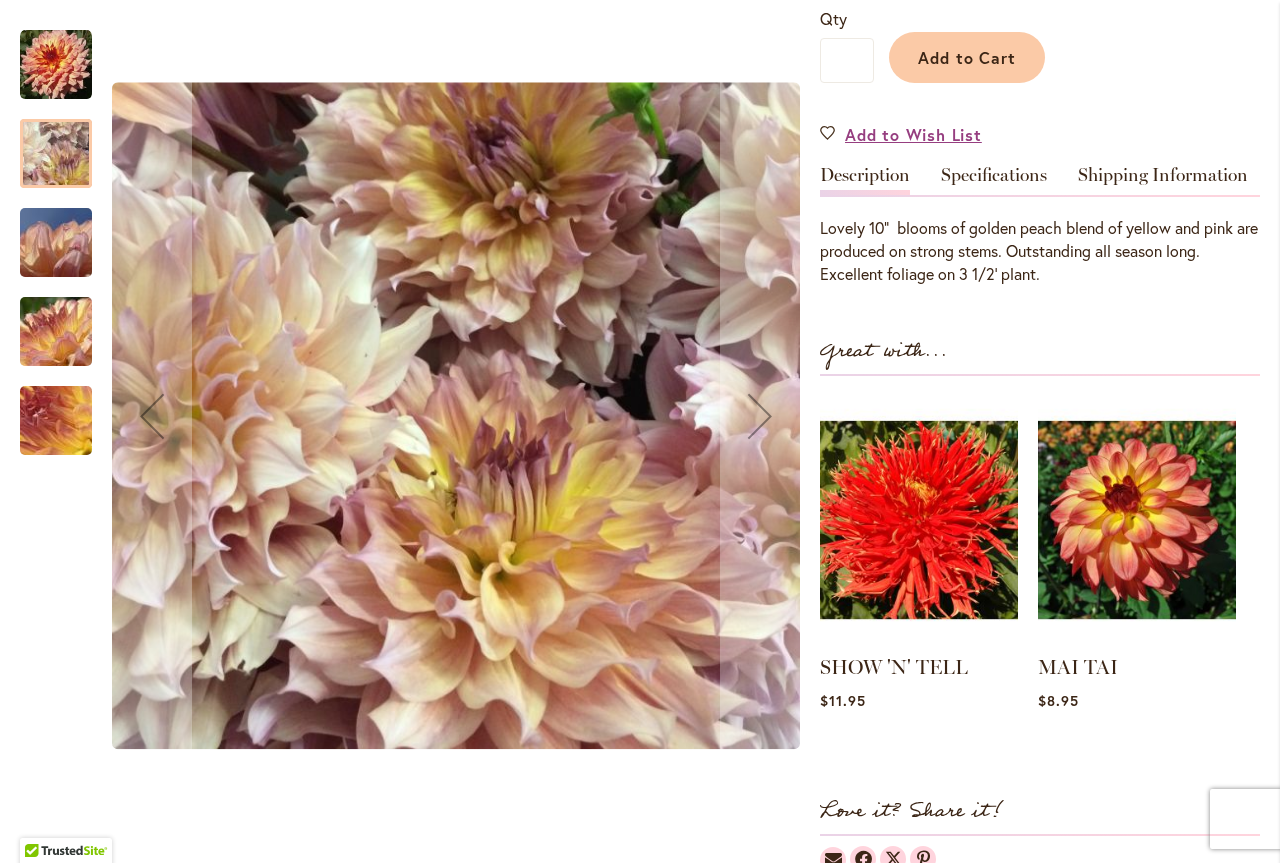 click at bounding box center [56, 65] 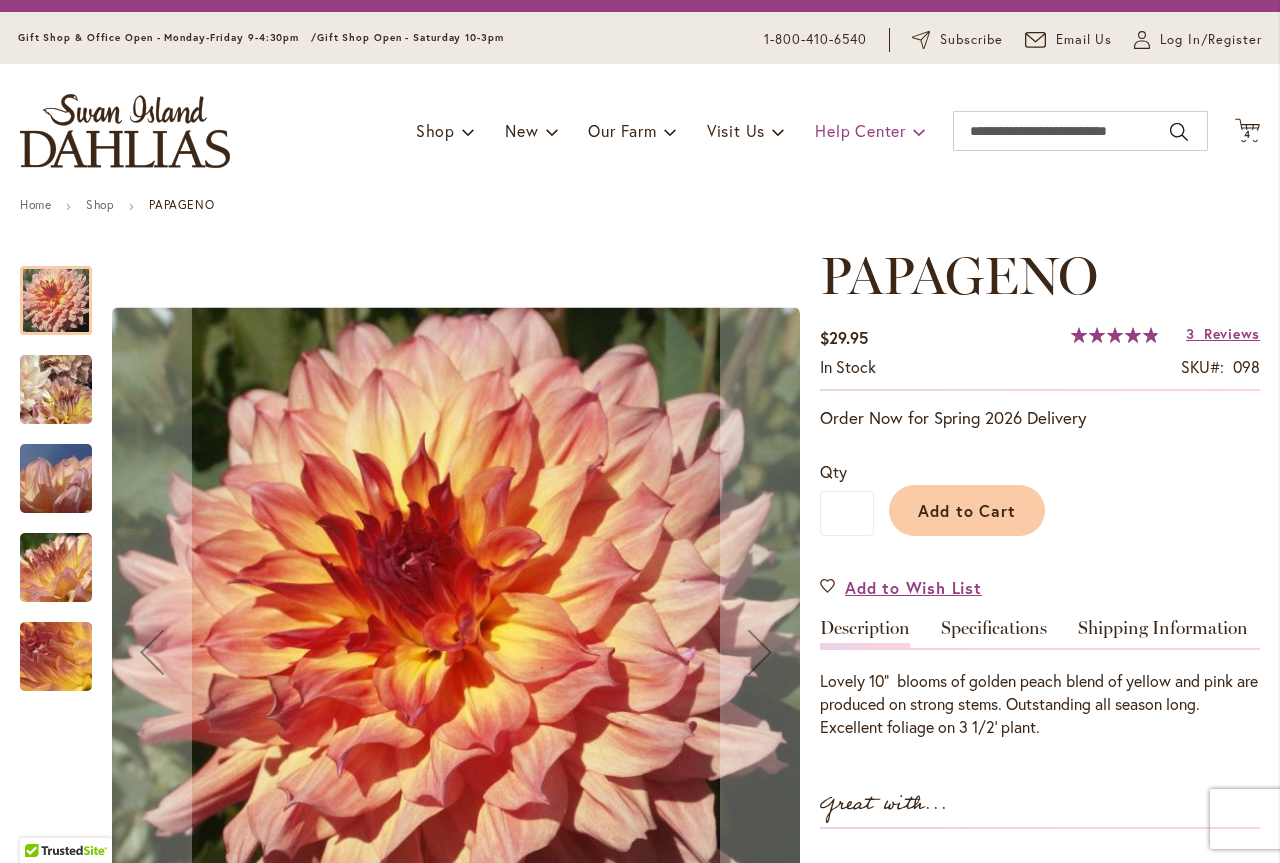 scroll, scrollTop: 0, scrollLeft: 0, axis: both 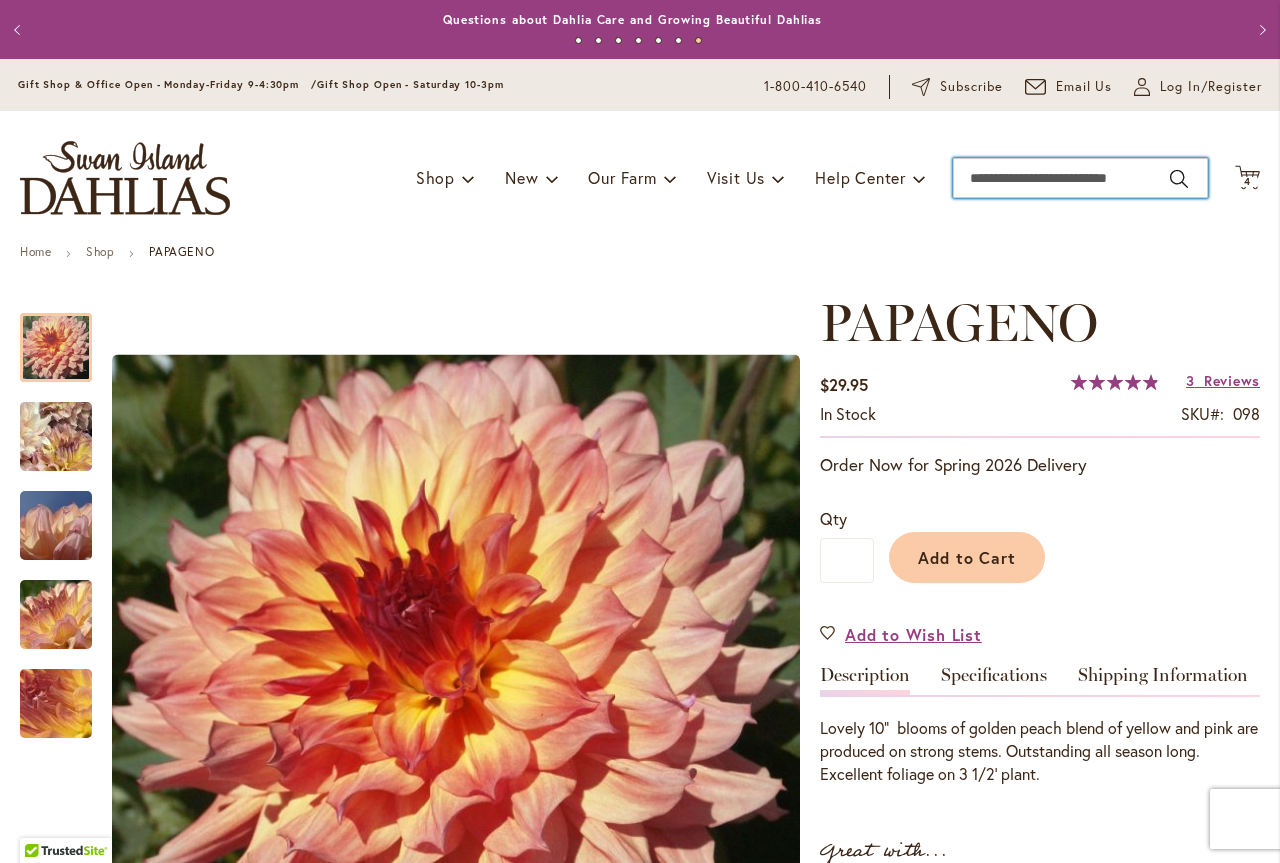 click on "Search" at bounding box center (1080, 178) 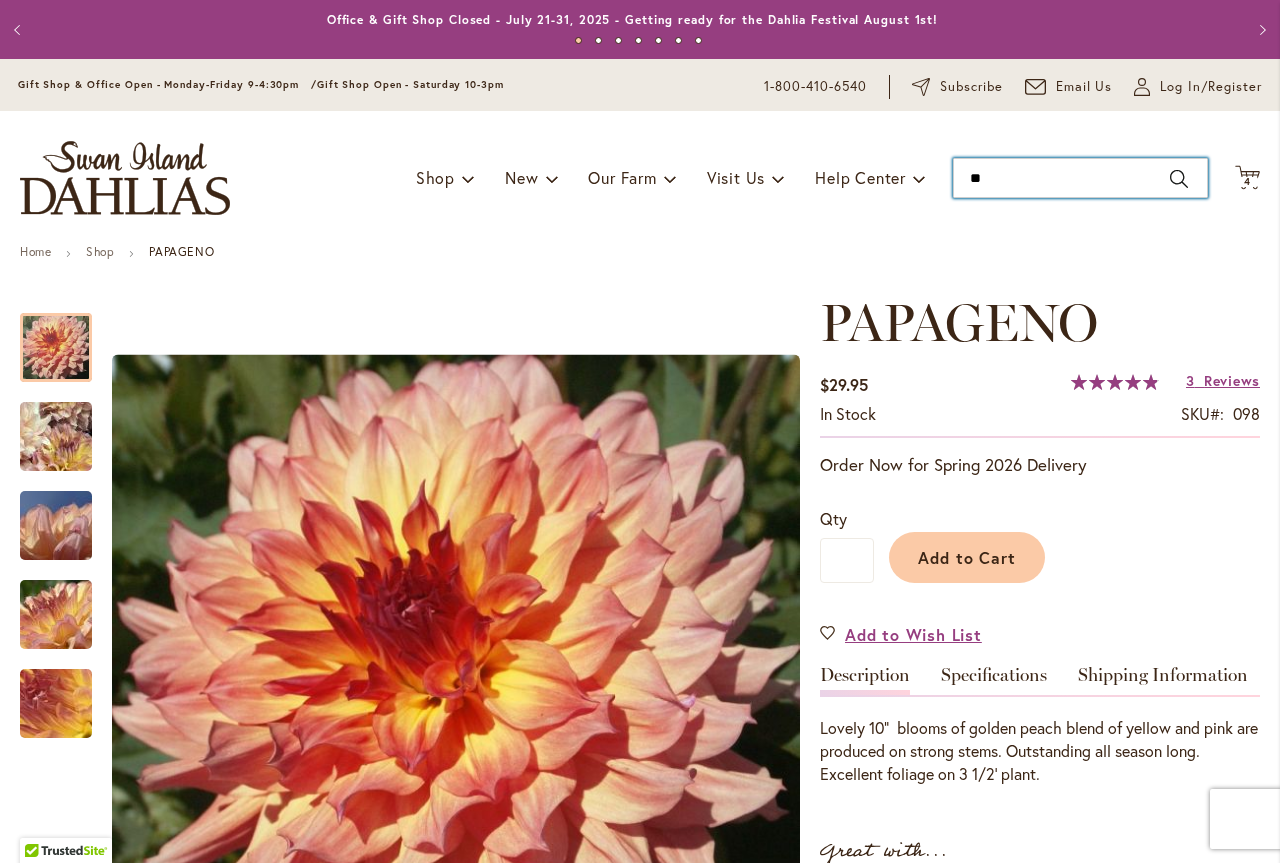 type on "*" 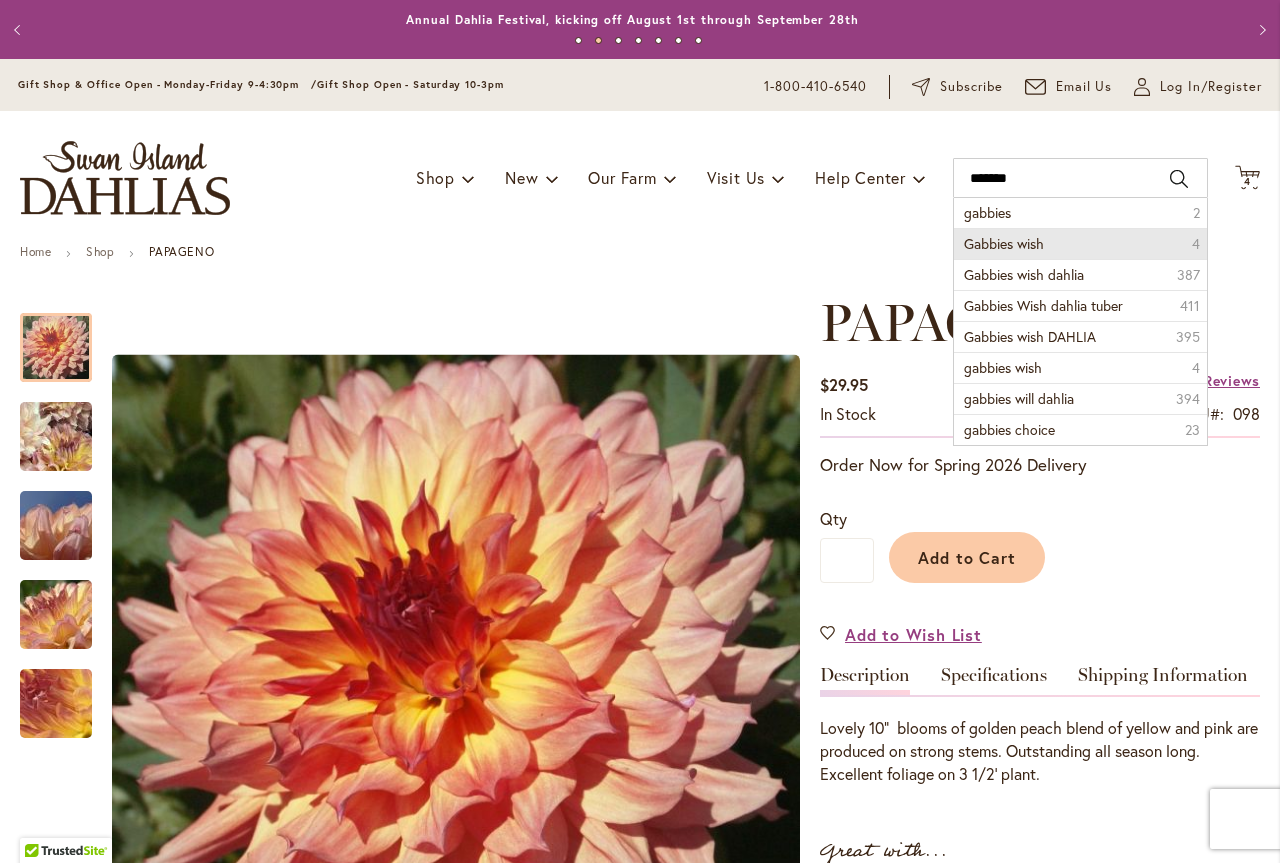 click on "Gabbies wish 4" at bounding box center (1080, 243) 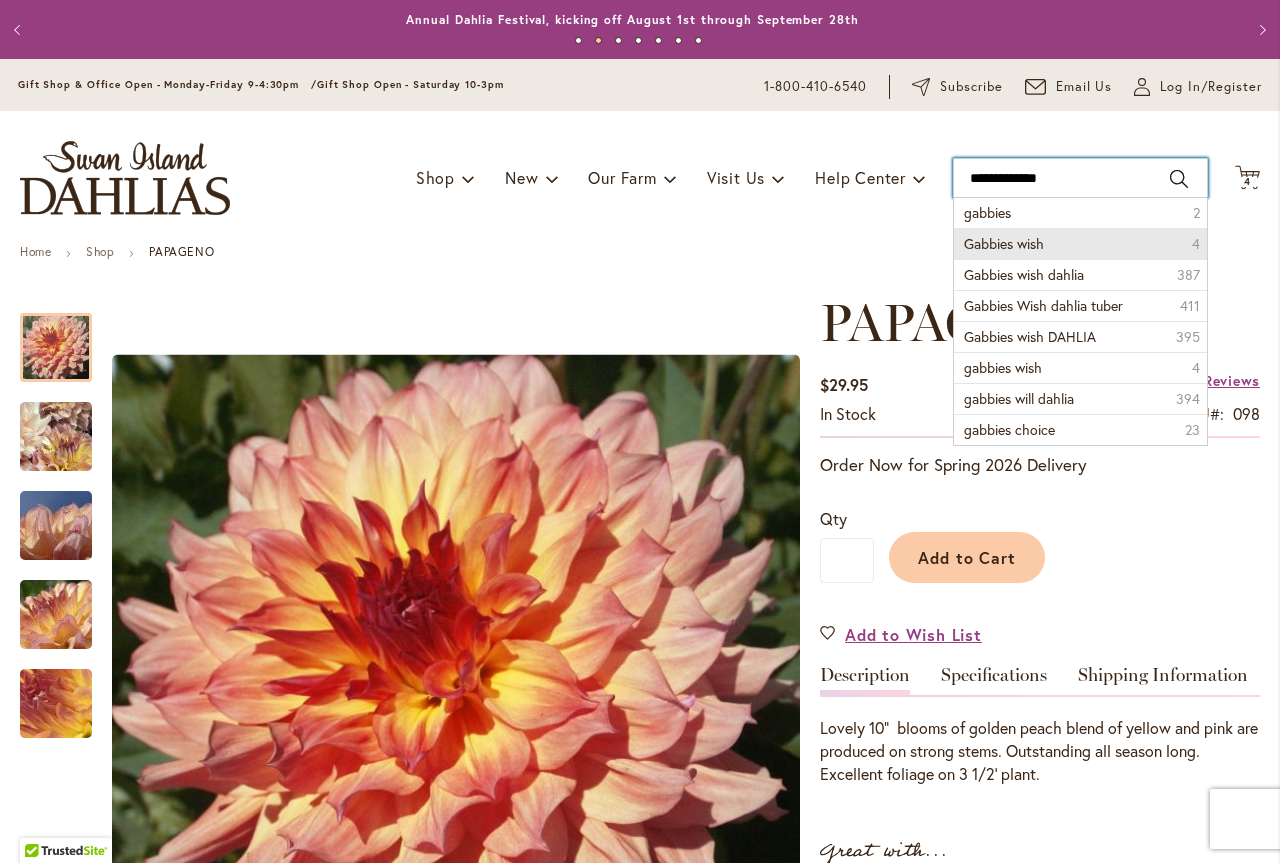 type on "**********" 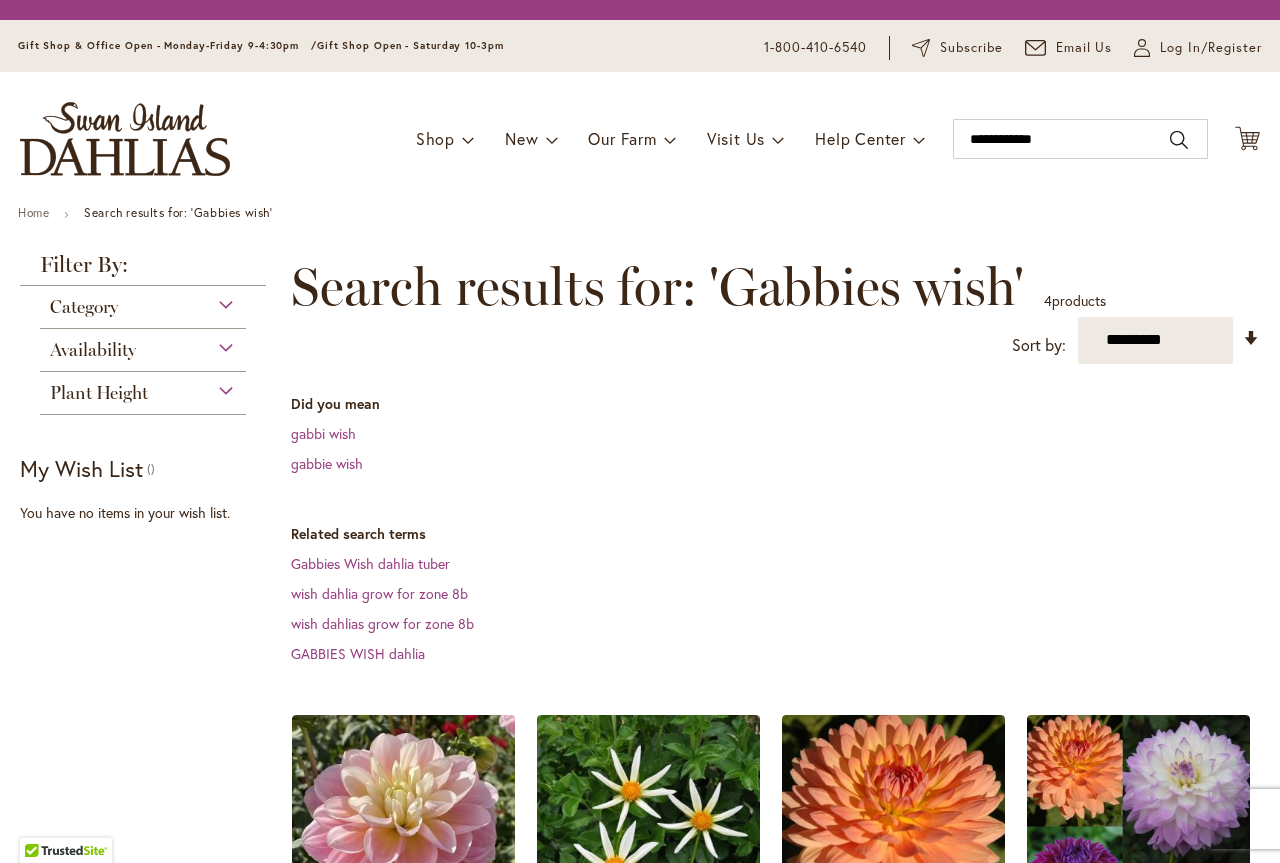 scroll, scrollTop: 0, scrollLeft: 0, axis: both 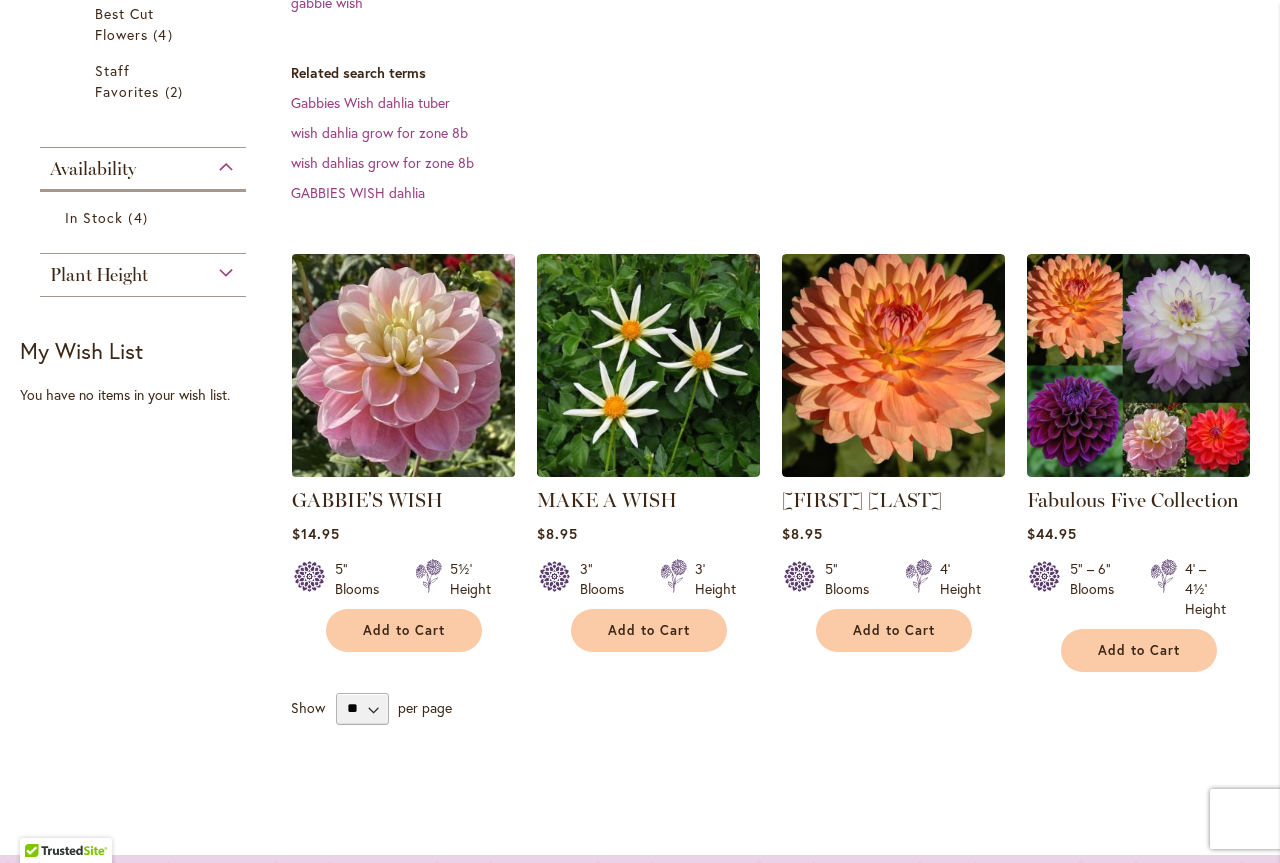 type on "**********" 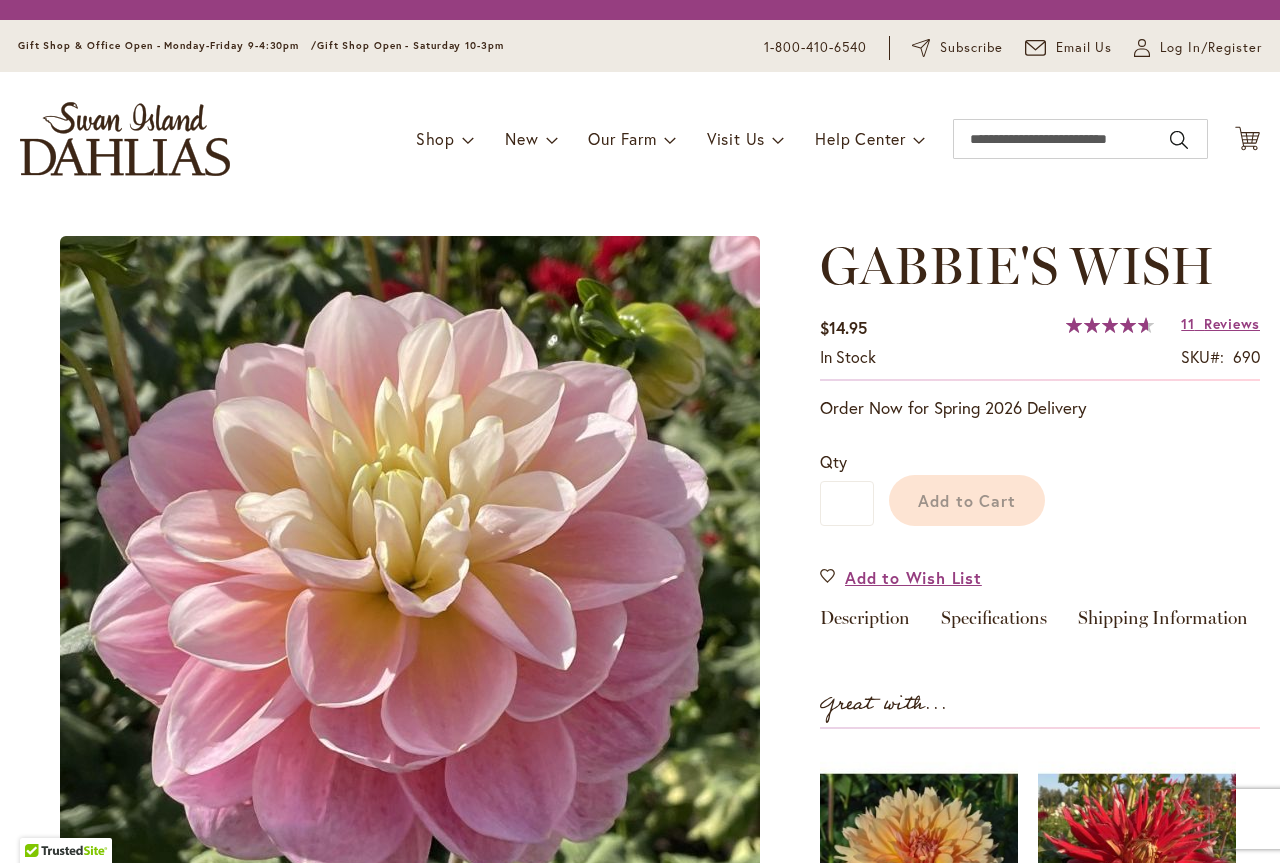 scroll, scrollTop: 0, scrollLeft: 0, axis: both 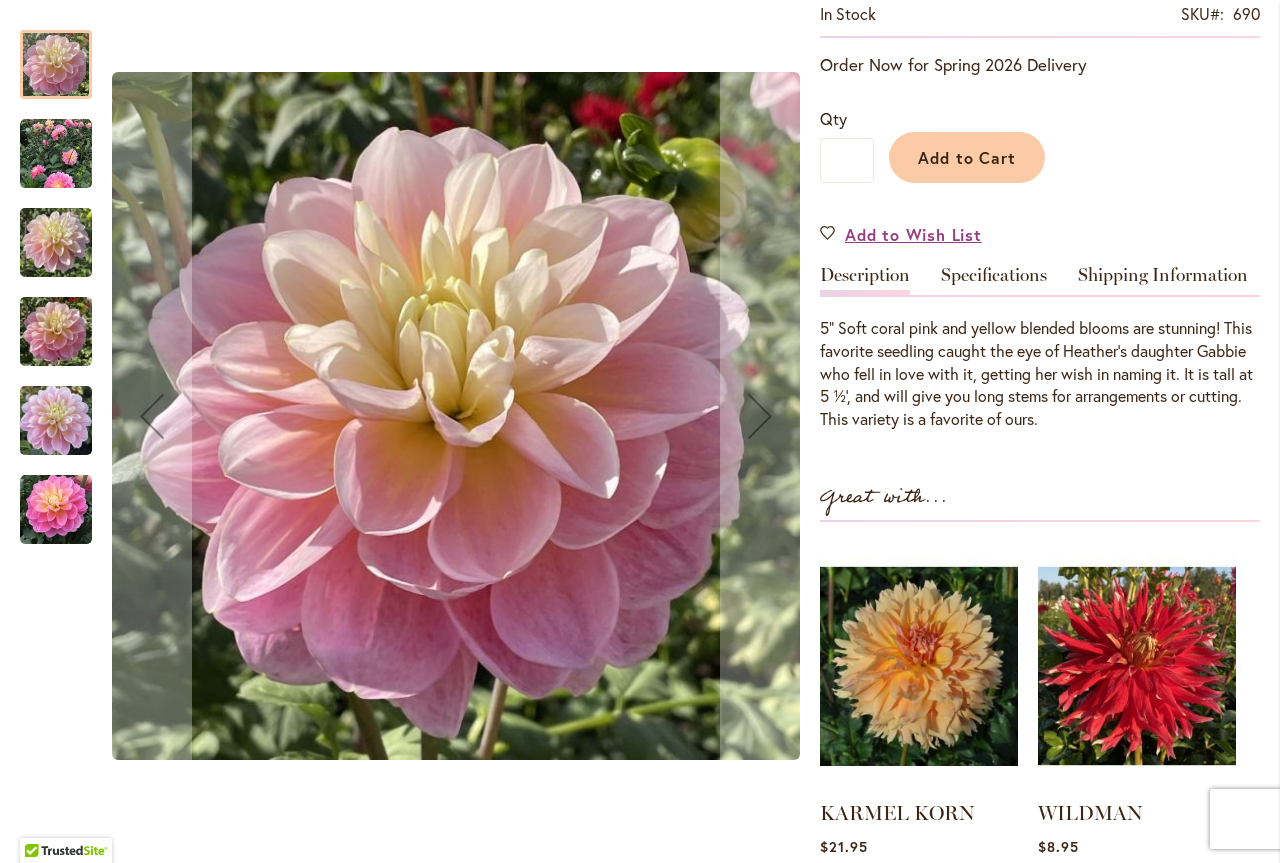 type on "**********" 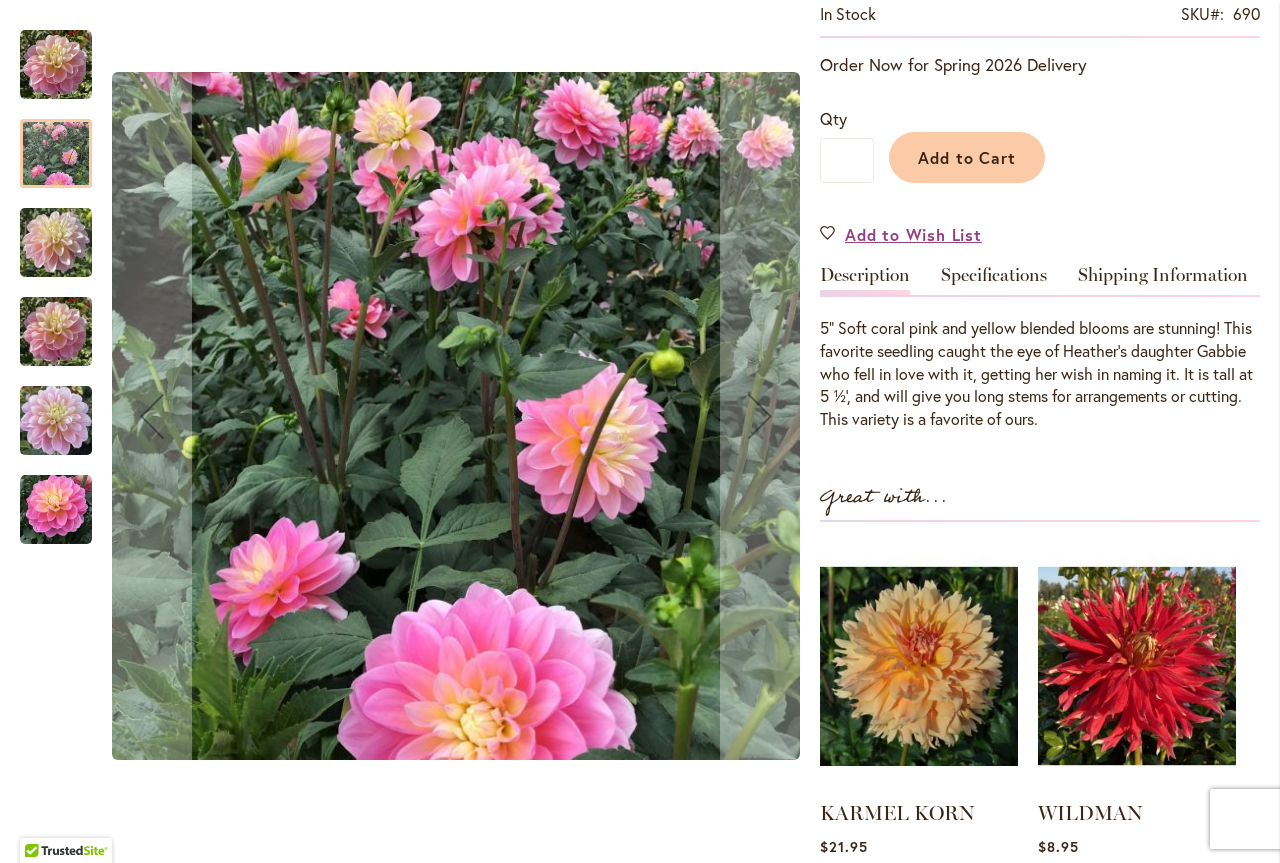 click at bounding box center [56, 243] 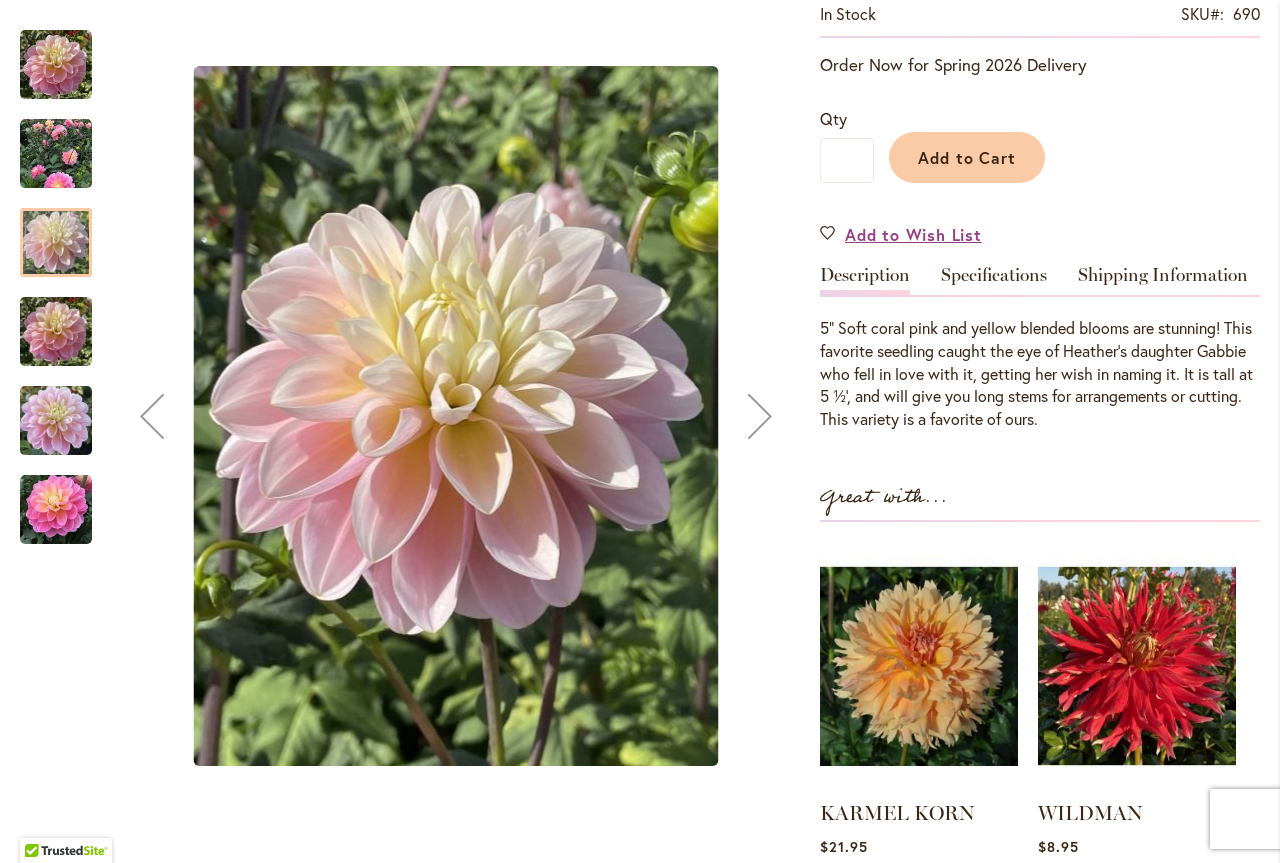 click at bounding box center [56, 332] 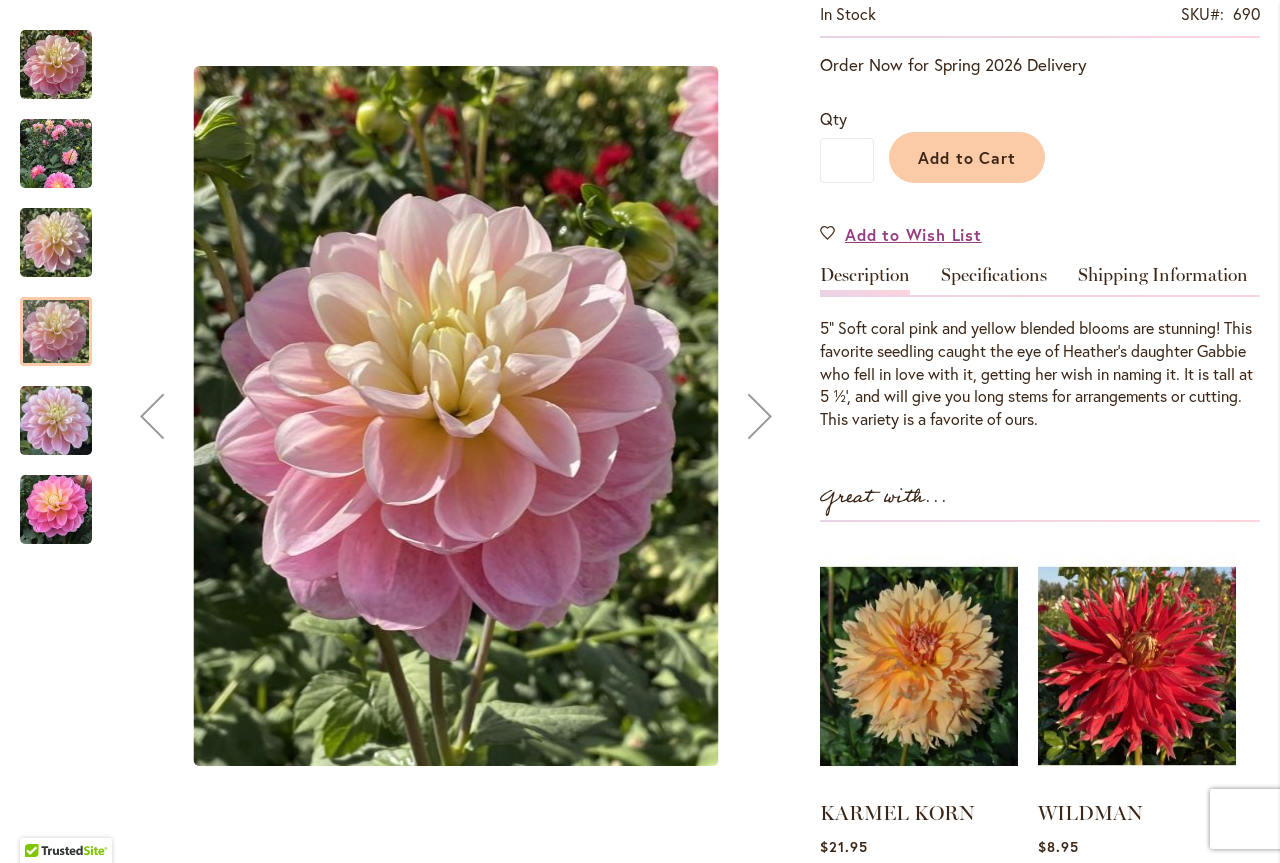 click at bounding box center (56, 421) 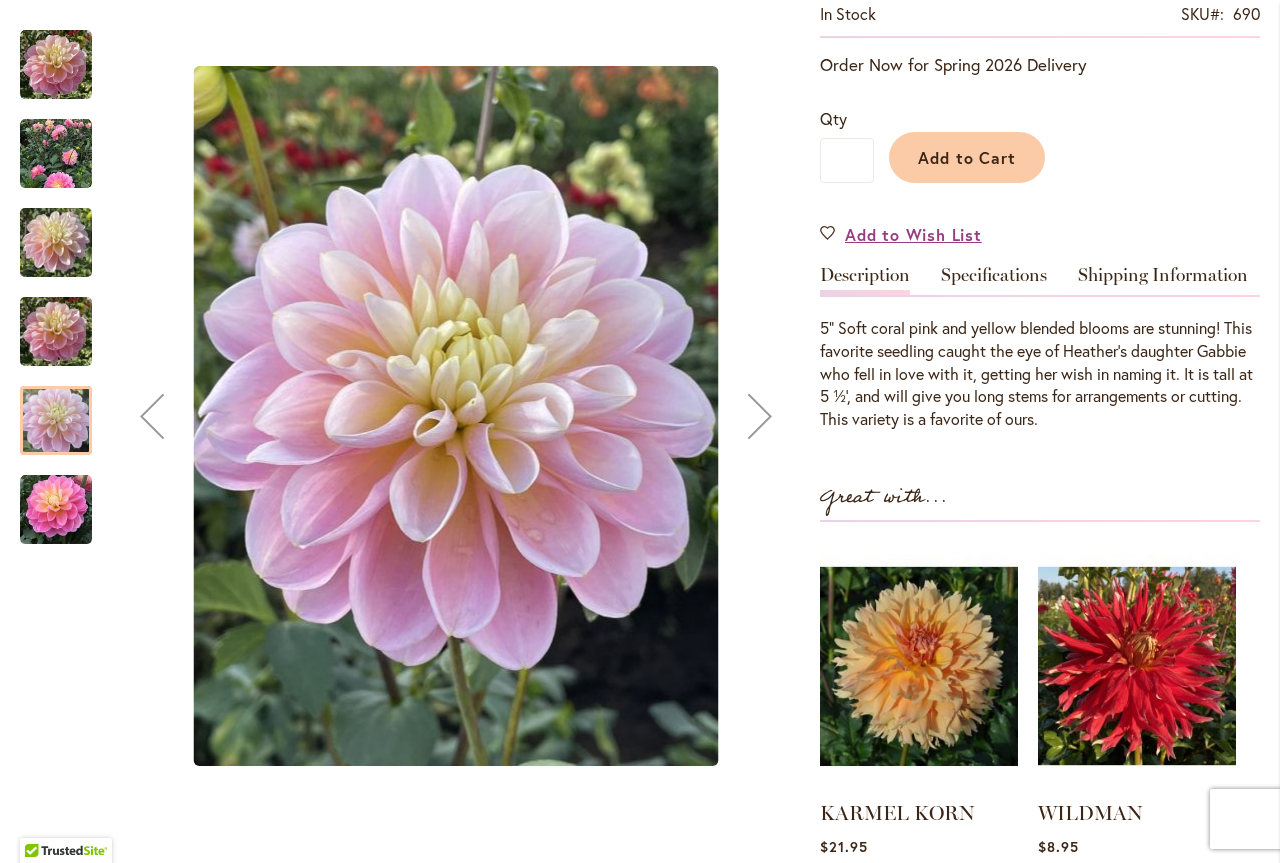 click at bounding box center [56, 510] 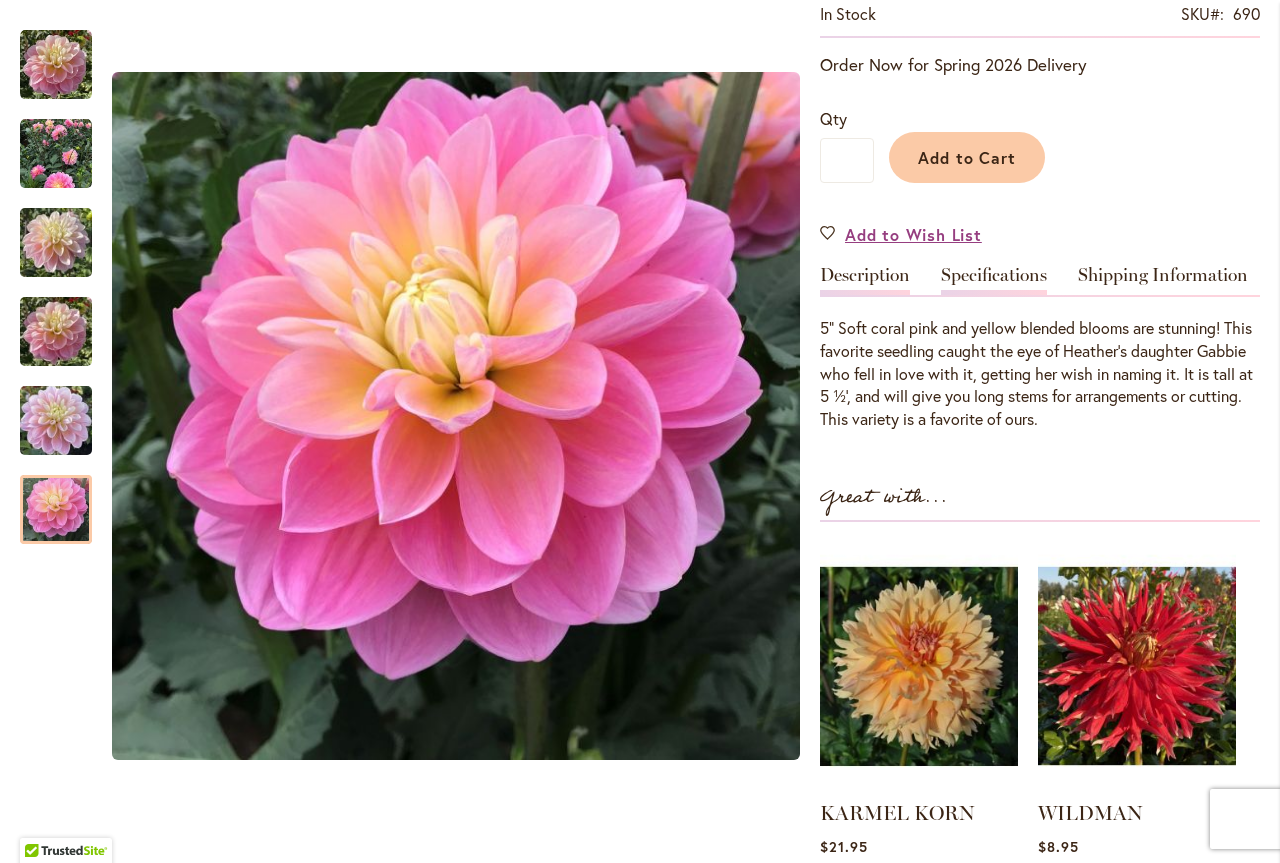 click on "Specifications" at bounding box center (994, 280) 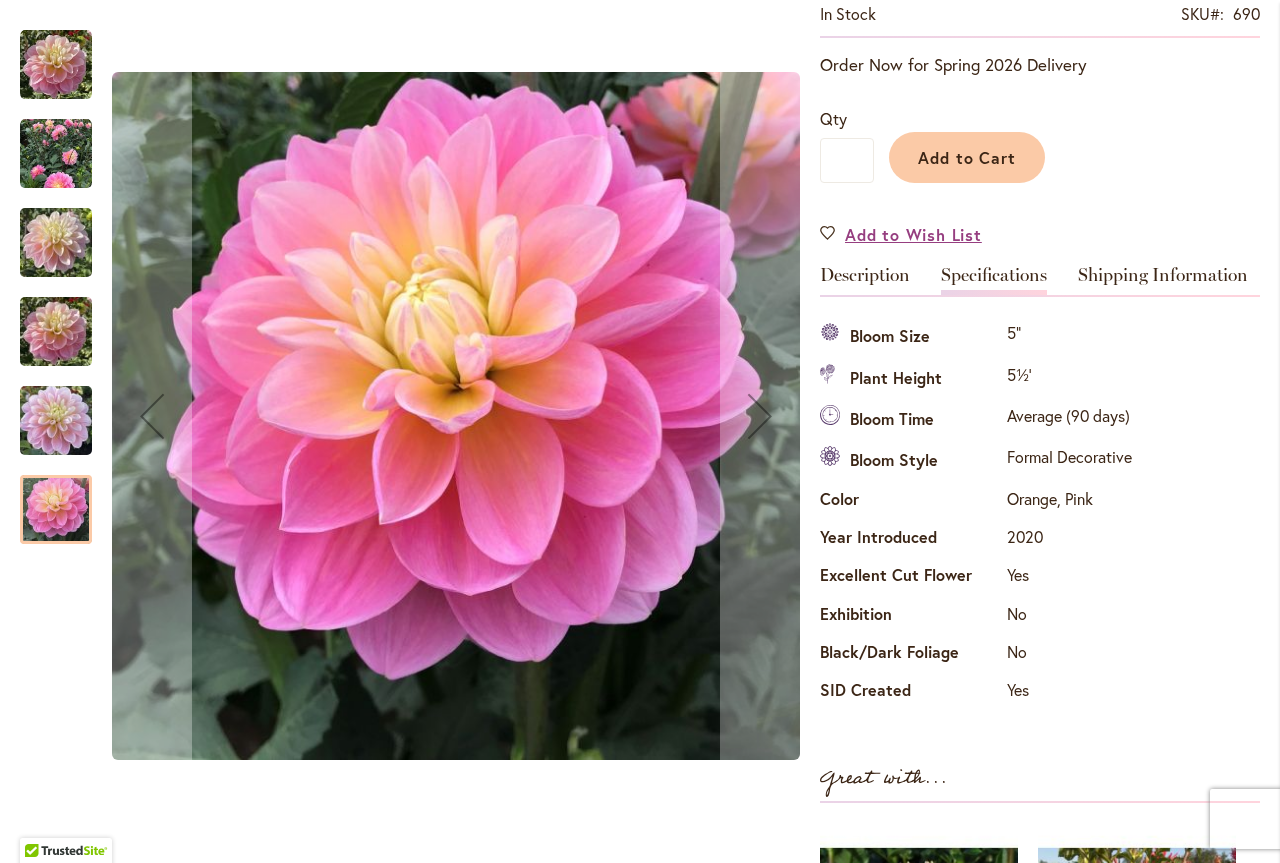 click at bounding box center [56, 65] 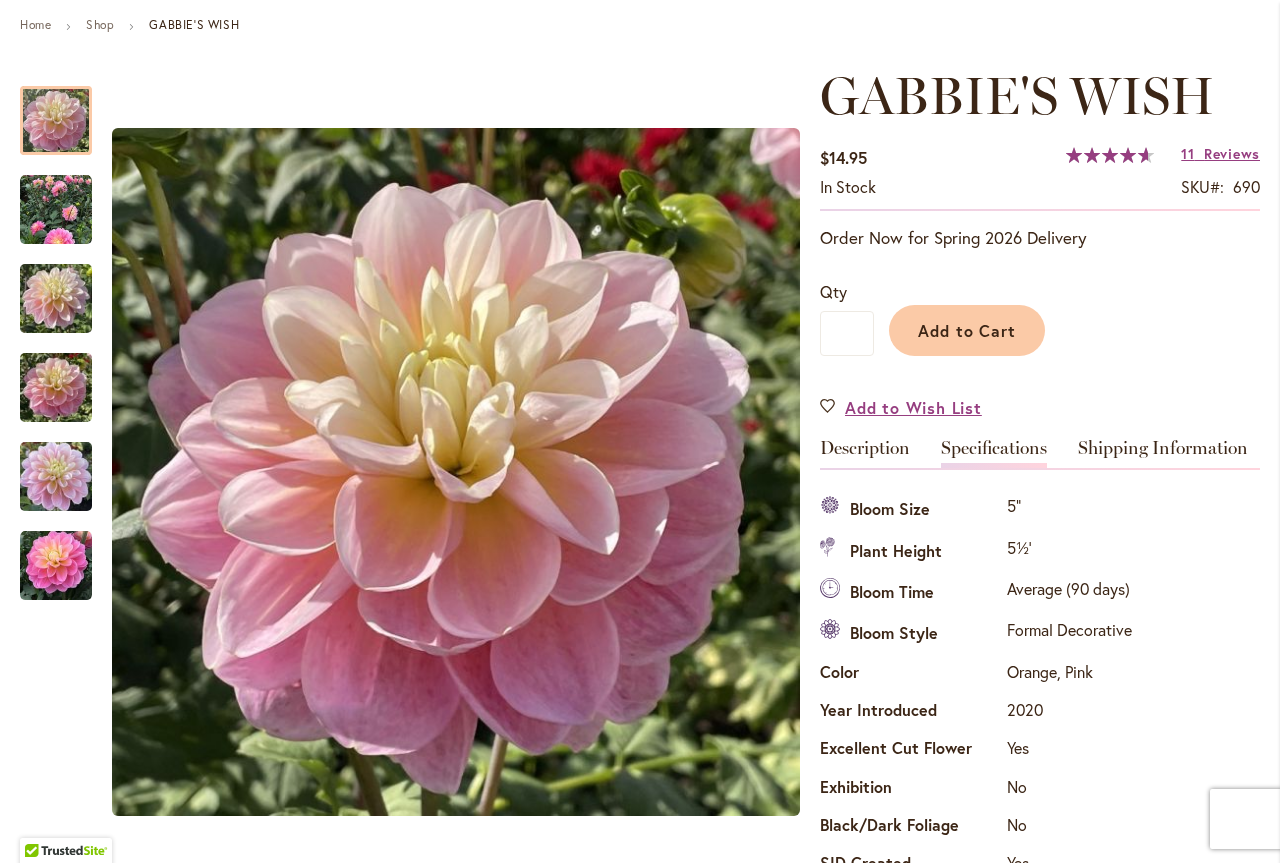 scroll, scrollTop: 0, scrollLeft: 0, axis: both 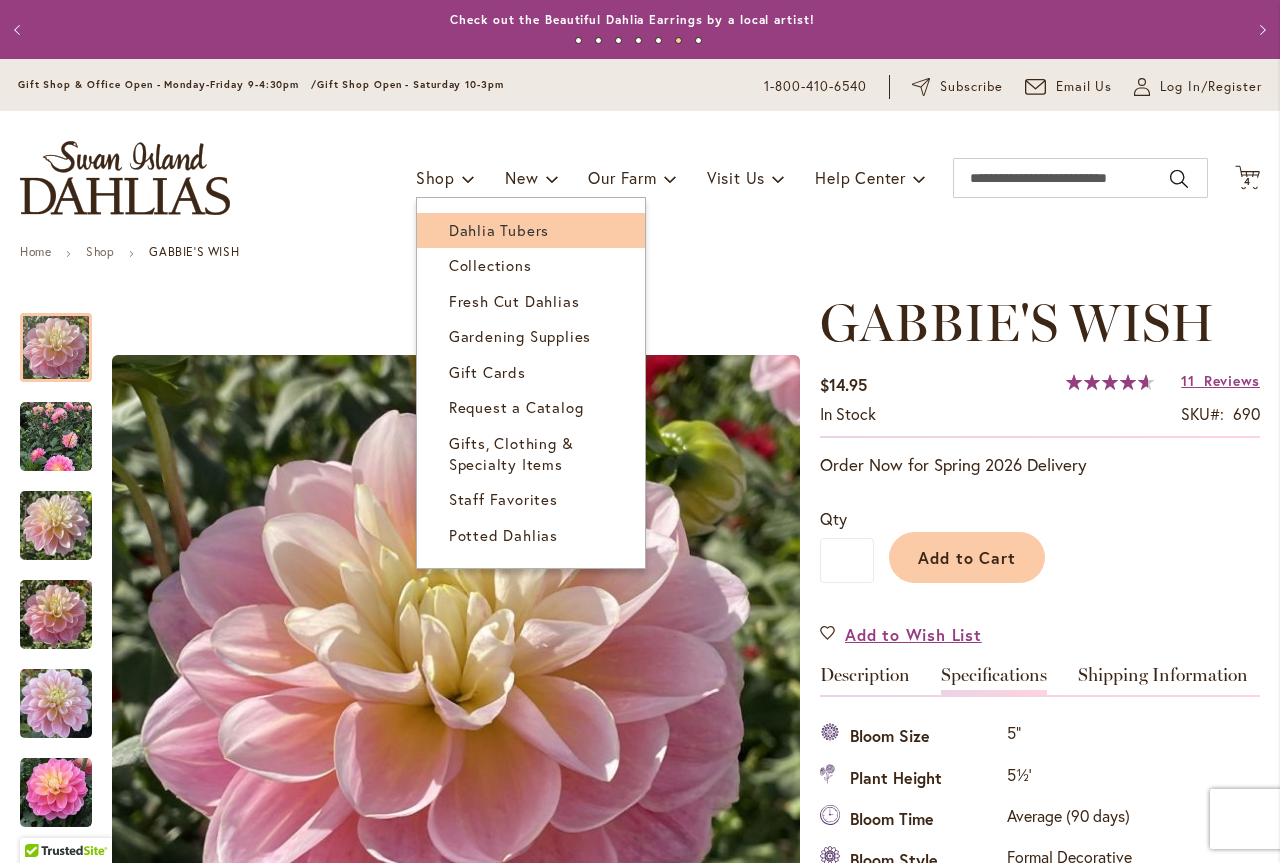 click on "Dahlia Tubers" at bounding box center [499, 230] 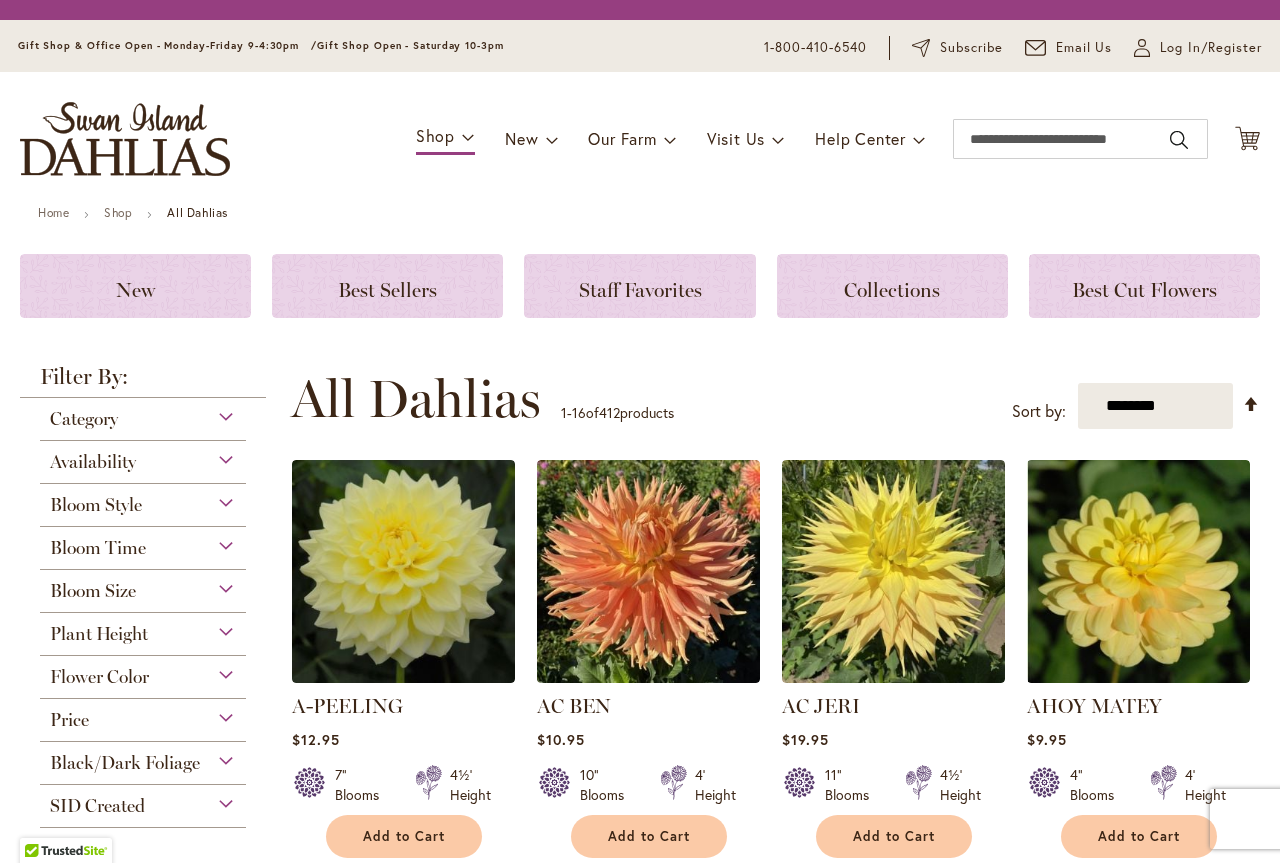 scroll, scrollTop: 0, scrollLeft: 0, axis: both 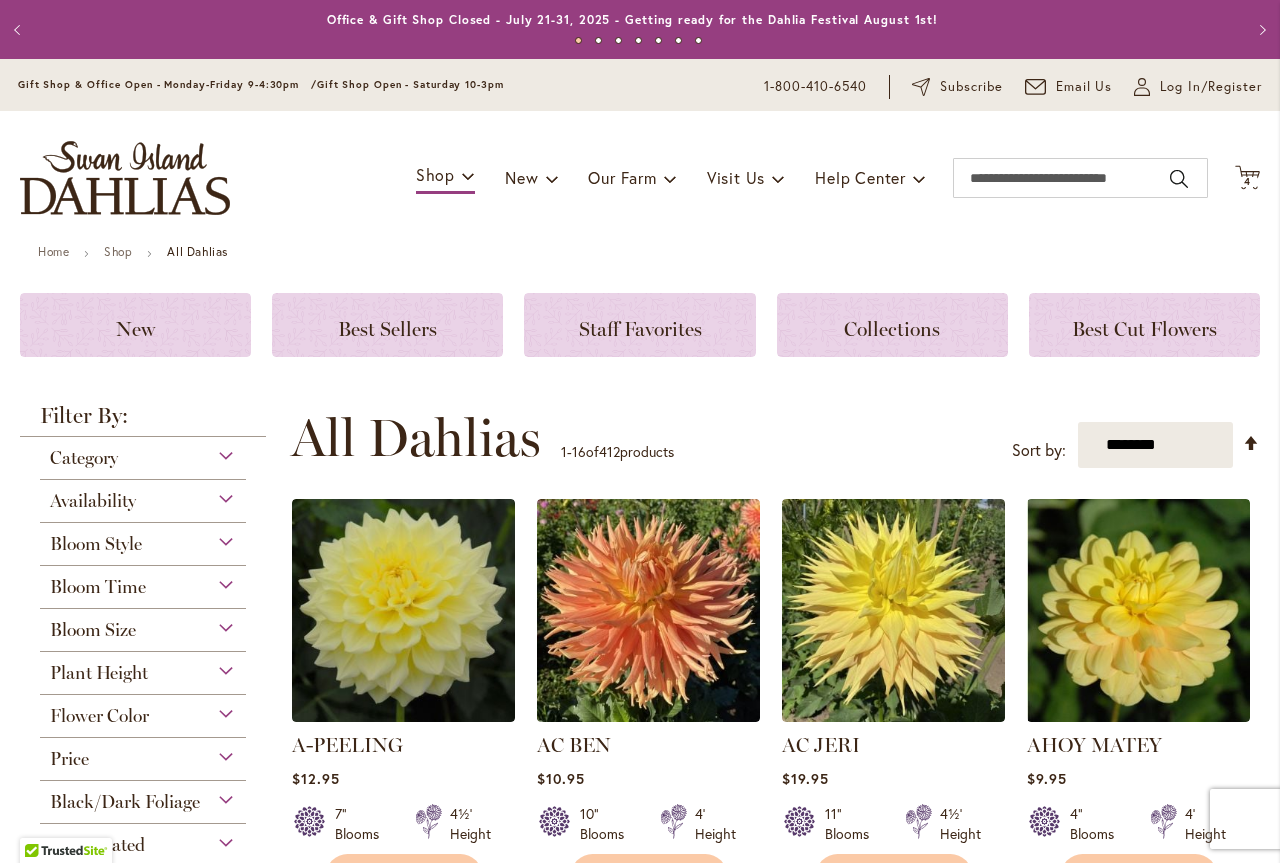 type on "**********" 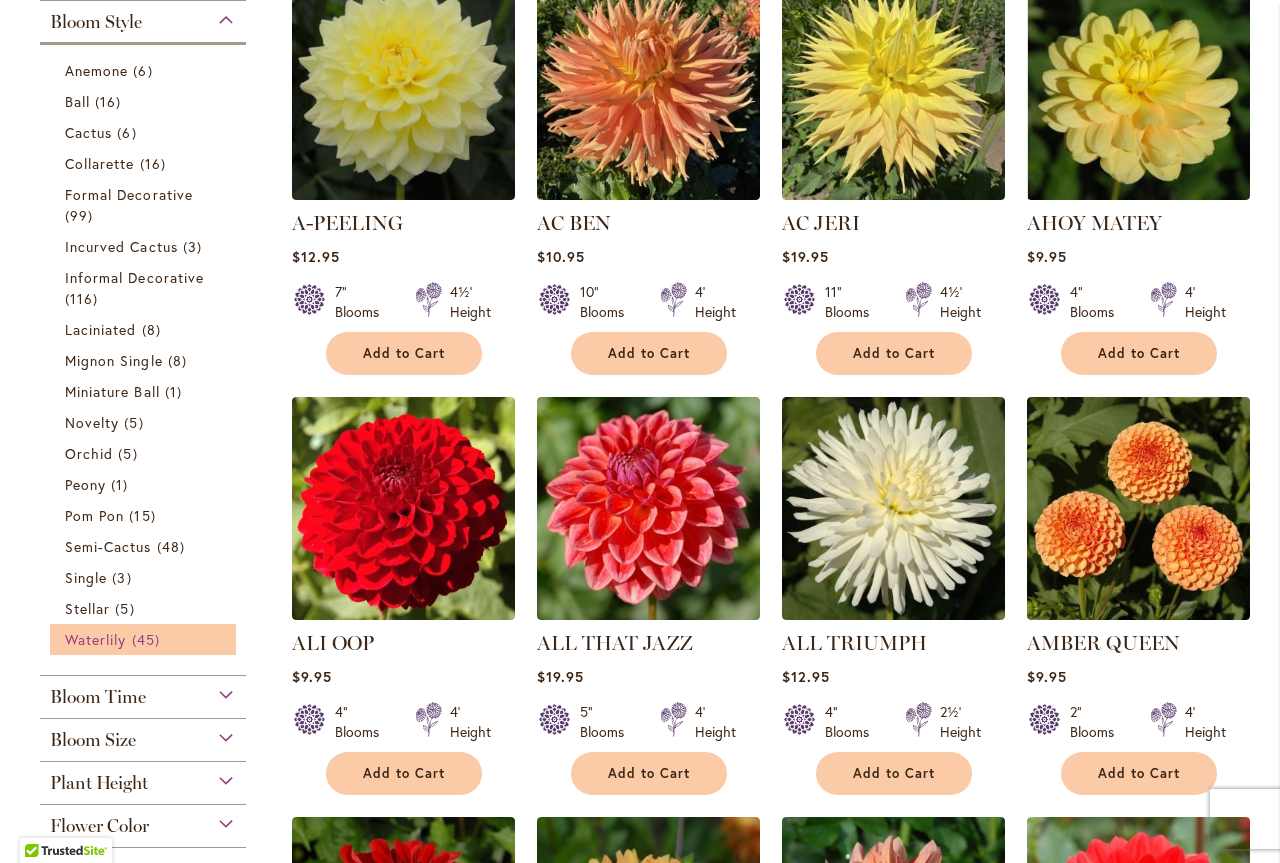 click on "Waterlily" at bounding box center [95, 639] 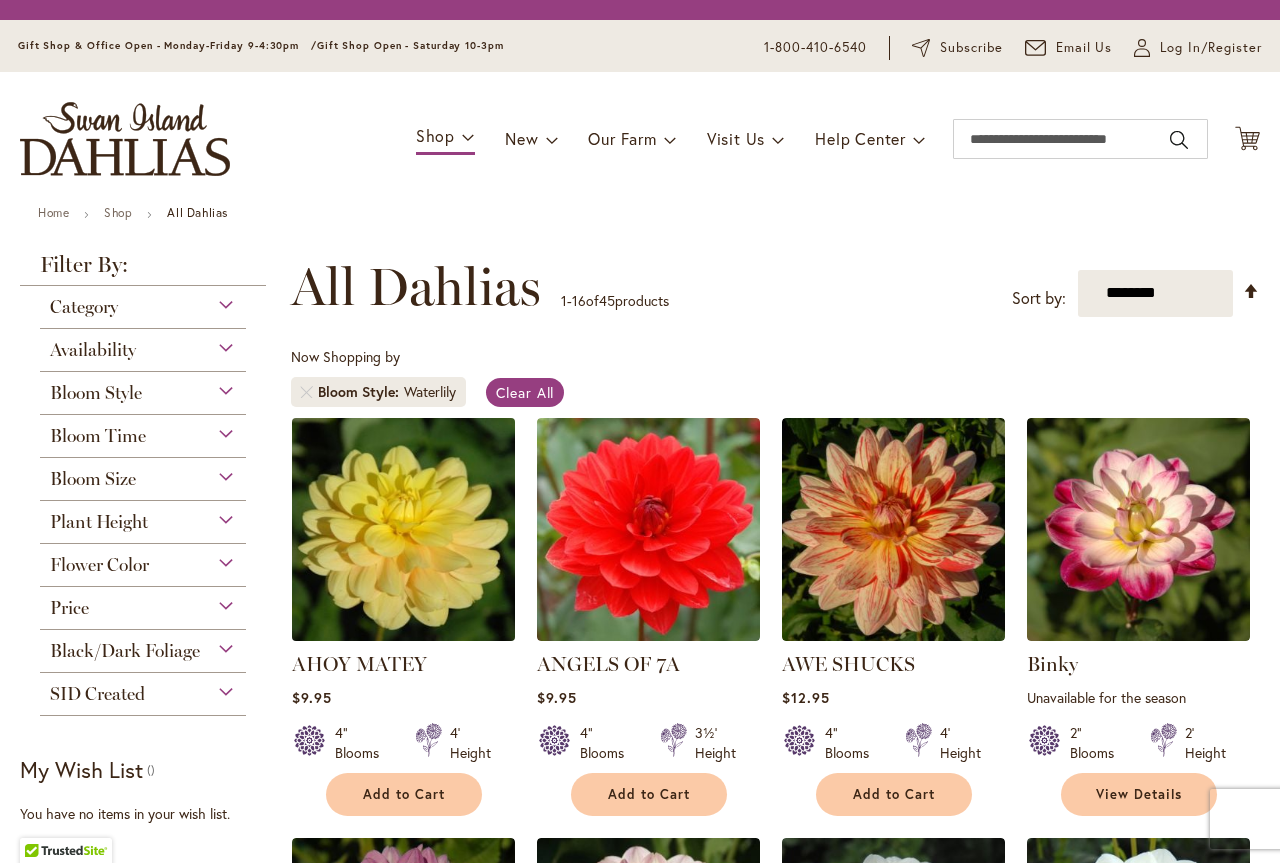 scroll, scrollTop: 0, scrollLeft: 0, axis: both 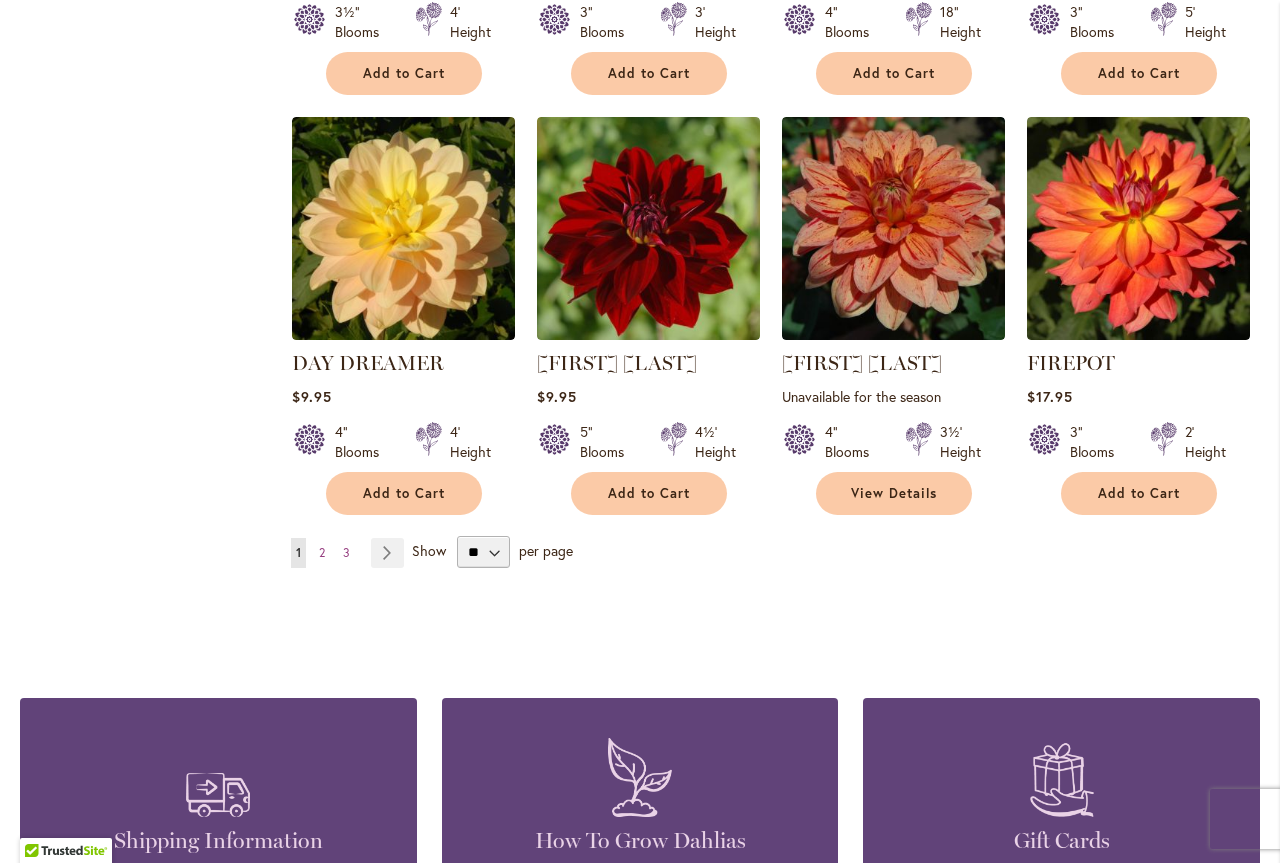 type on "**********" 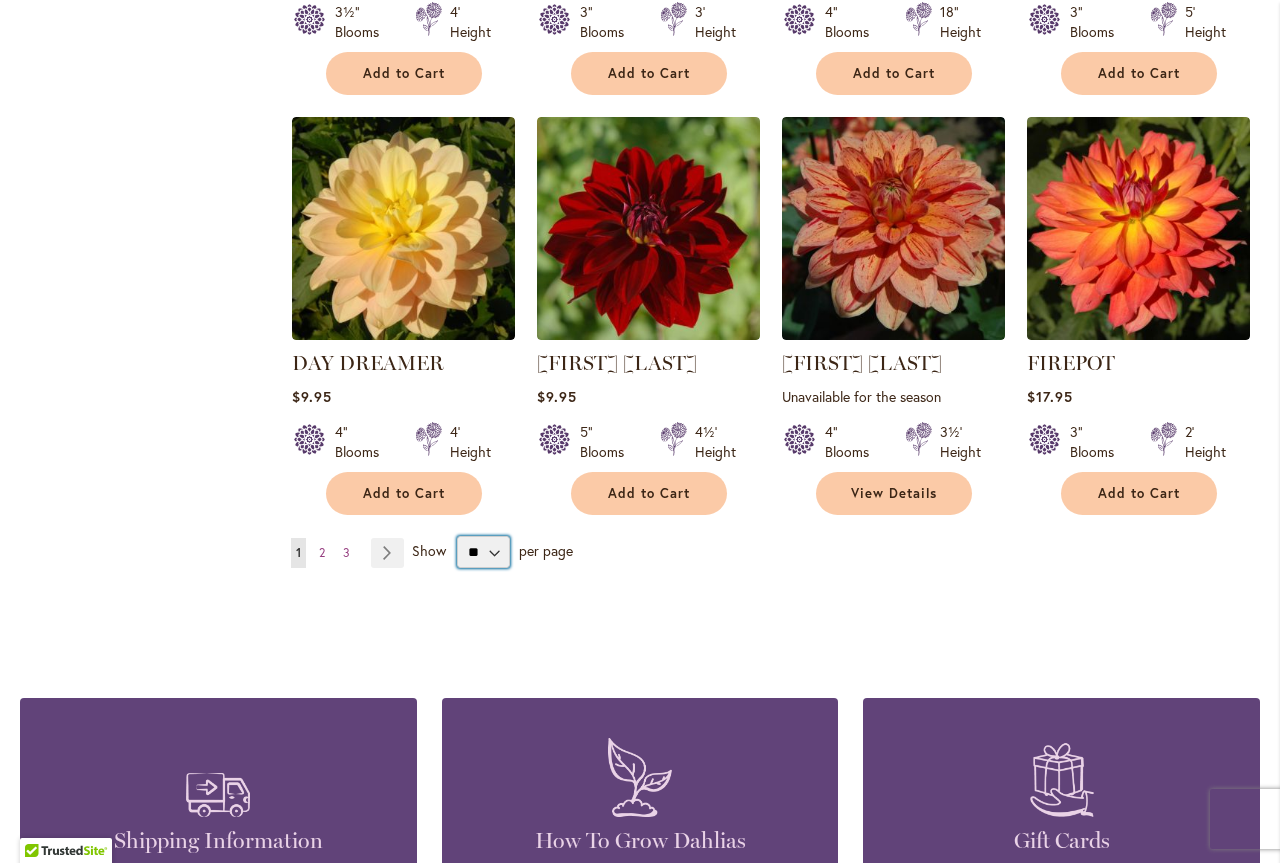 click on "**
**
**
**" at bounding box center (483, 552) 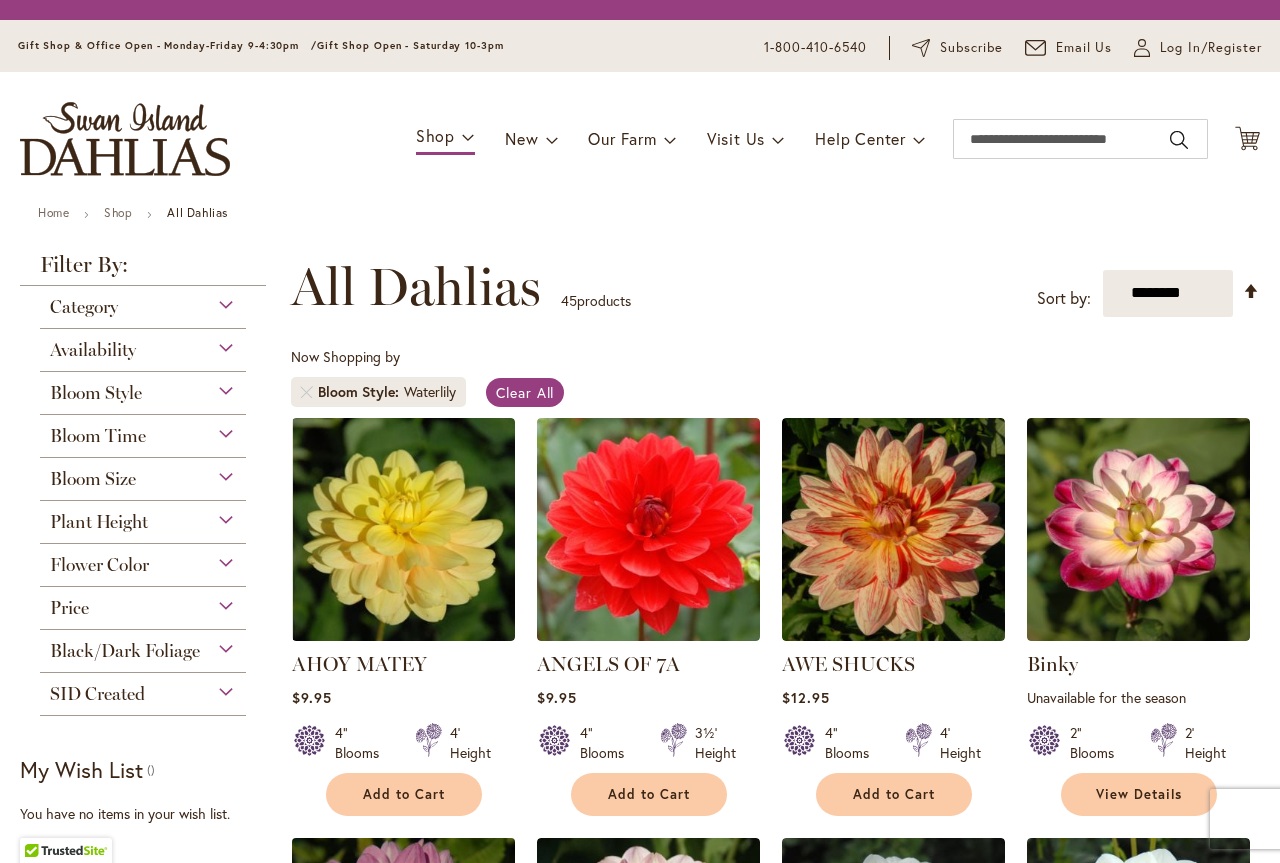 scroll, scrollTop: 0, scrollLeft: 0, axis: both 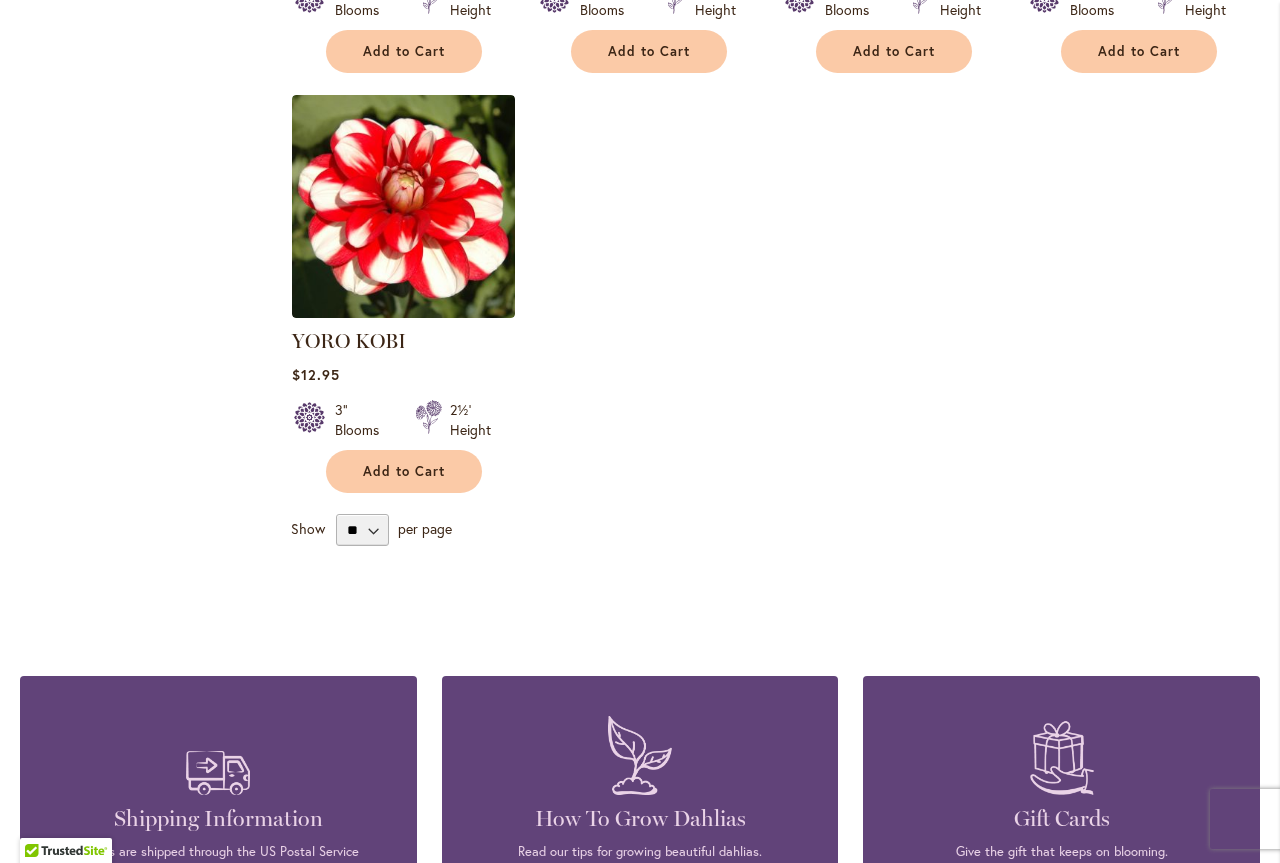 type on "**********" 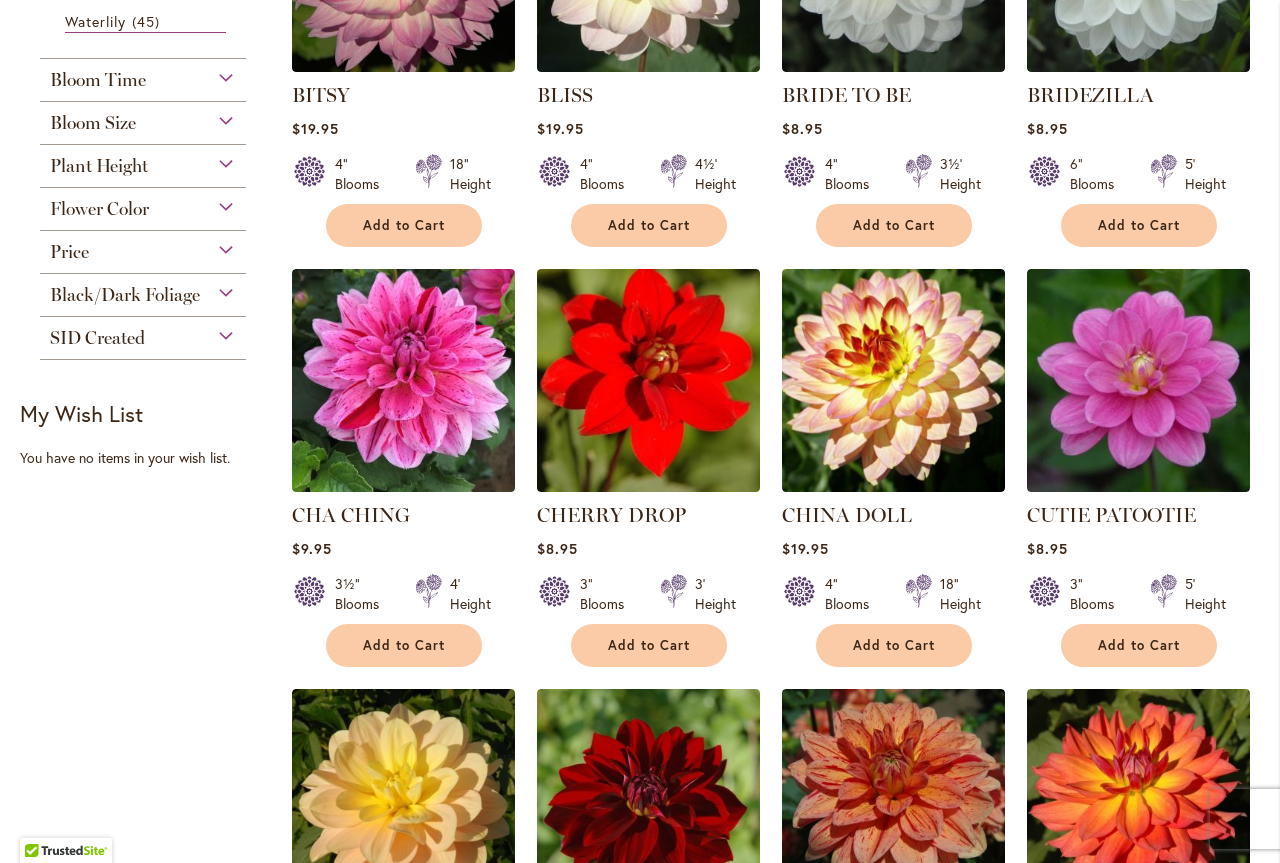 scroll, scrollTop: 0, scrollLeft: 0, axis: both 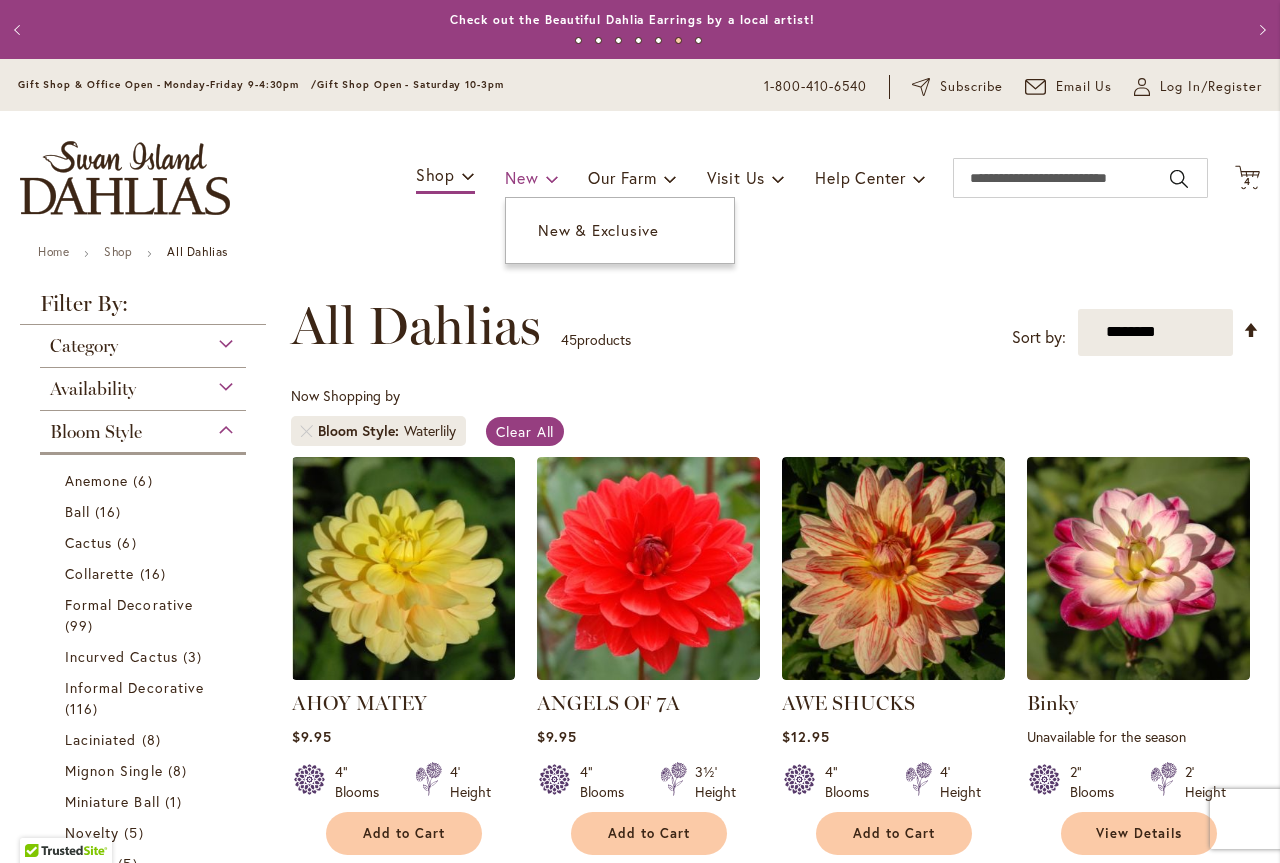 click on "New" at bounding box center (521, 177) 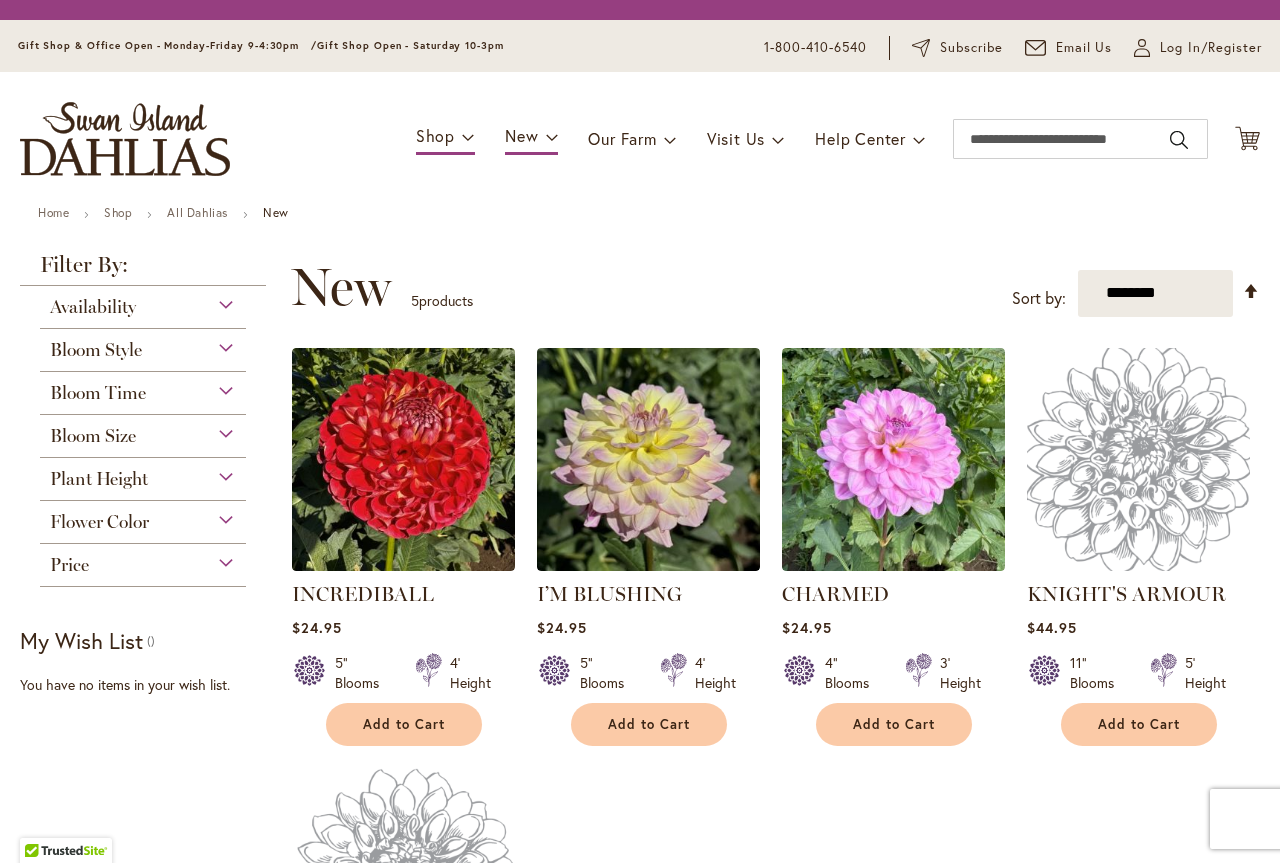 scroll, scrollTop: 0, scrollLeft: 0, axis: both 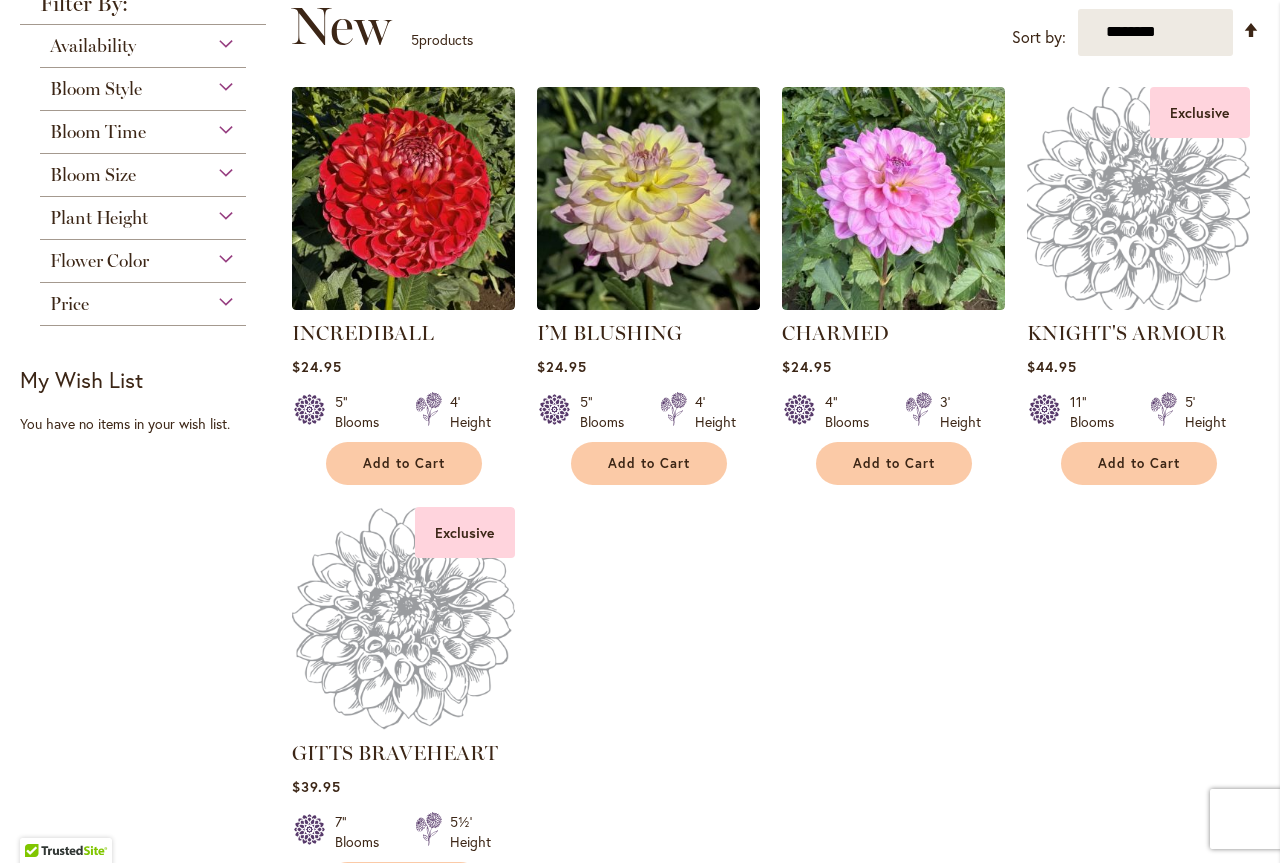 type on "**********" 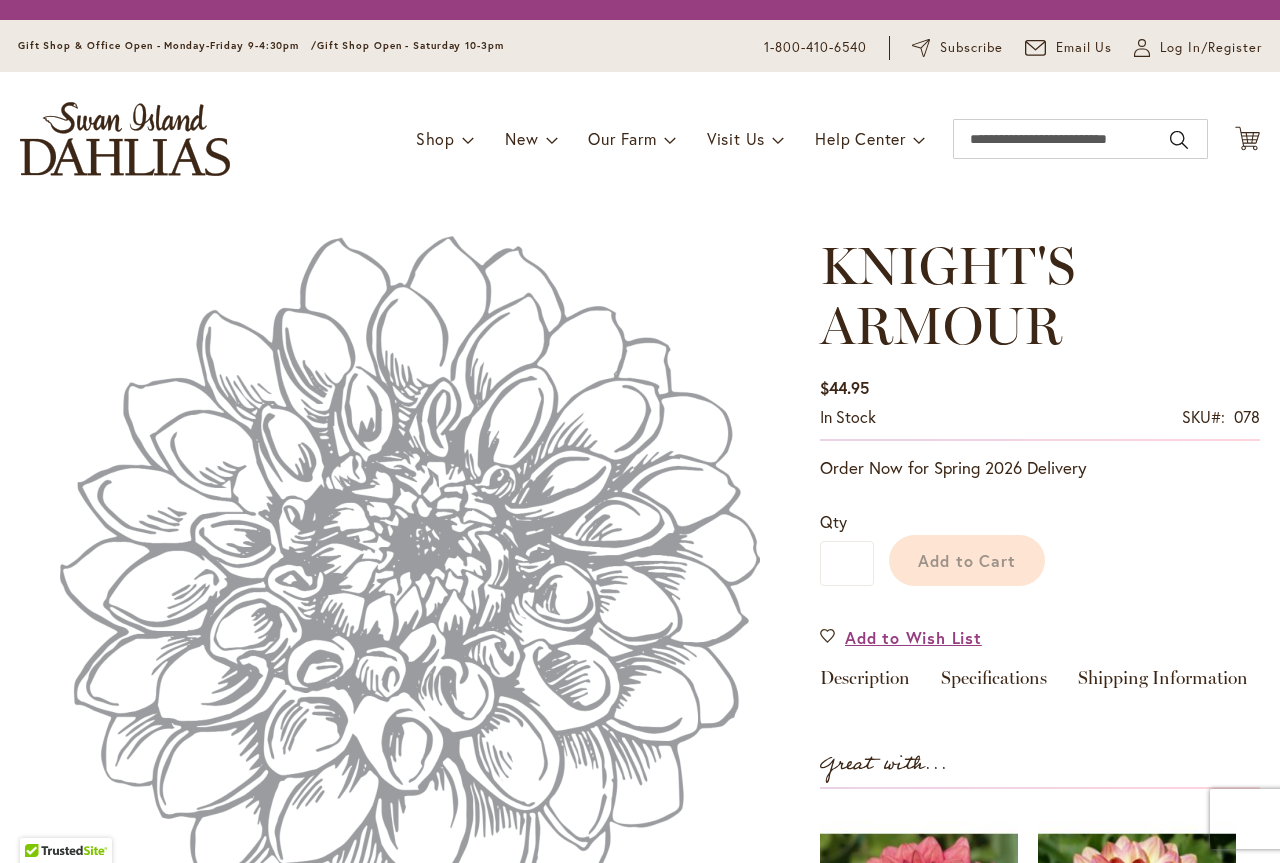 scroll, scrollTop: 0, scrollLeft: 0, axis: both 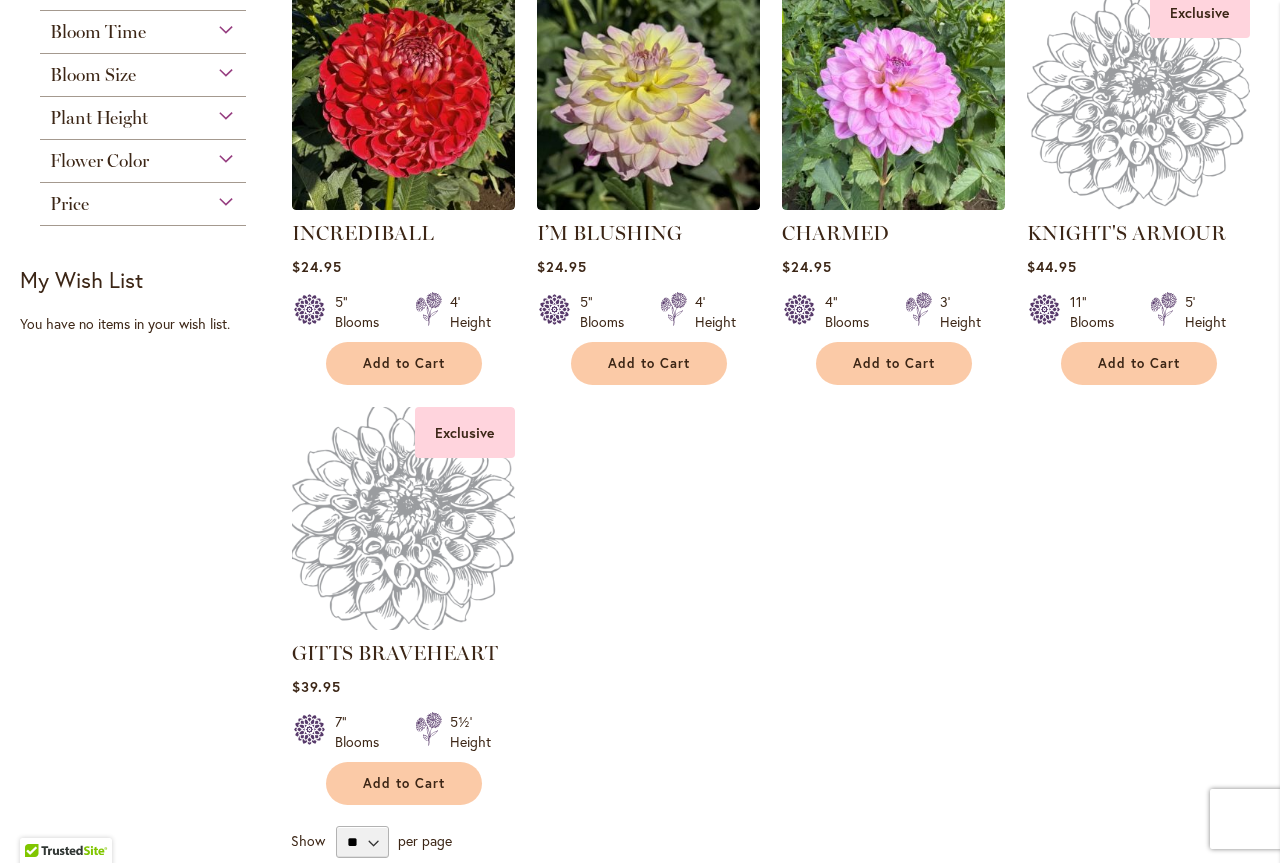 type on "**********" 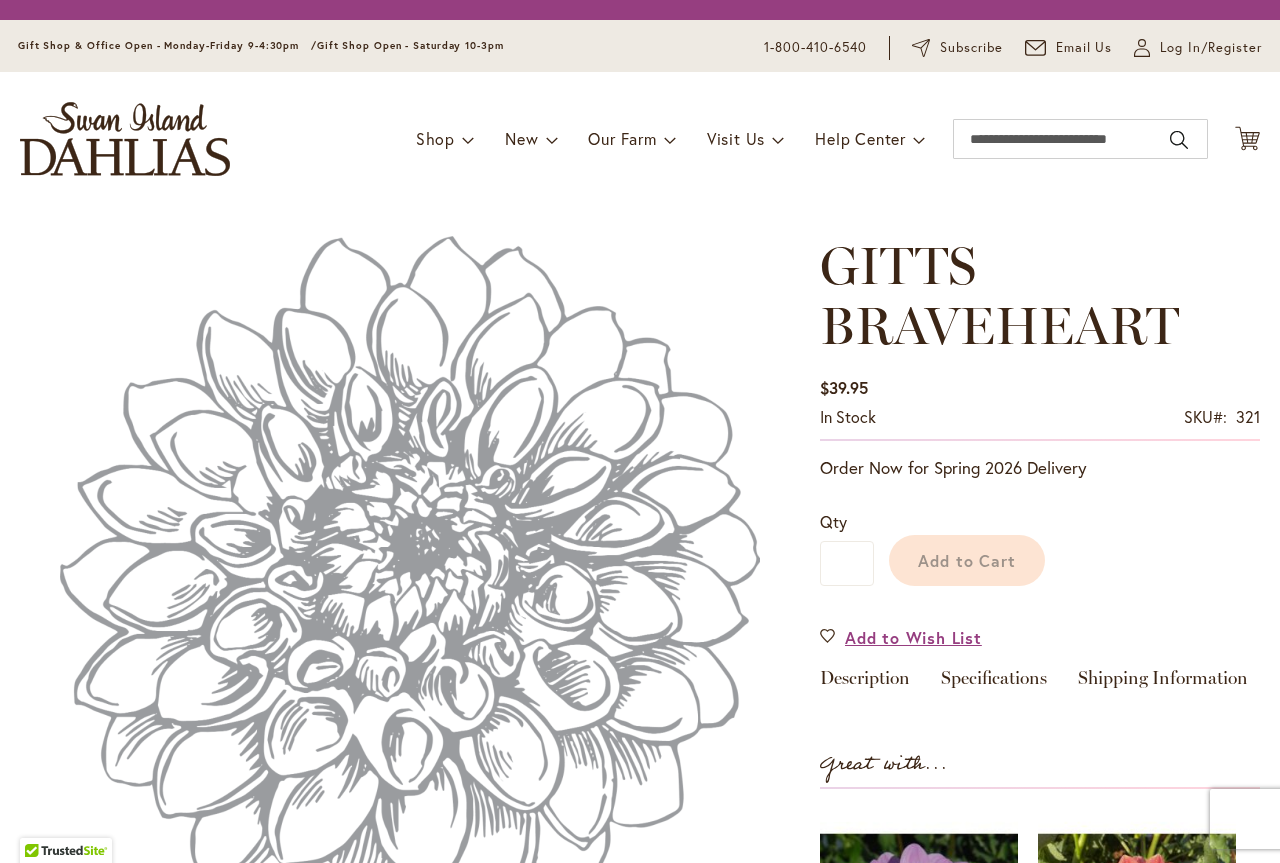 scroll, scrollTop: 0, scrollLeft: 0, axis: both 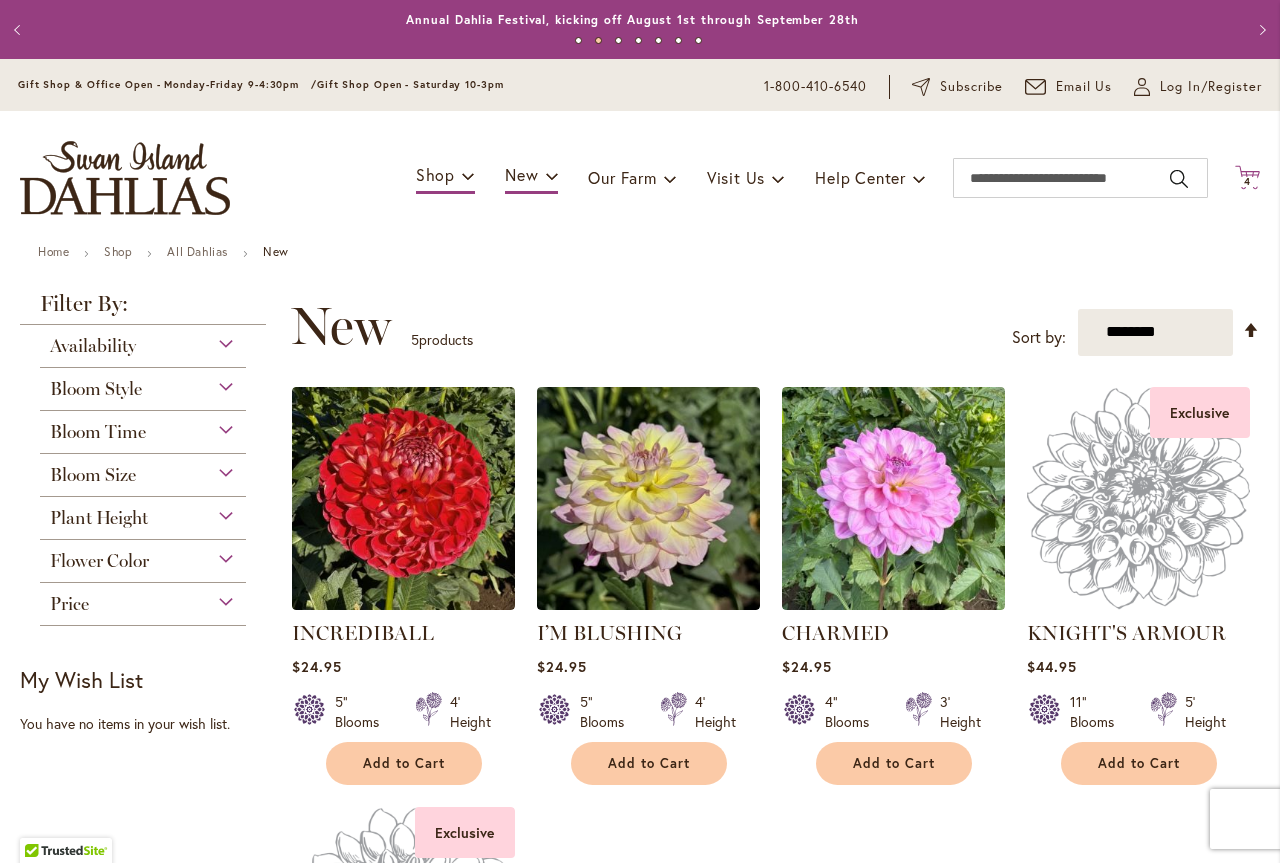 type on "**********" 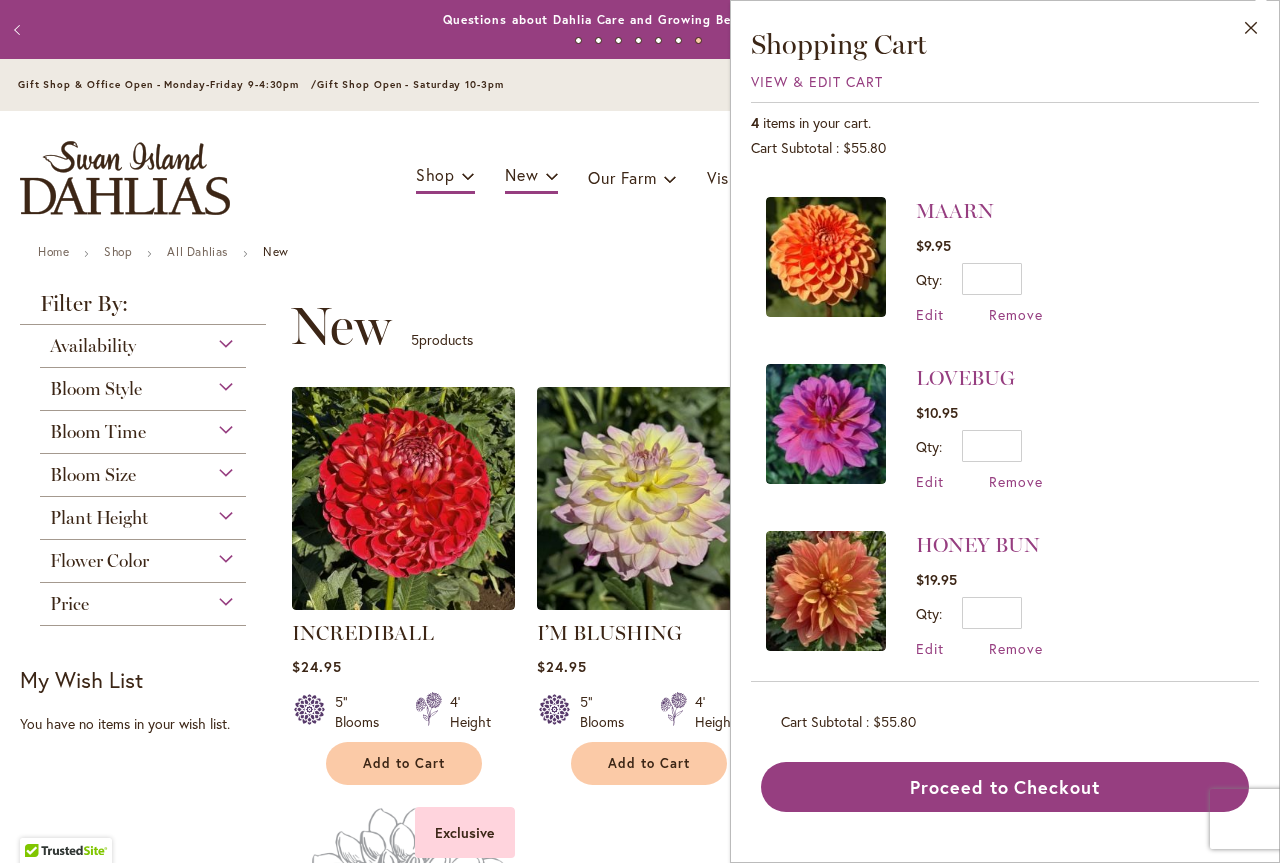 scroll, scrollTop: 161, scrollLeft: 0, axis: vertical 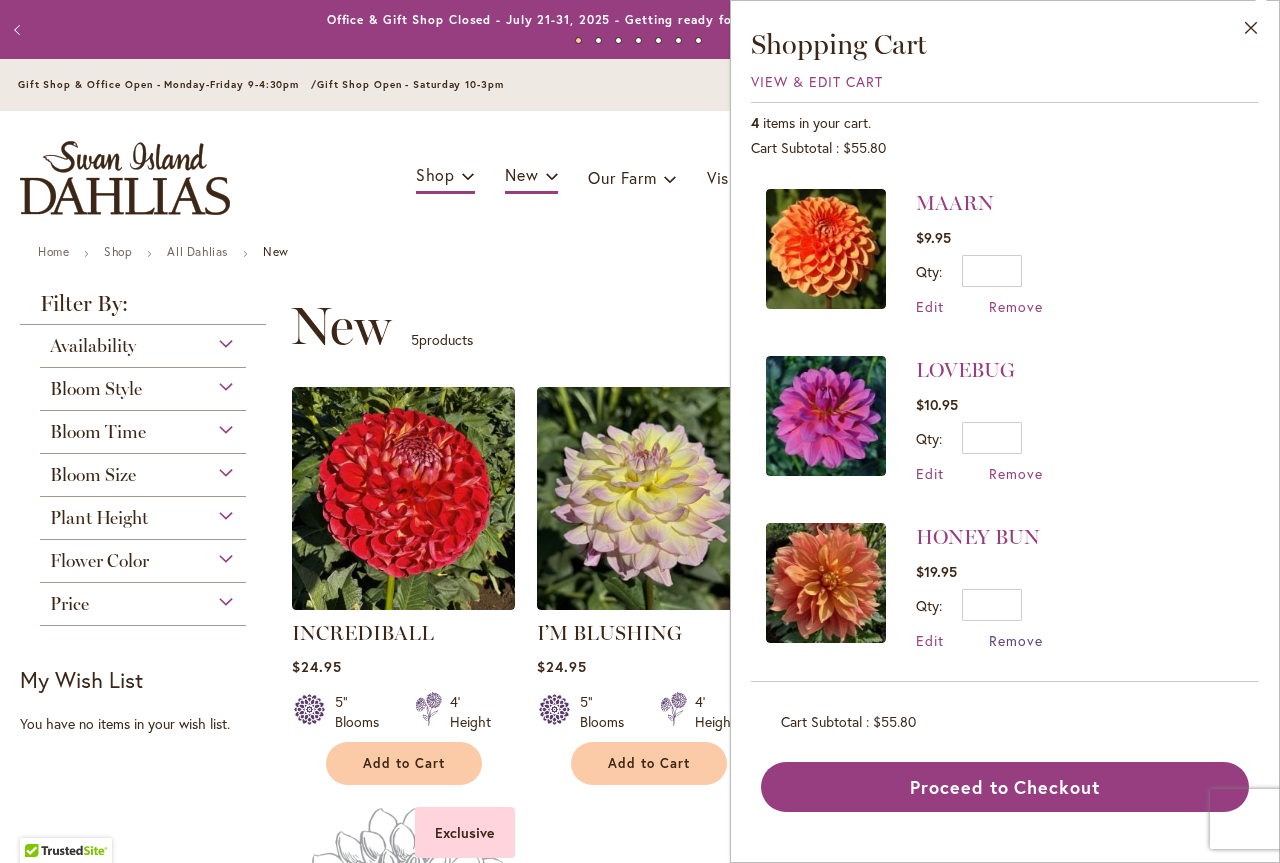 click on "Remove" at bounding box center (1016, 640) 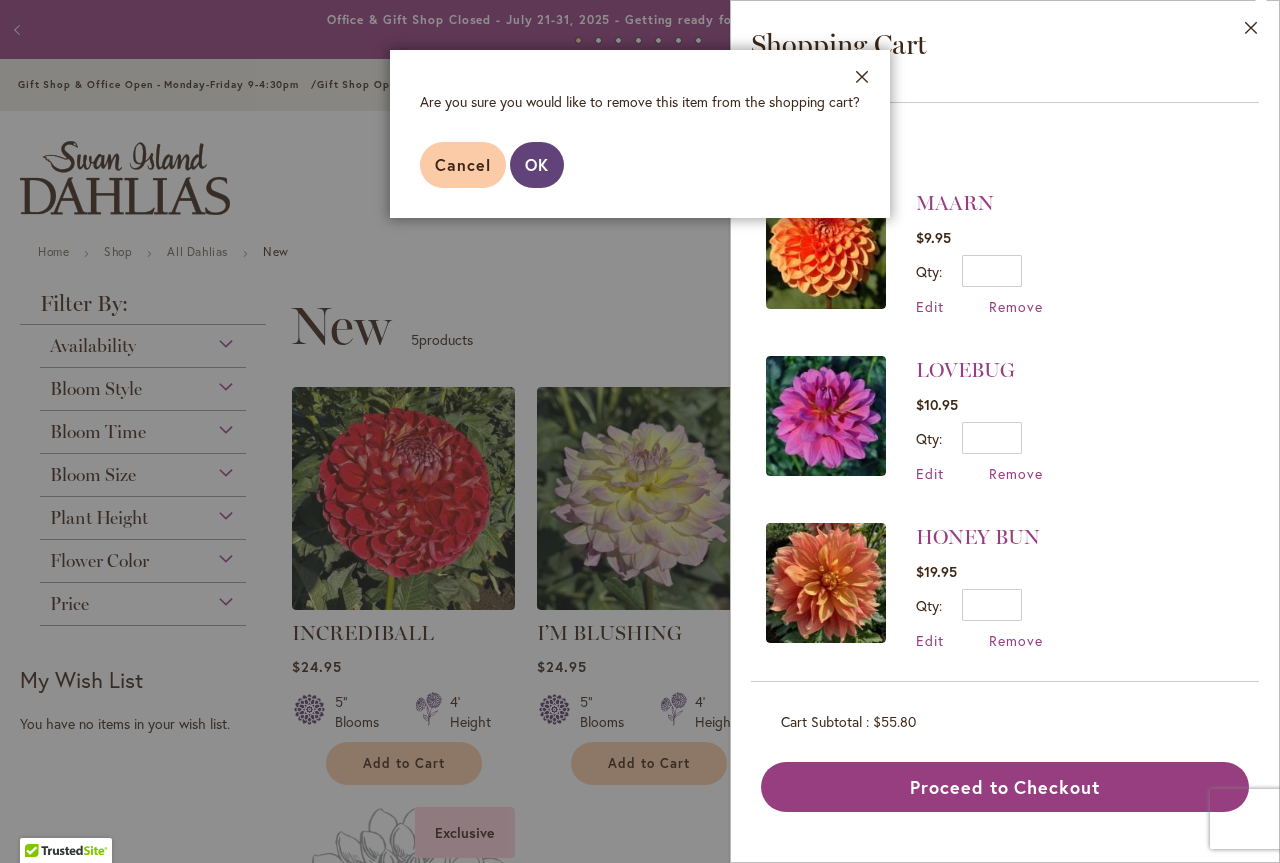 click on "OK" at bounding box center (537, 164) 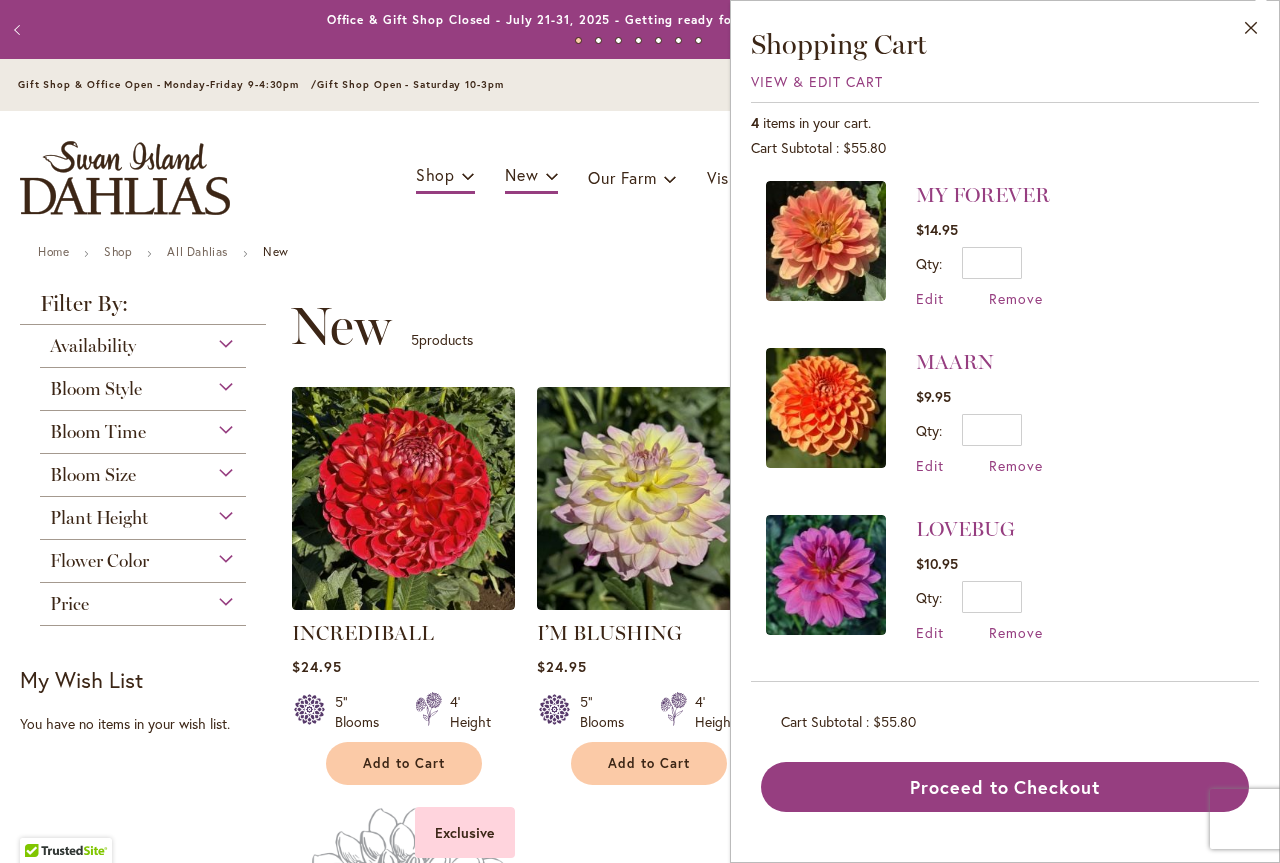 scroll, scrollTop: 0, scrollLeft: 0, axis: both 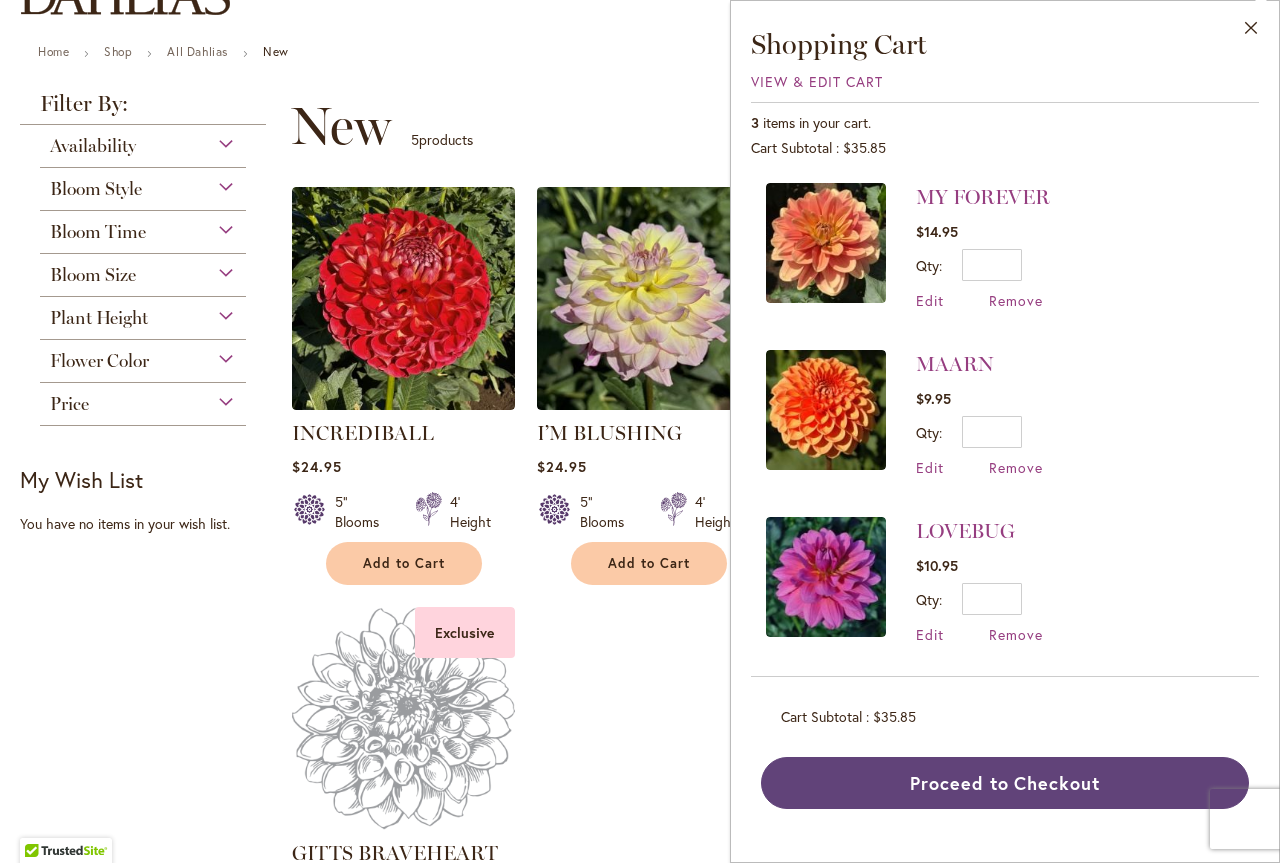 click on "Proceed to Checkout" at bounding box center (1005, 783) 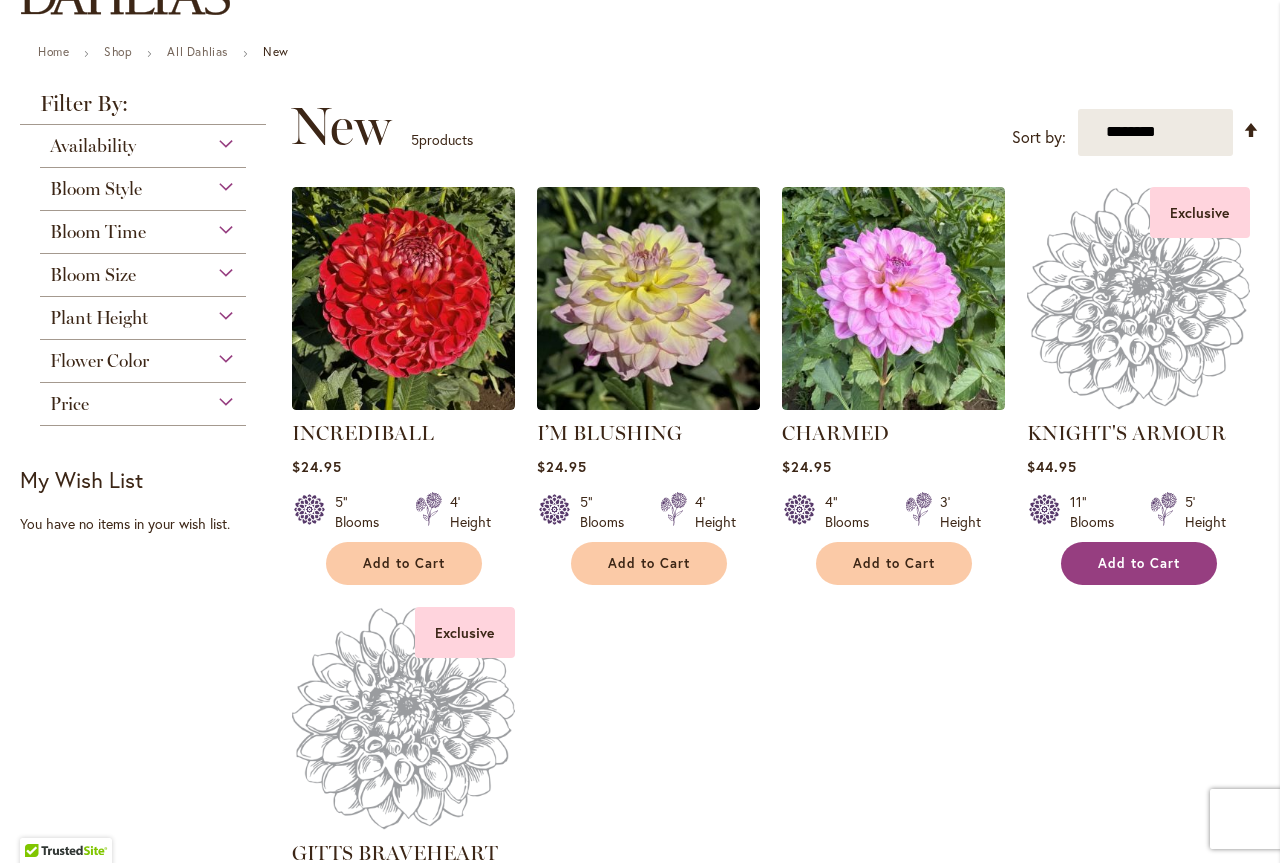 scroll, scrollTop: 0, scrollLeft: 0, axis: both 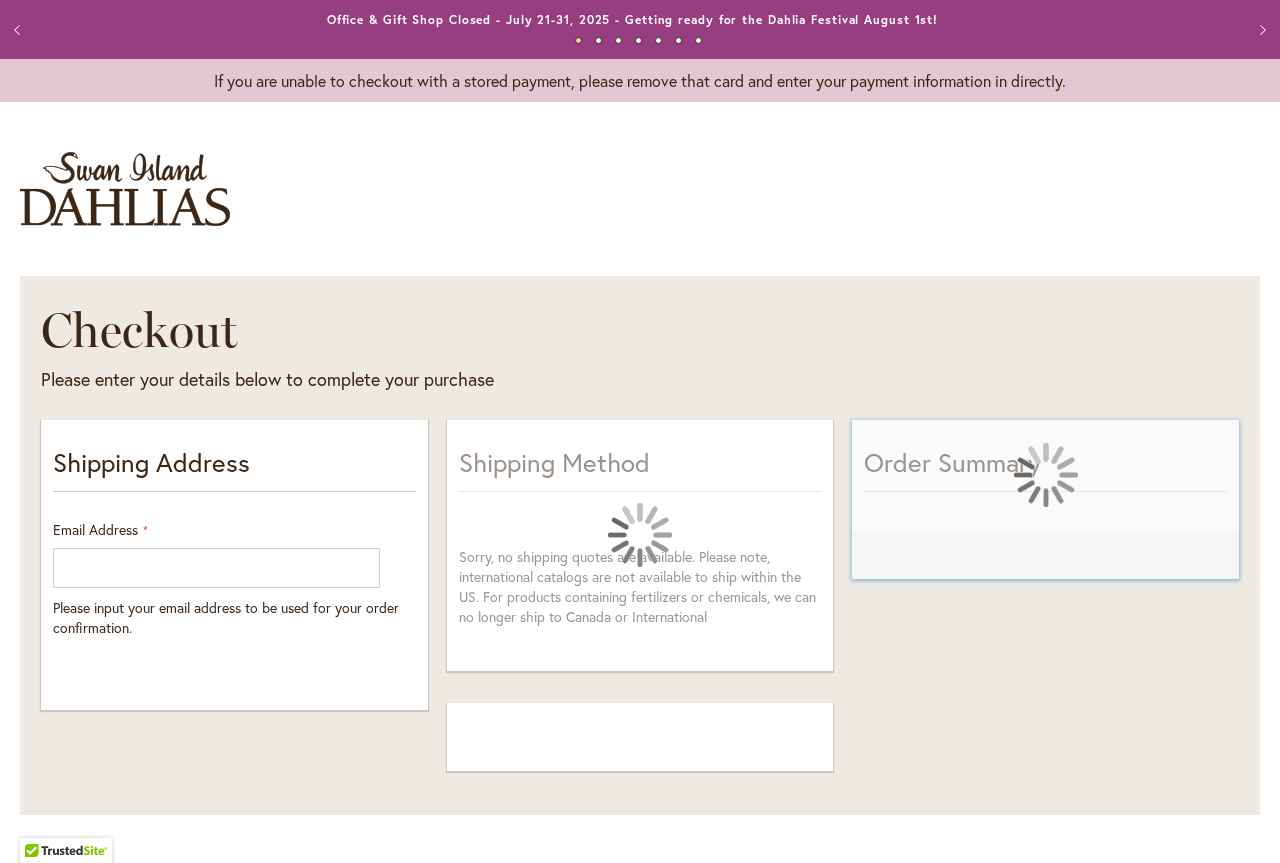 select on "**" 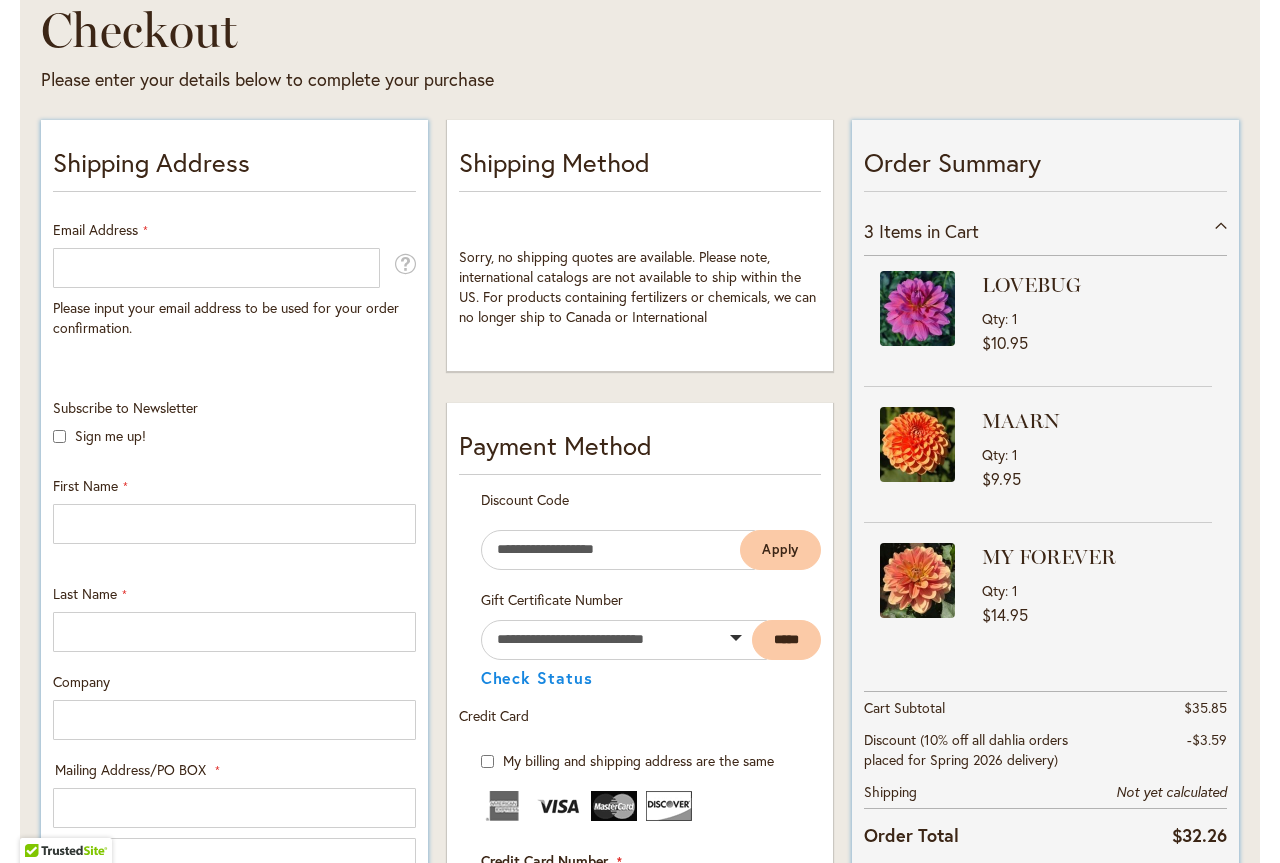 scroll, scrollTop: 500, scrollLeft: 0, axis: vertical 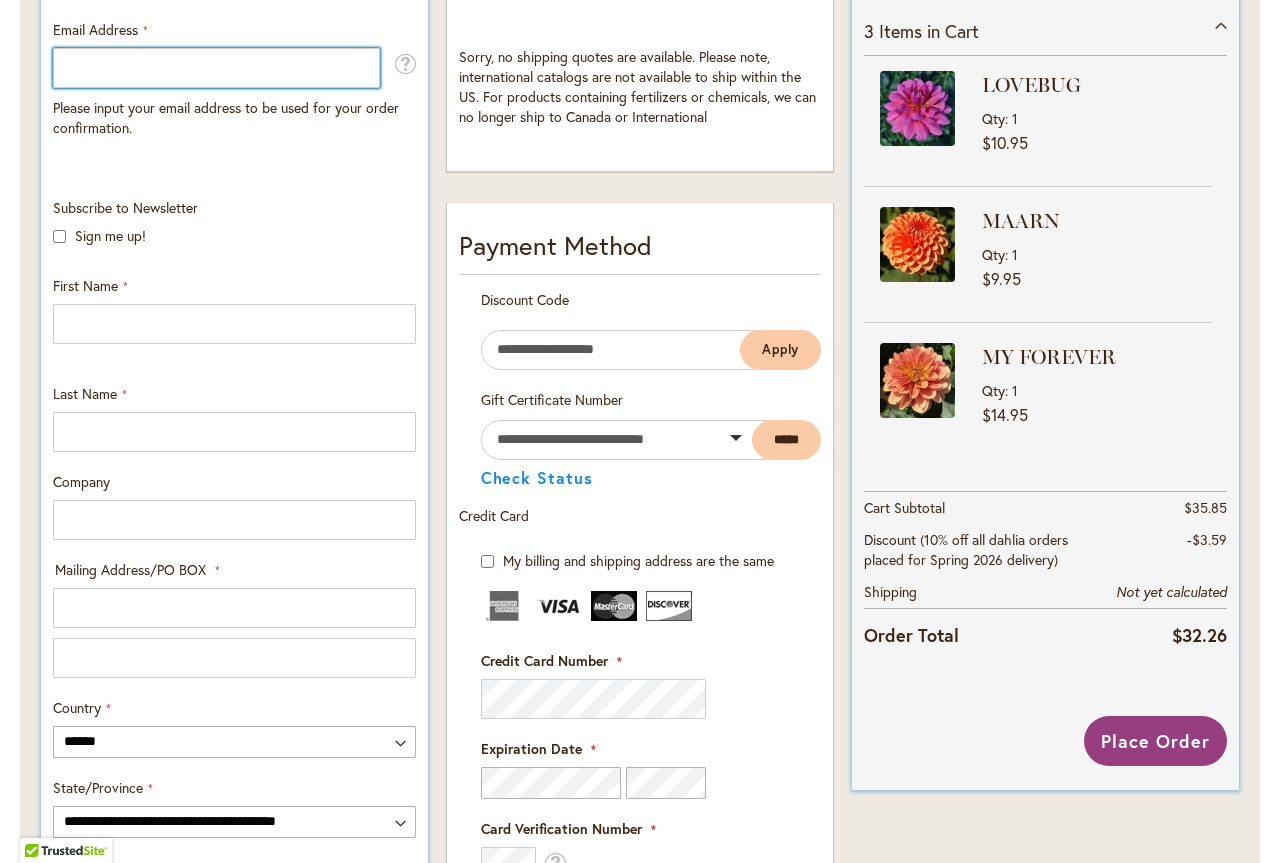 type on "**********" 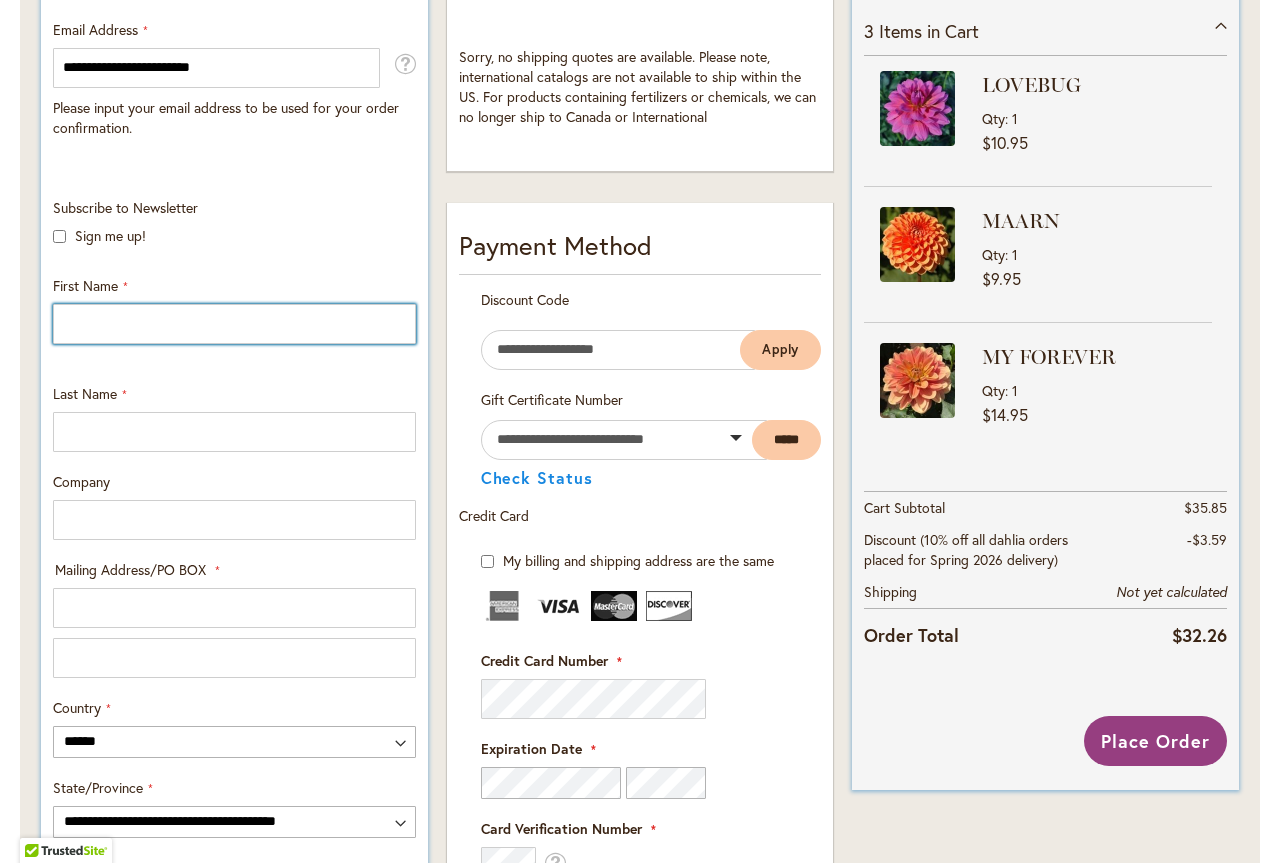 click on "First Name" at bounding box center [234, 324] 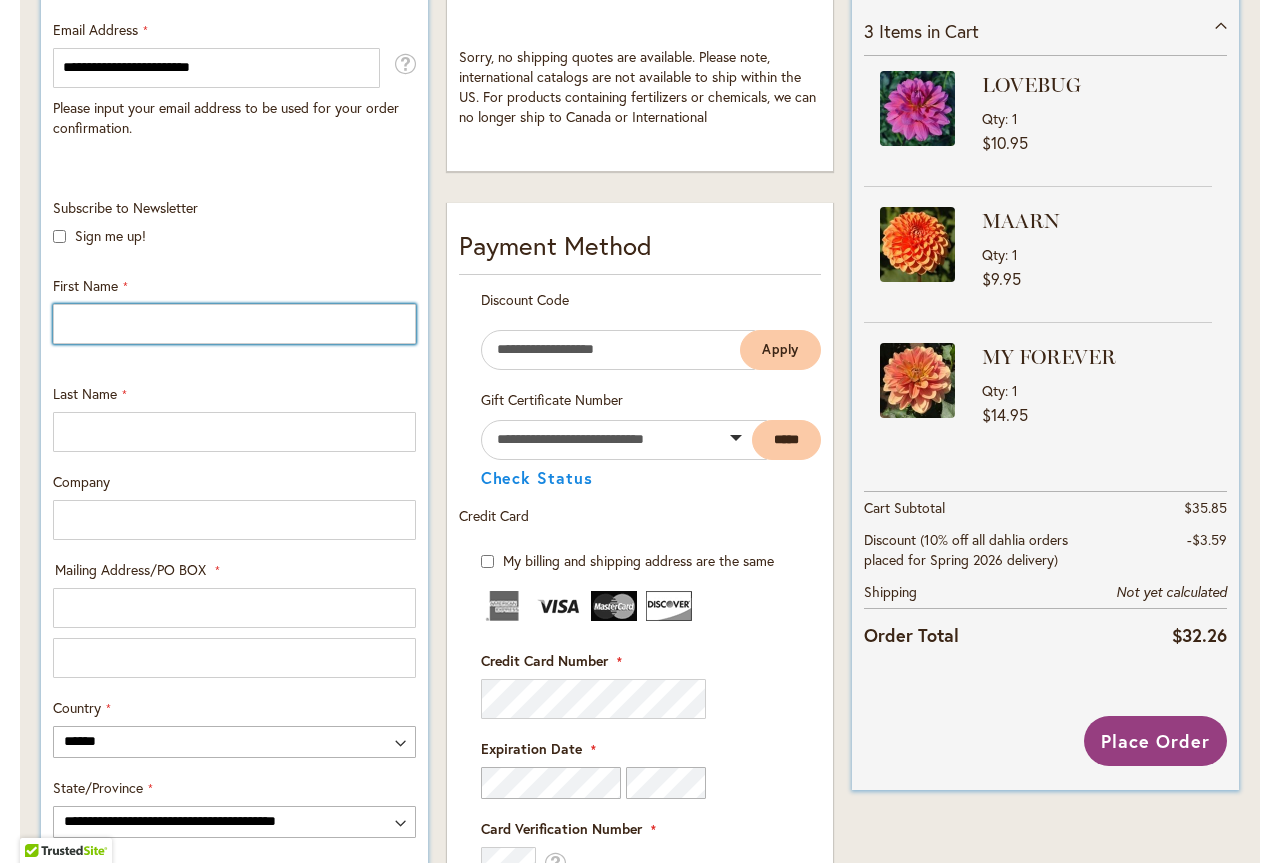 type on "****" 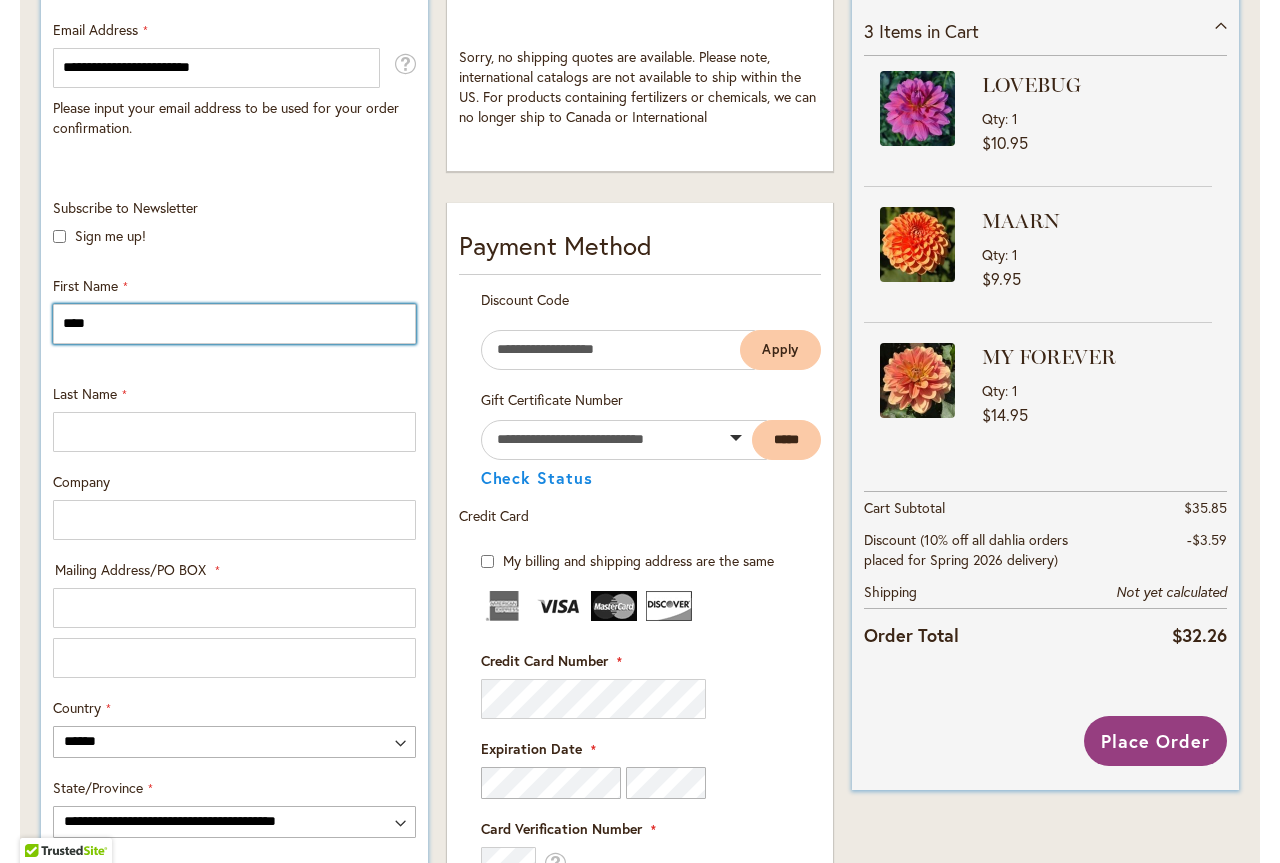 type on "******" 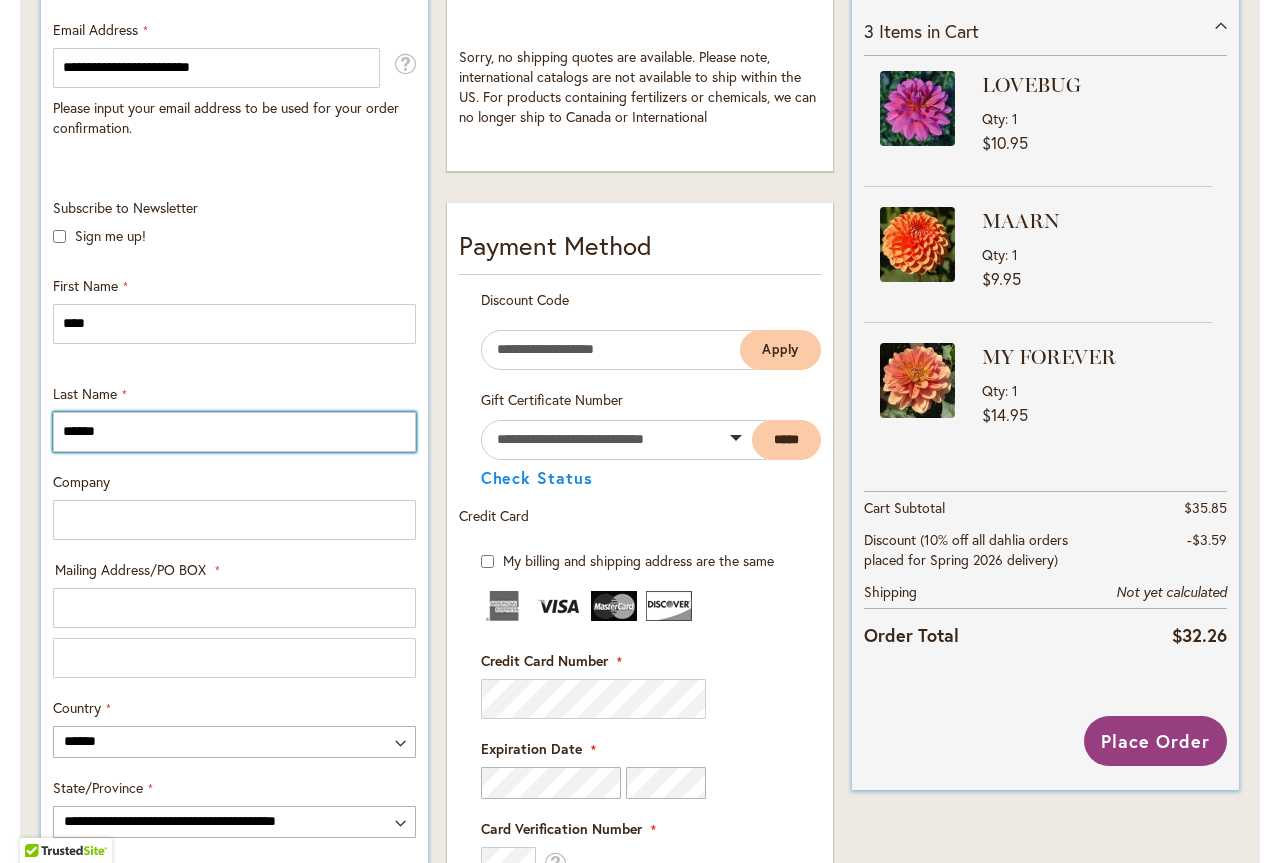 type on "**********" 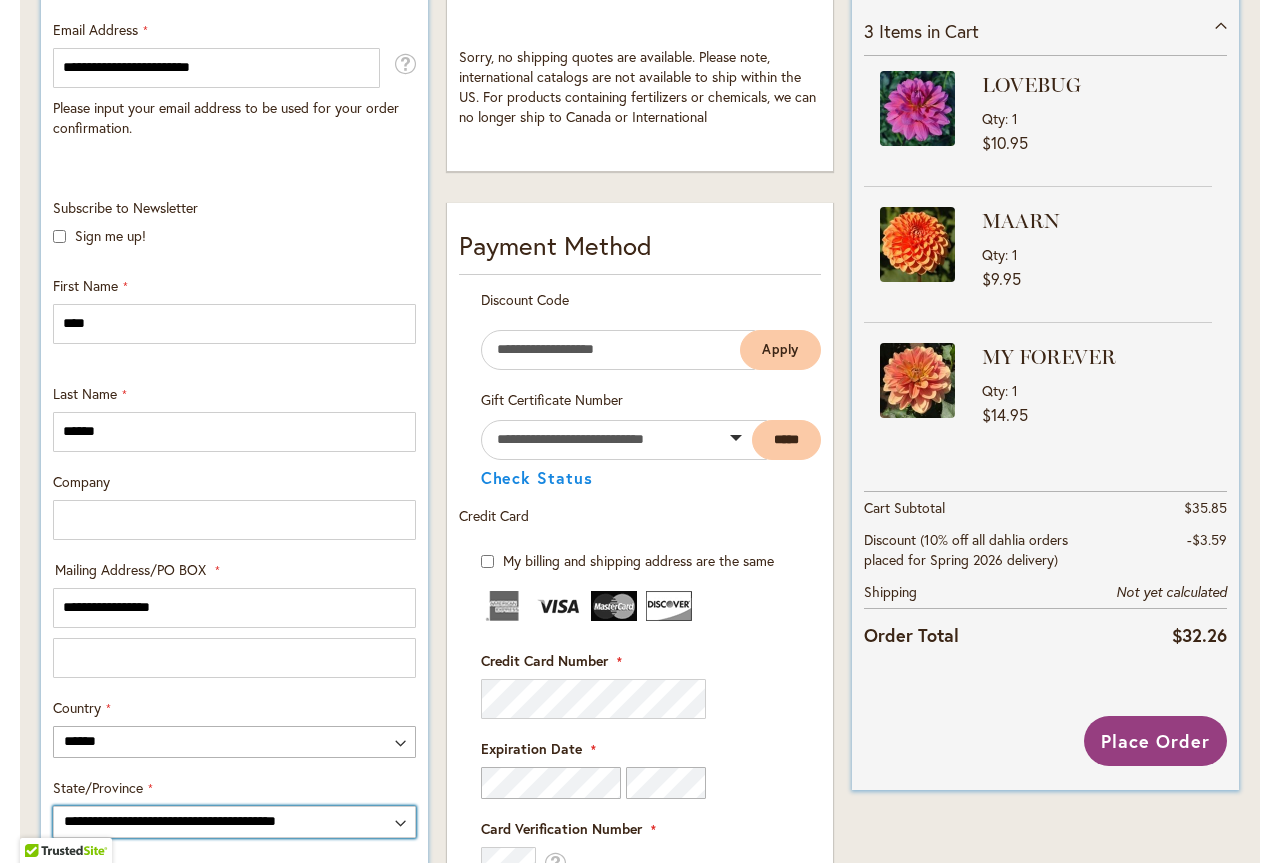 select on "**" 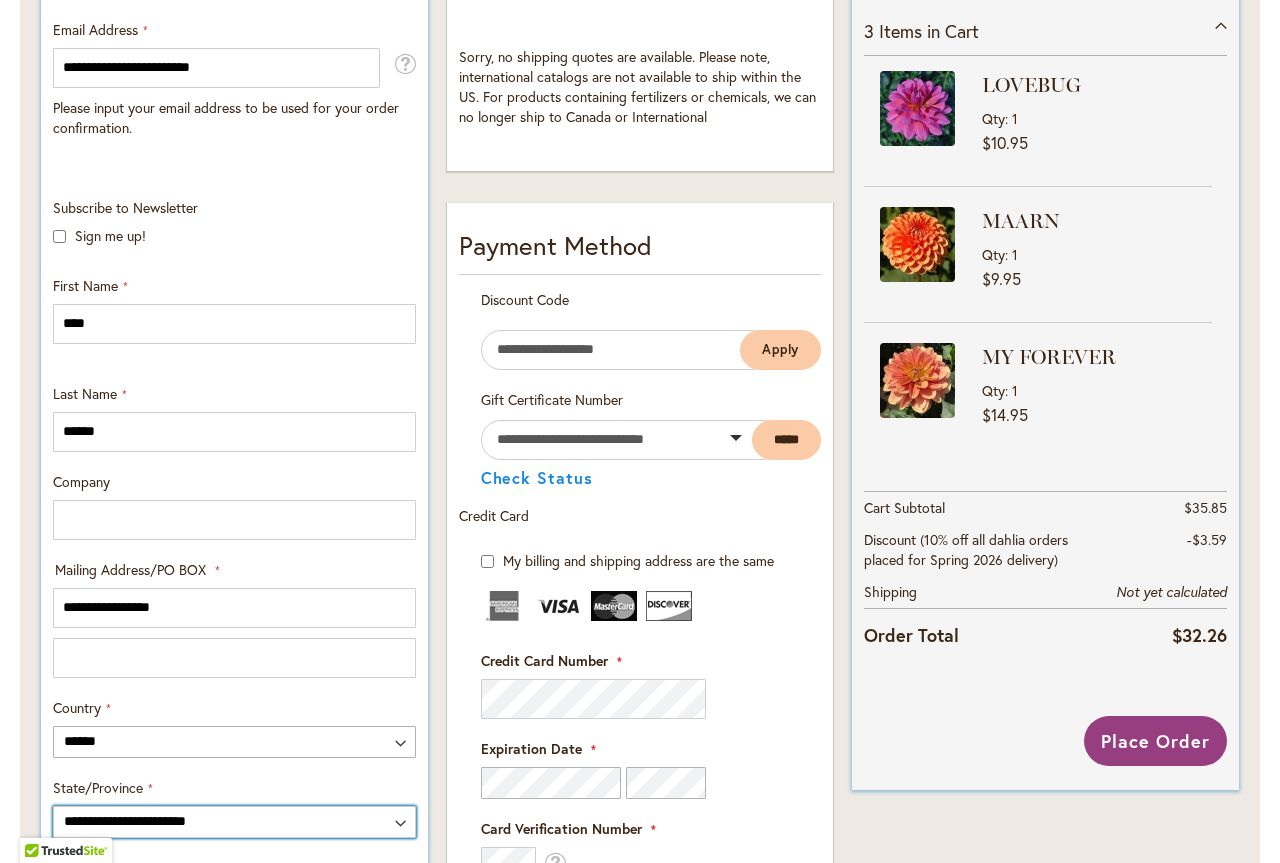 type on "********" 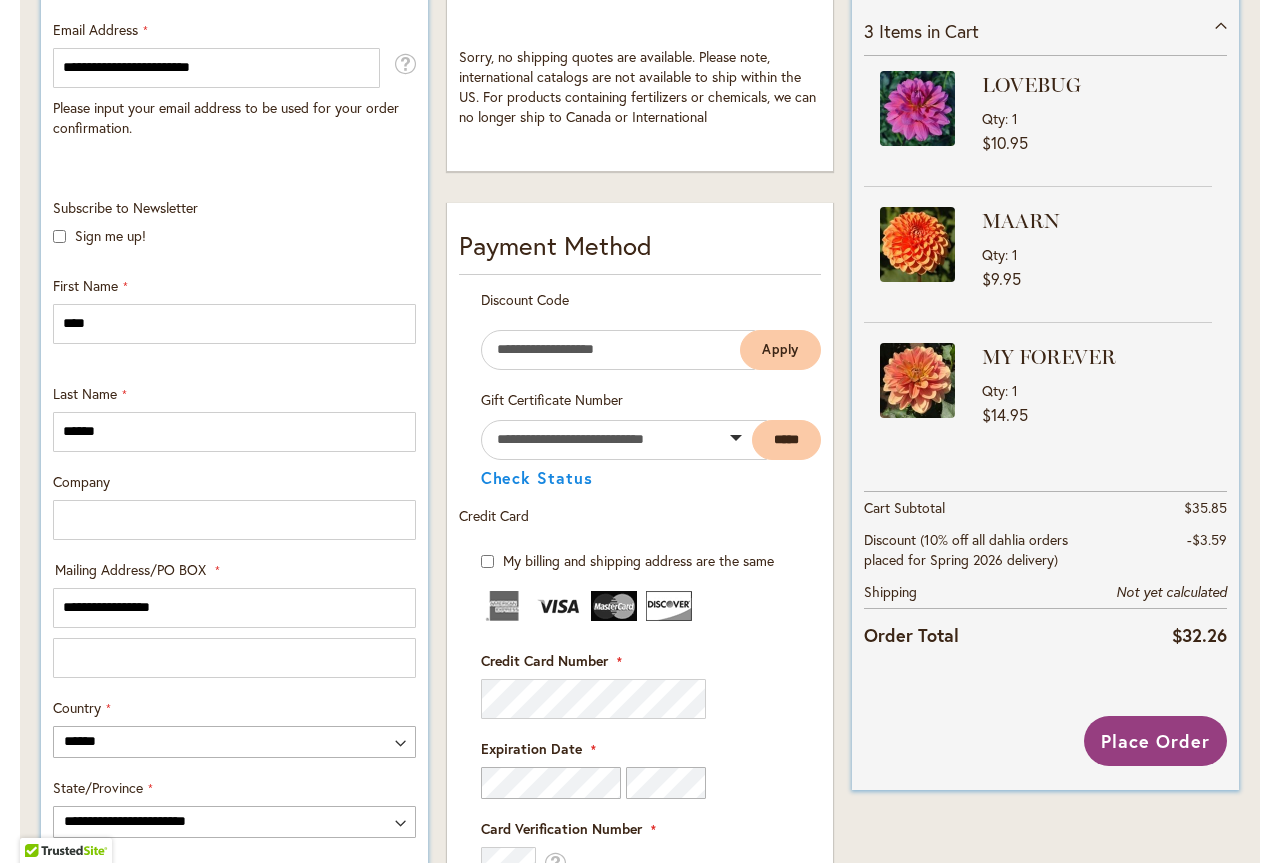 type on "*****" 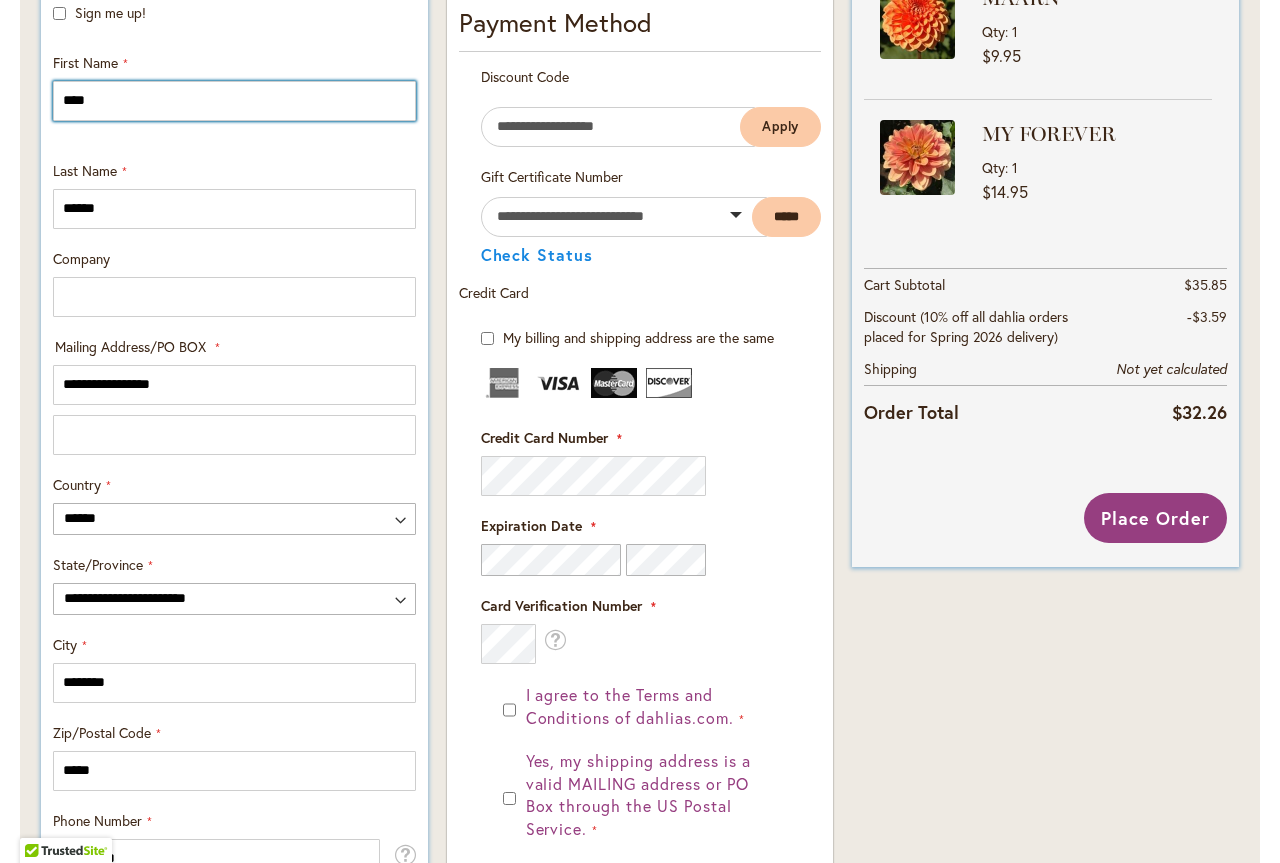 scroll, scrollTop: 800, scrollLeft: 0, axis: vertical 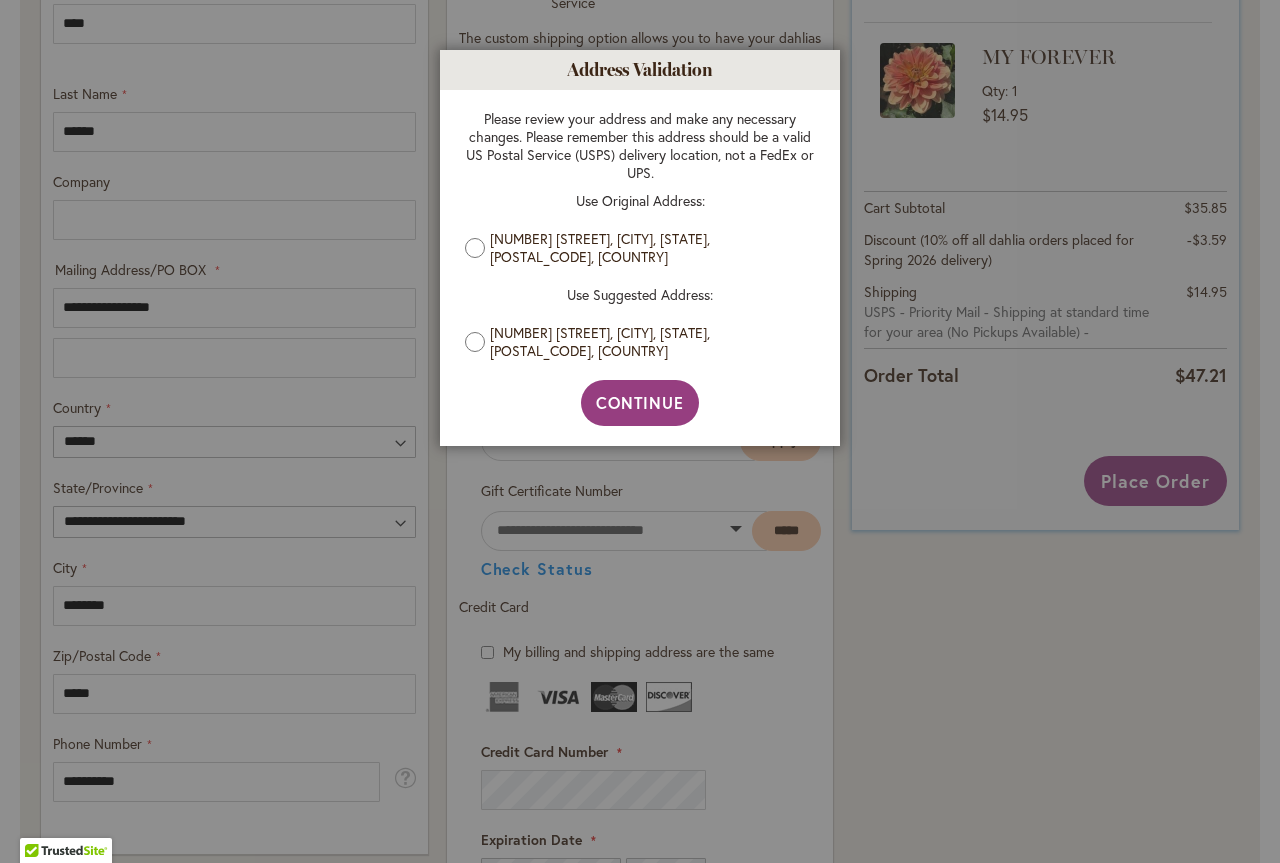 click on "6558 125TH AVE SE, BELLEVUE, Washington, 98006-3980, United States" at bounding box center (647, 342) 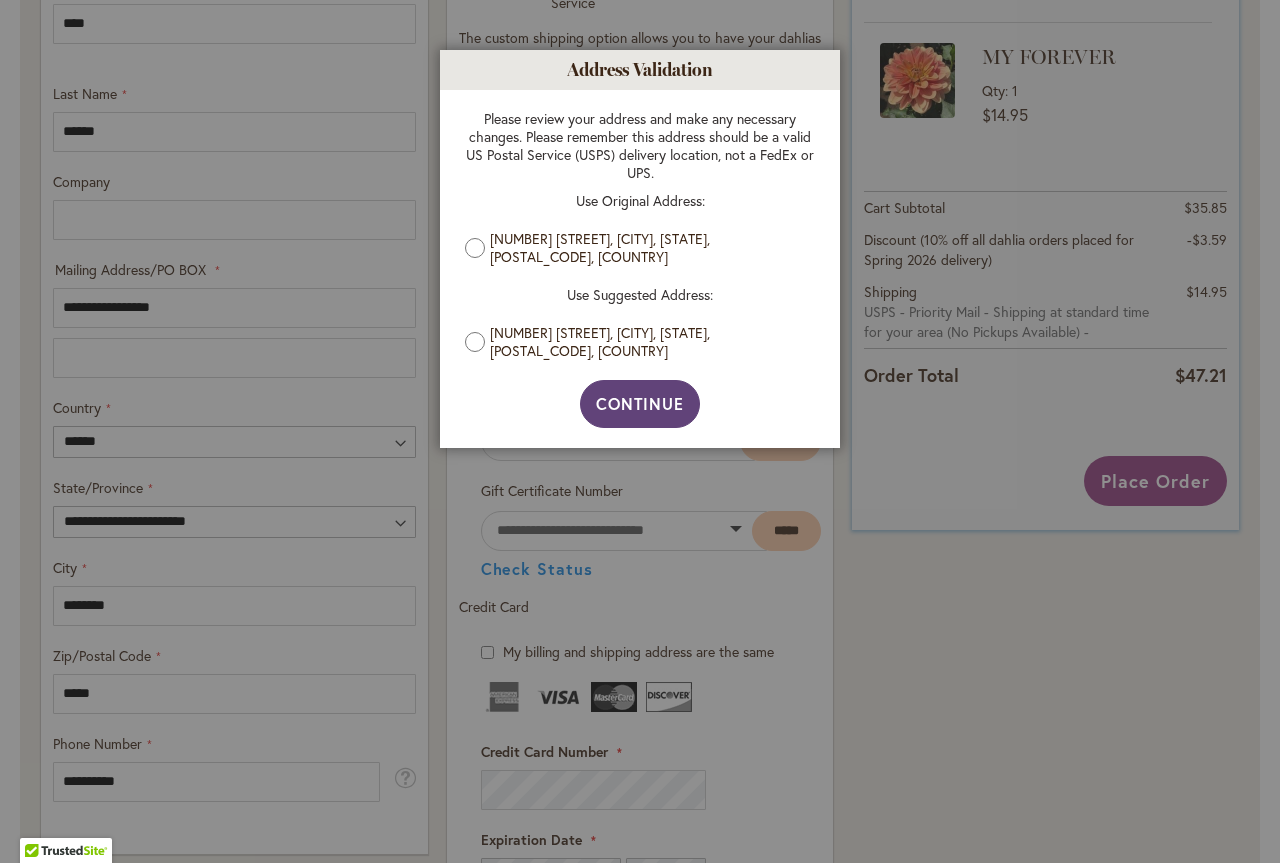 click on "Continue" at bounding box center (640, 403) 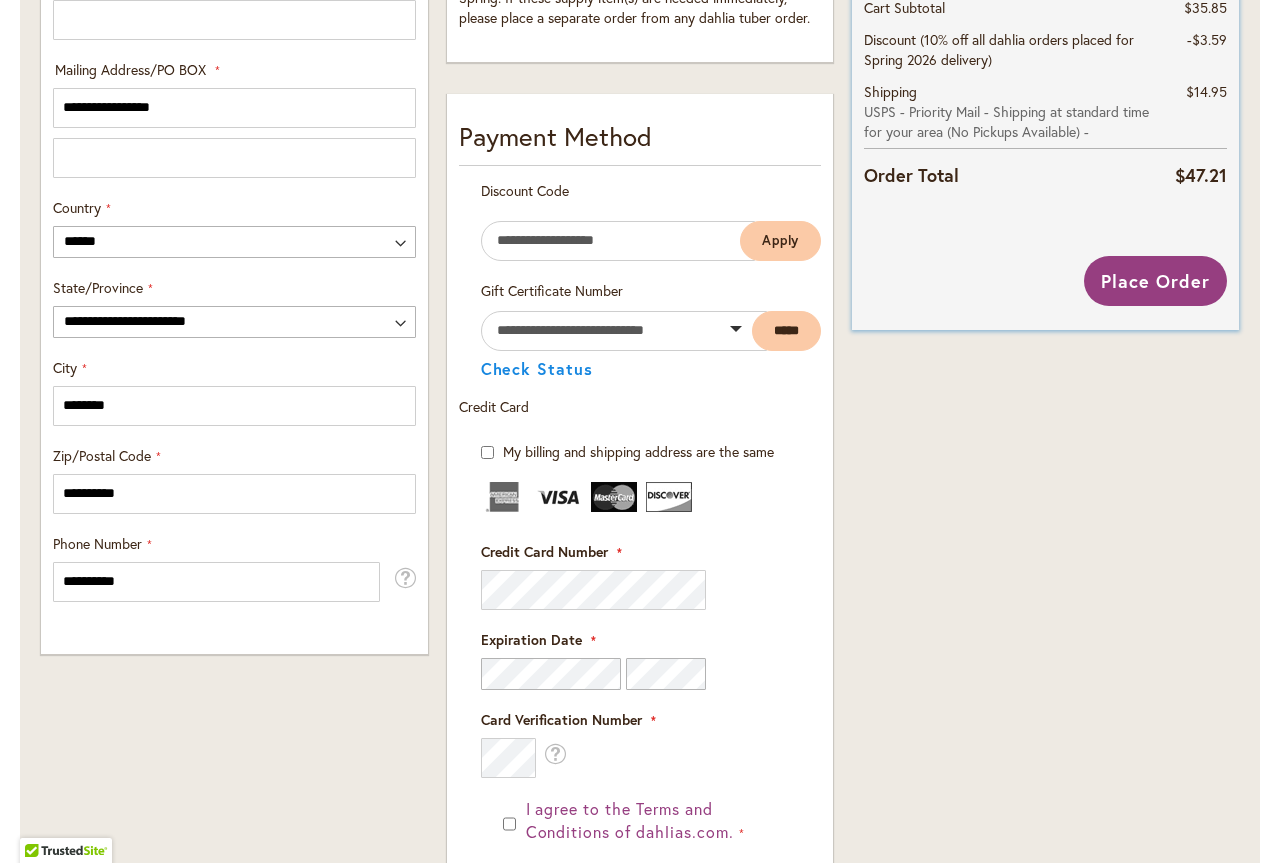 scroll, scrollTop: 1100, scrollLeft: 0, axis: vertical 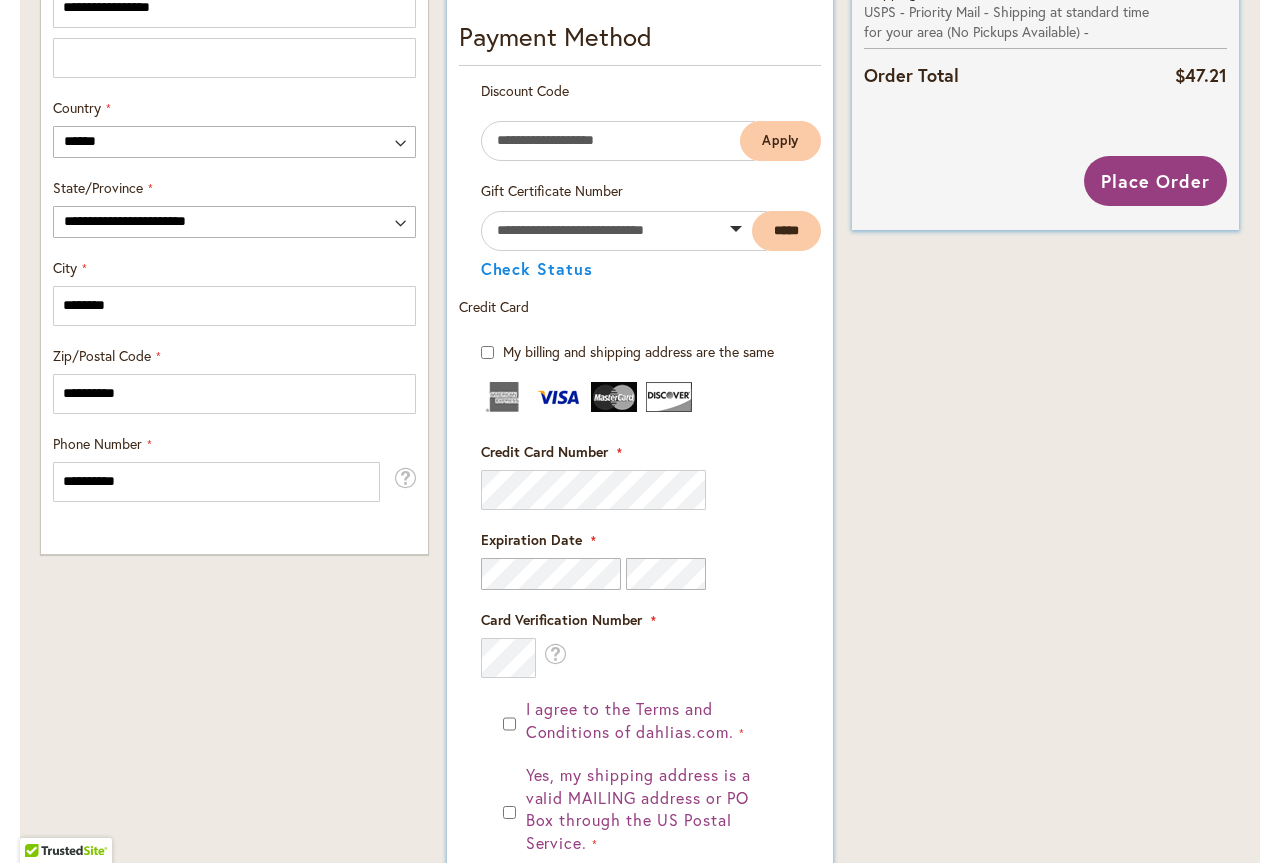 click at bounding box center [640, 574] 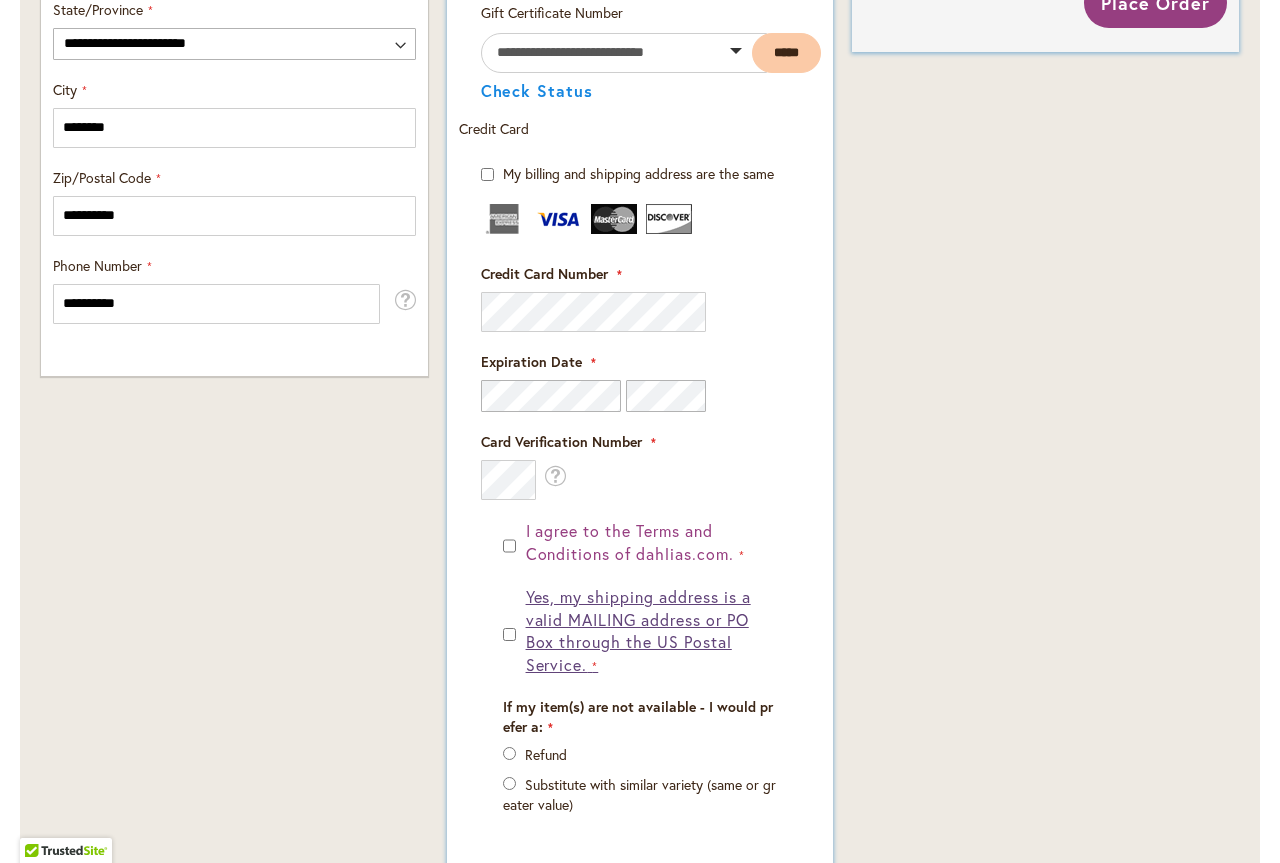 scroll, scrollTop: 1300, scrollLeft: 0, axis: vertical 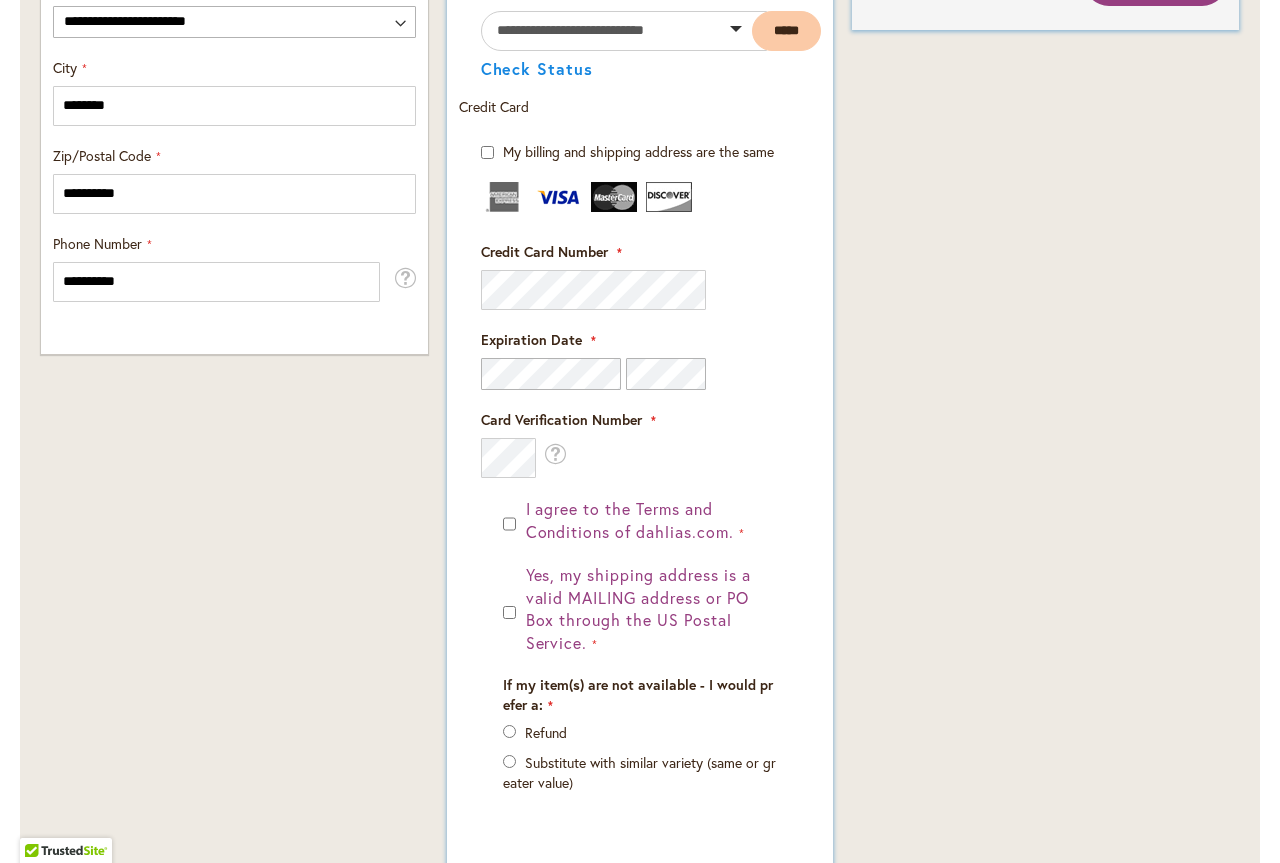 click on "Refund" at bounding box center (546, 732) 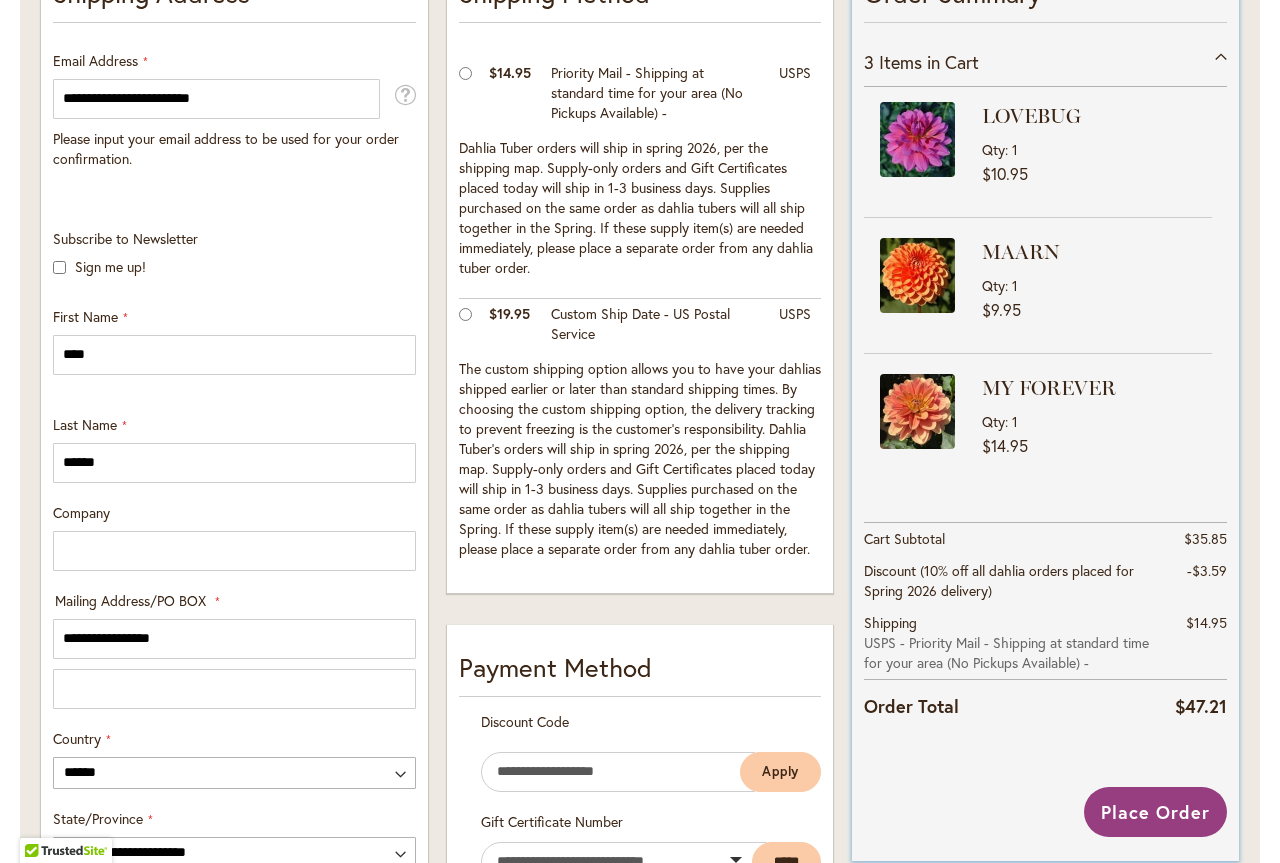 scroll, scrollTop: 300, scrollLeft: 0, axis: vertical 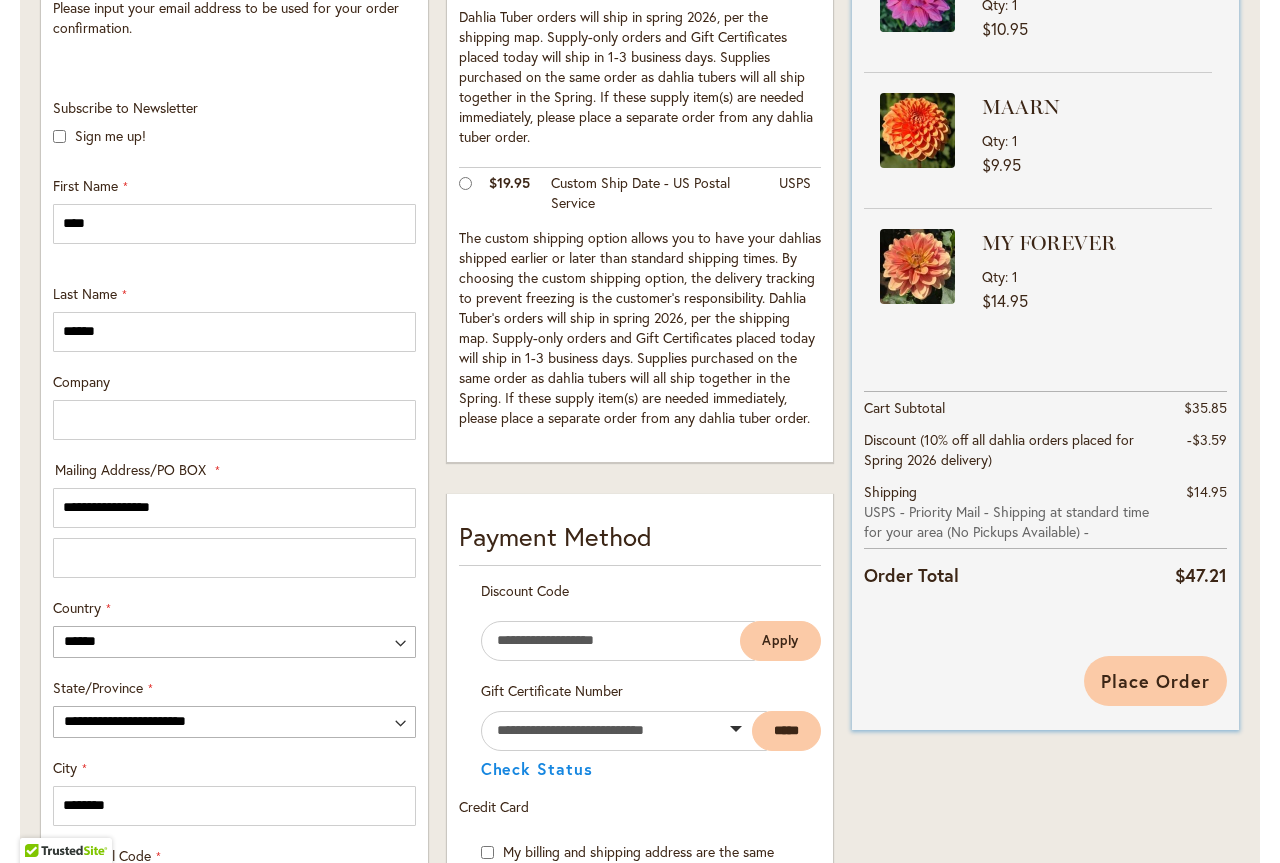 click on "Place Order" at bounding box center [1155, 681] 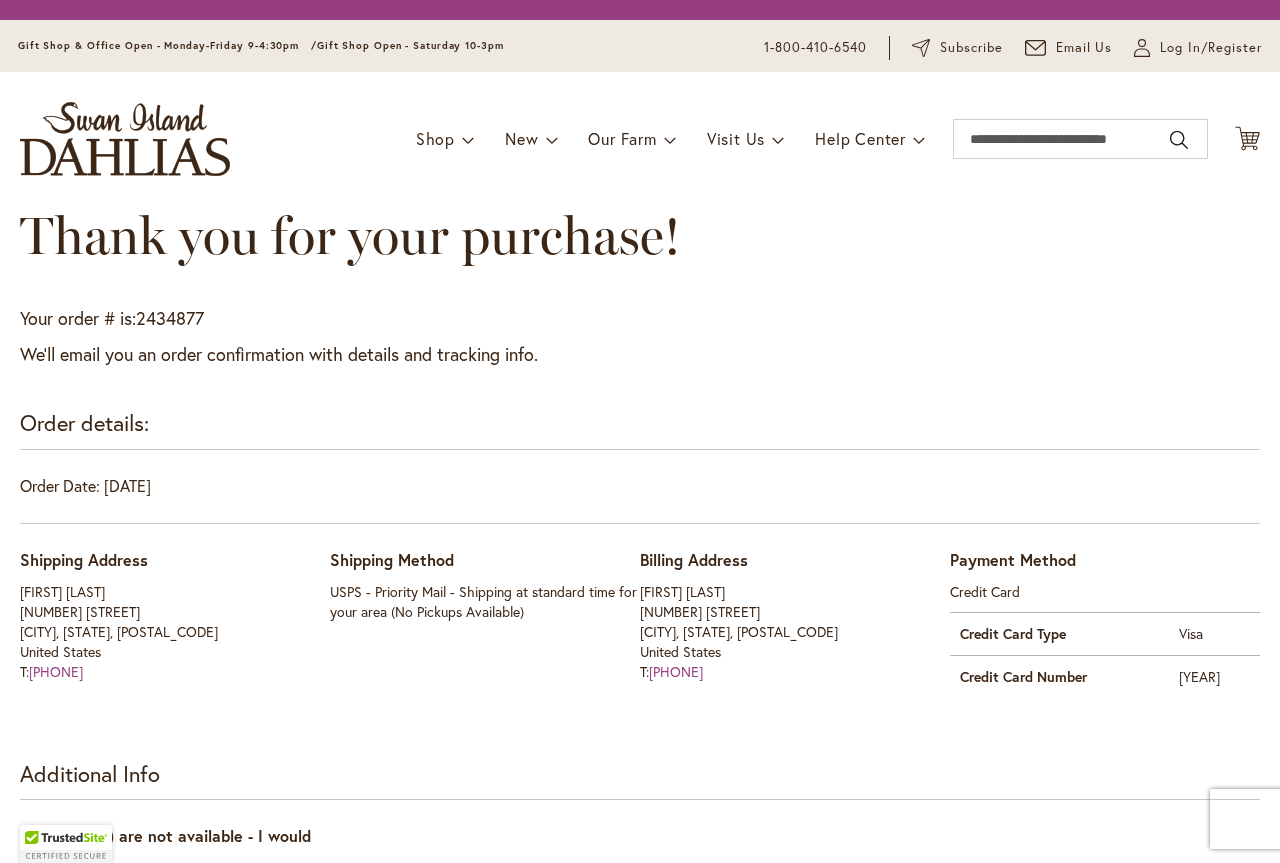 scroll, scrollTop: 0, scrollLeft: 0, axis: both 